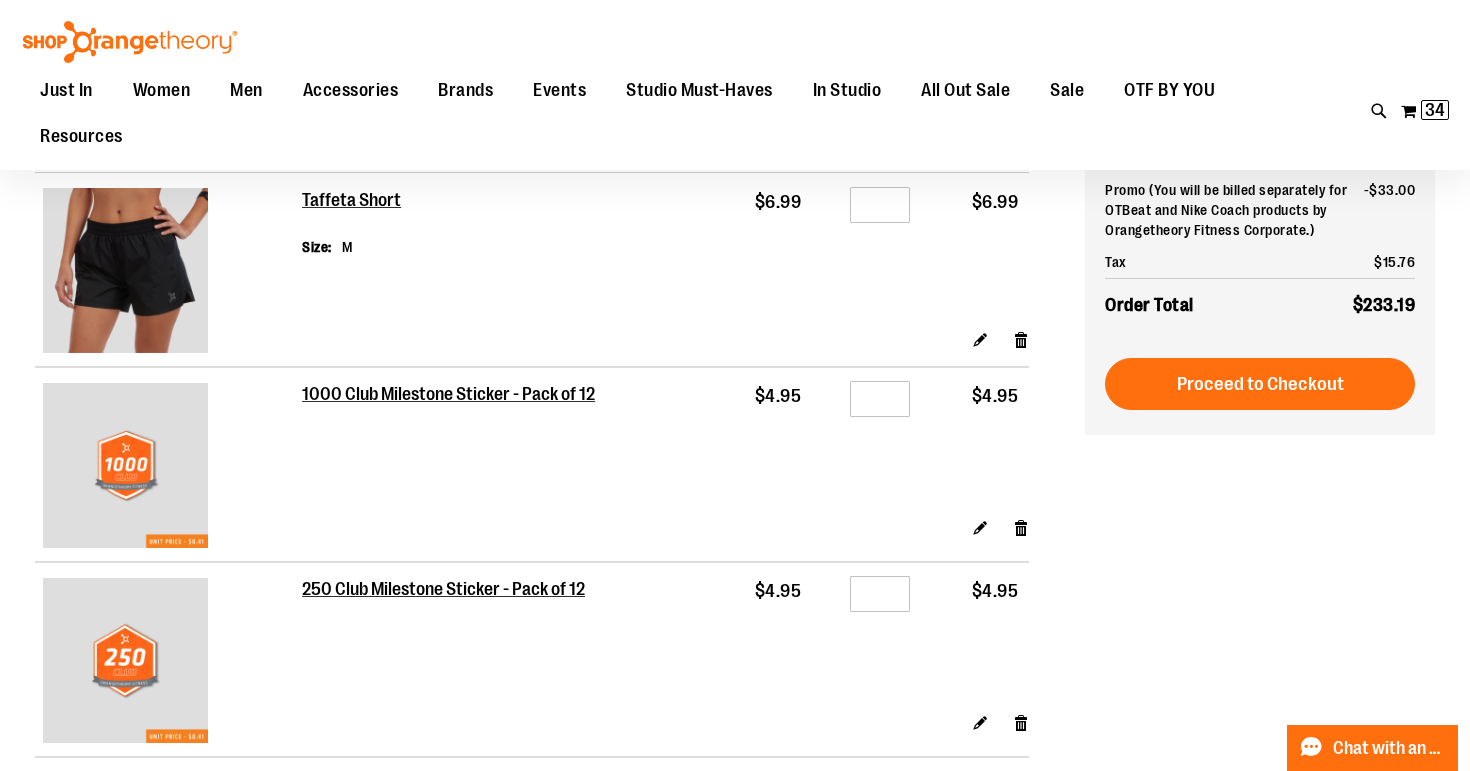 scroll, scrollTop: 0, scrollLeft: 0, axis: both 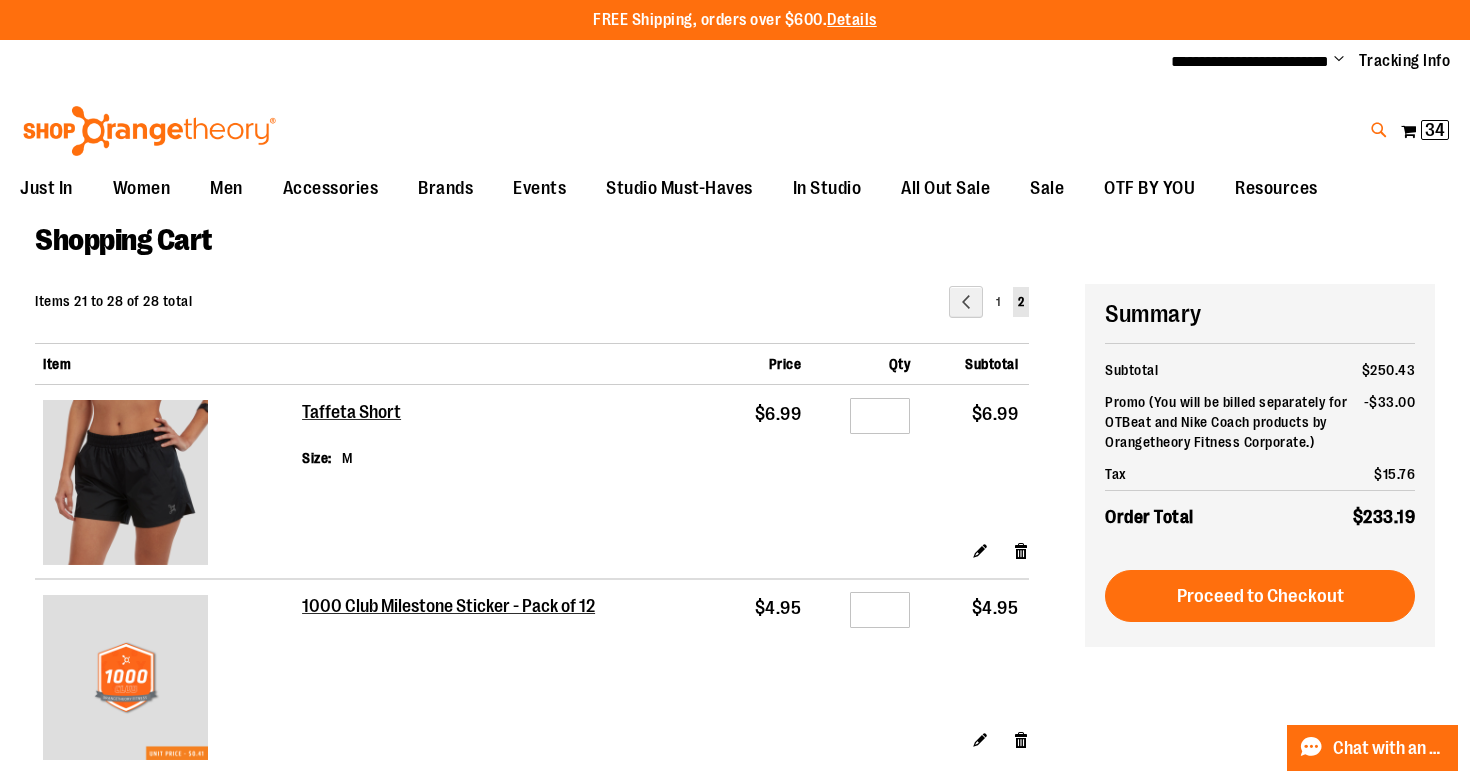 click at bounding box center [1379, 130] 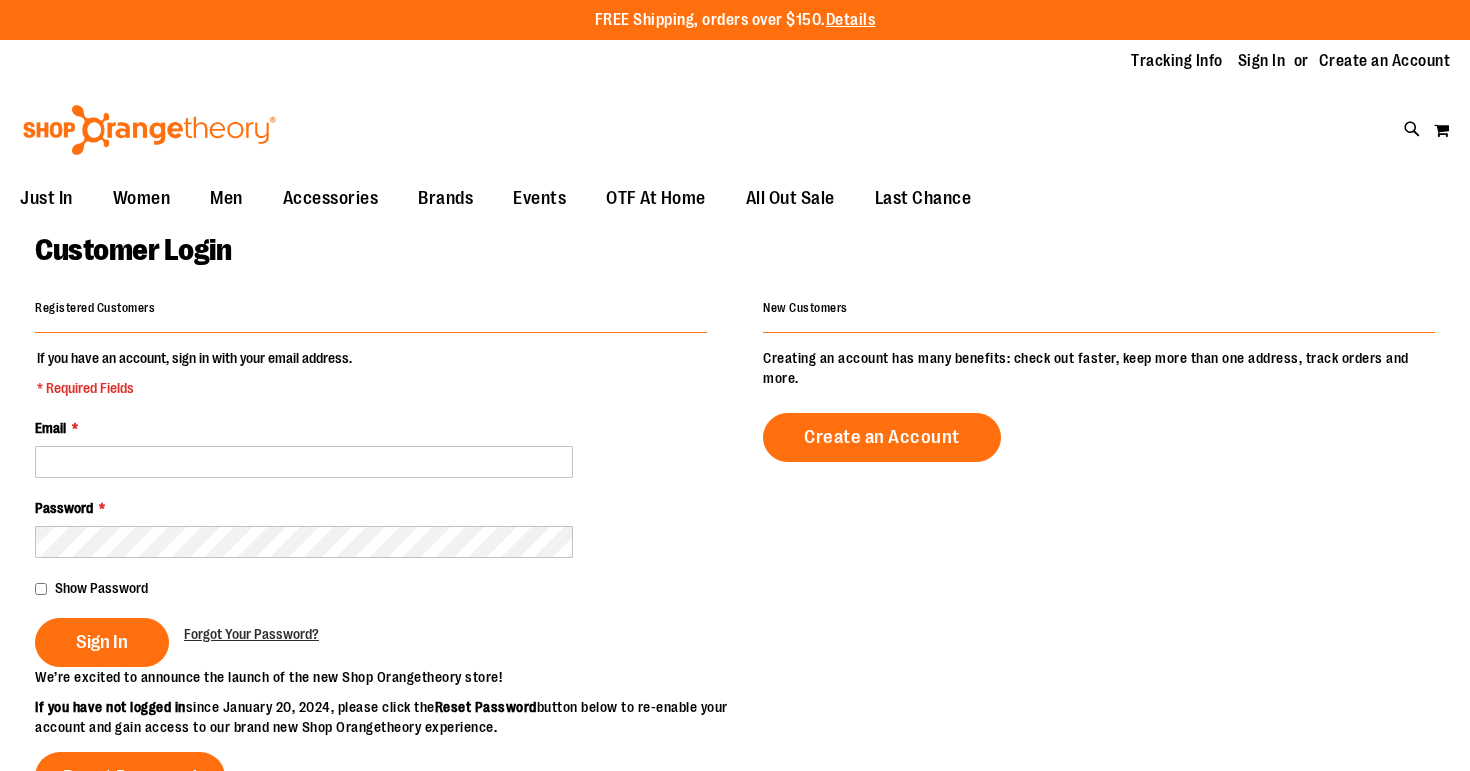 scroll, scrollTop: 0, scrollLeft: 0, axis: both 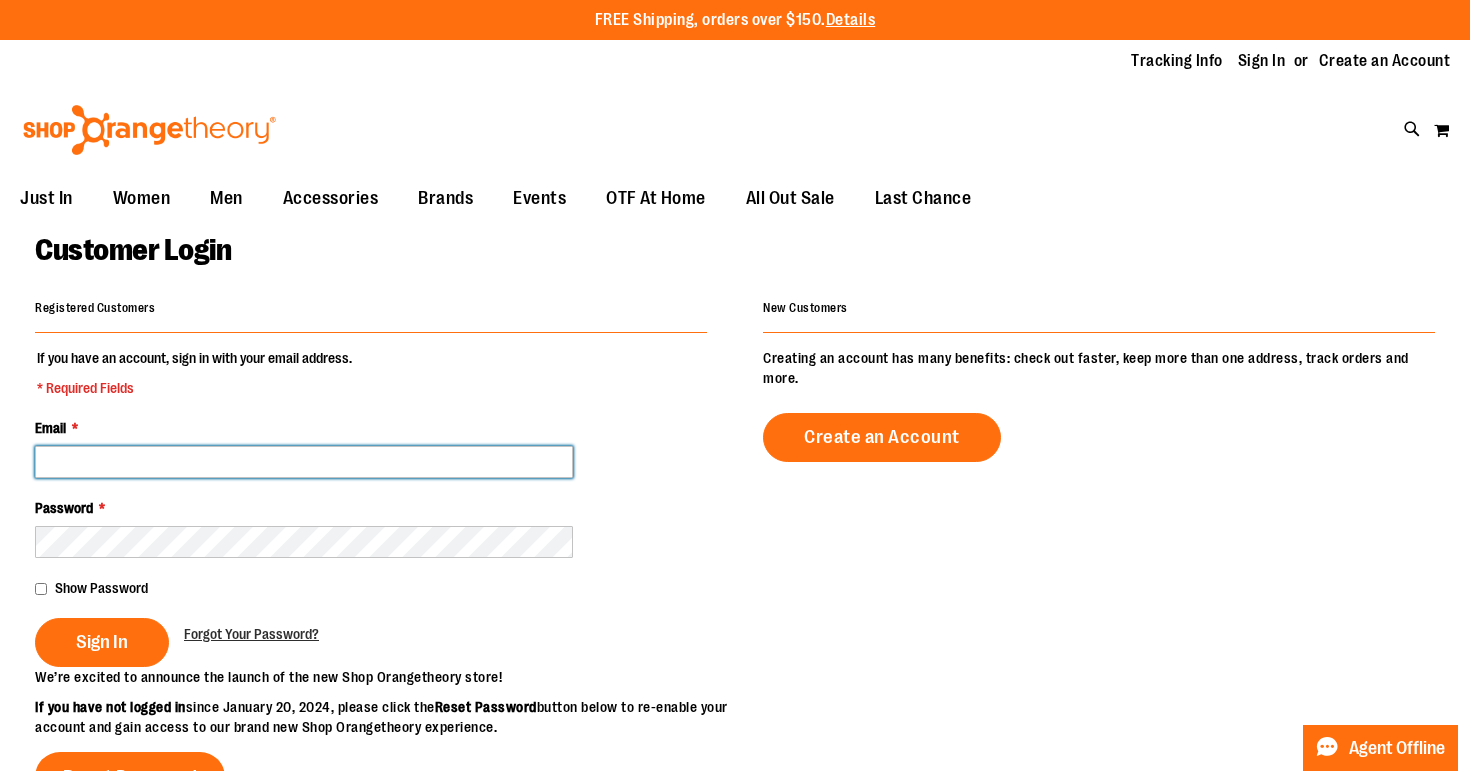 type on "**********" 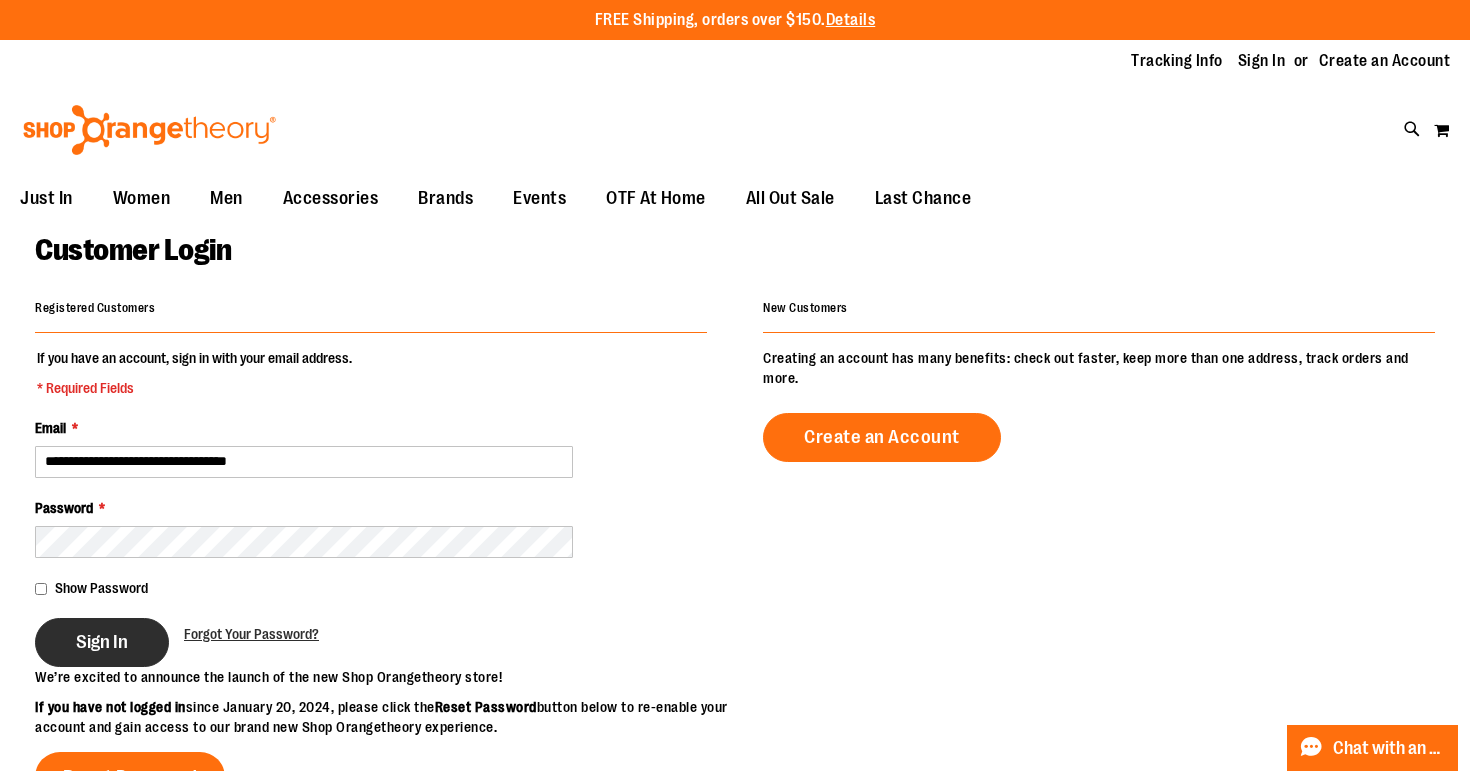 click on "Sign In" at bounding box center [102, 642] 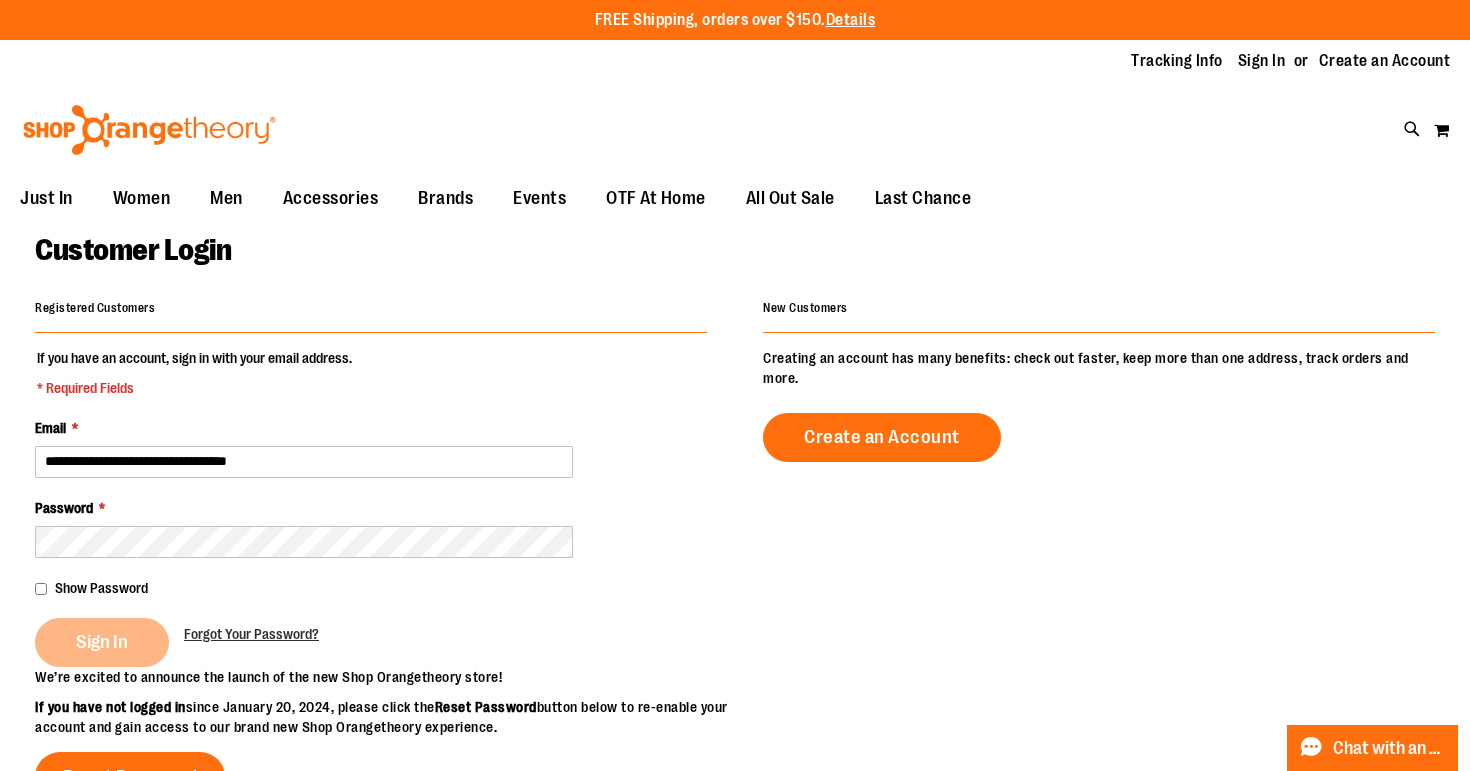 click on "**********" at bounding box center (735, 658) 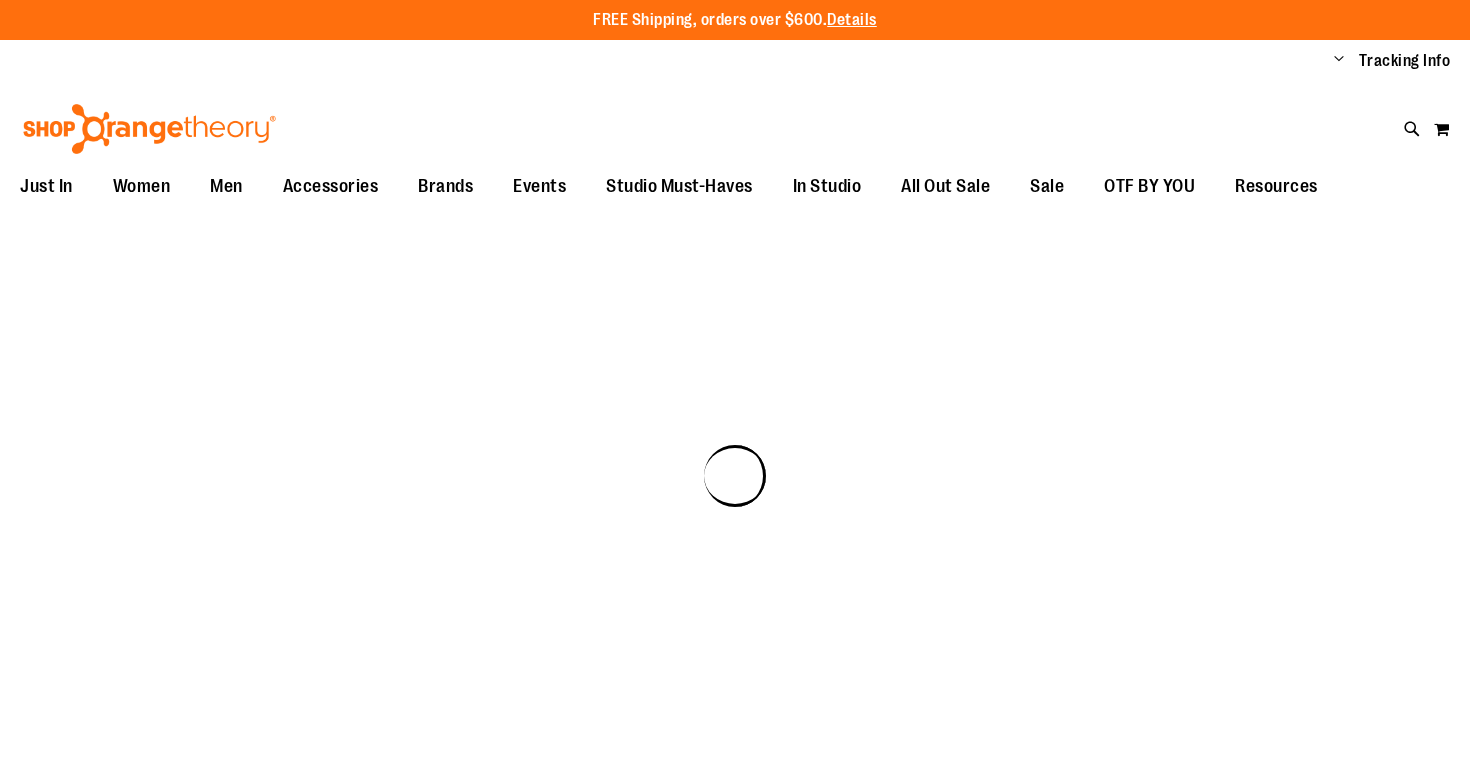 scroll, scrollTop: 0, scrollLeft: 0, axis: both 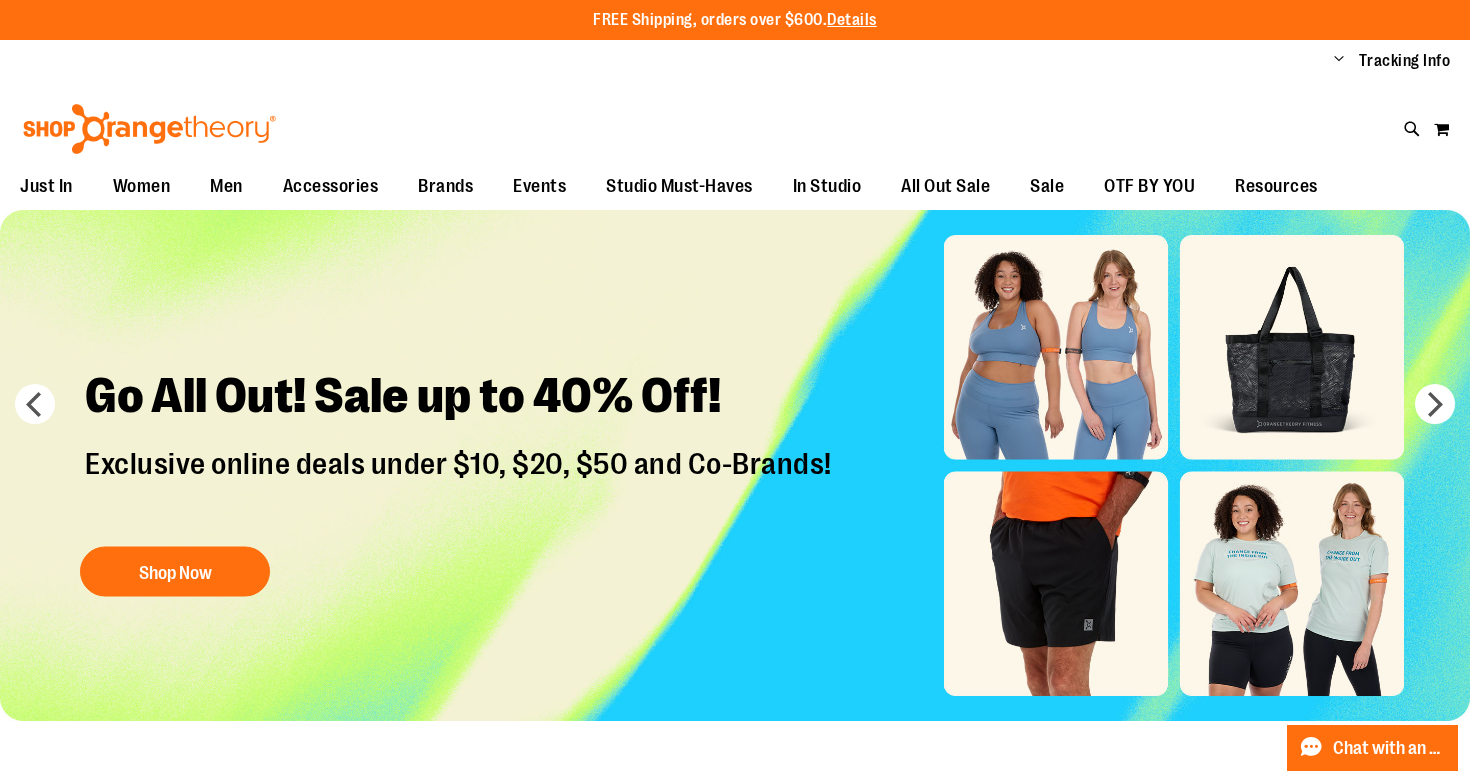 click on "Toggle Nav
Search
Popular Suggestions
Advanced Search" at bounding box center [735, 123] 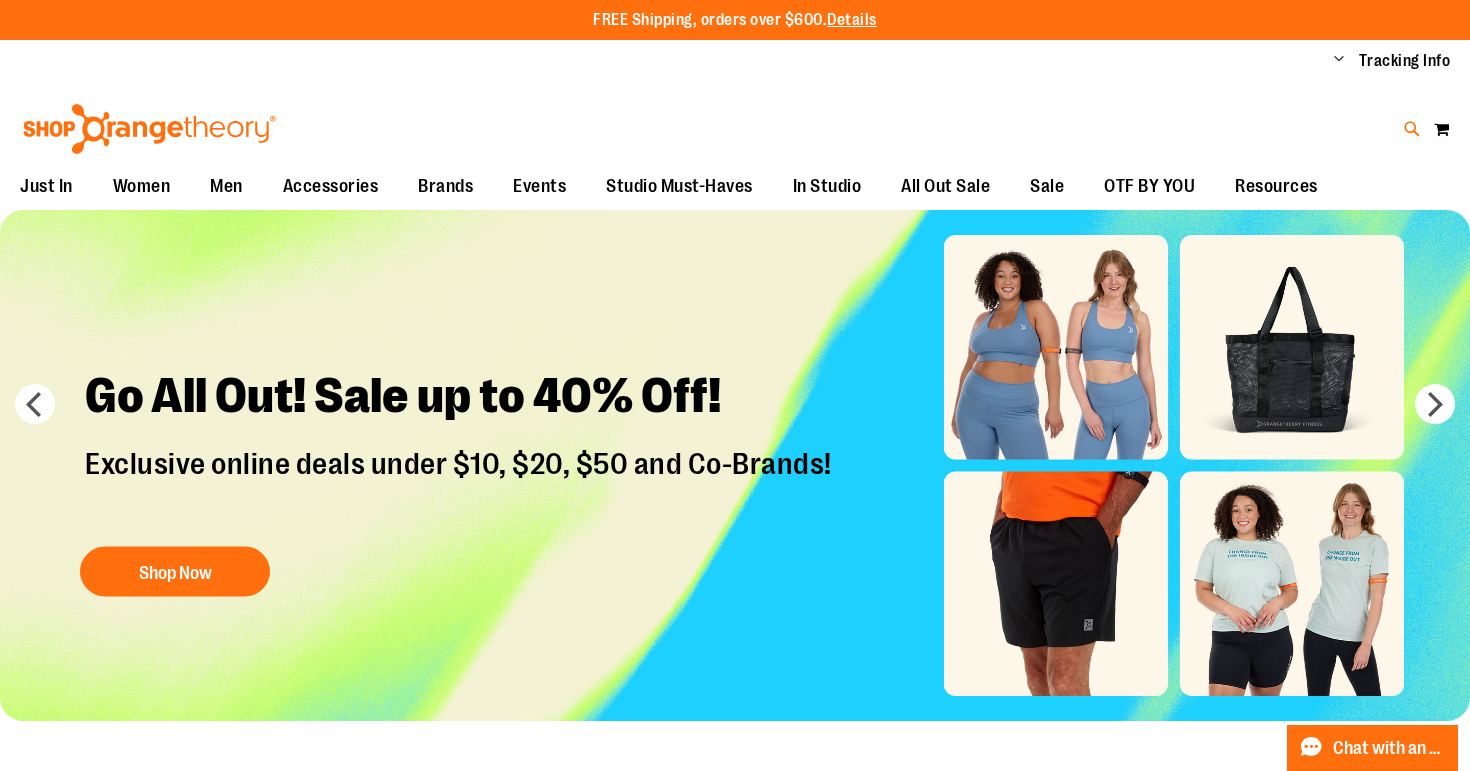 click at bounding box center [1412, 129] 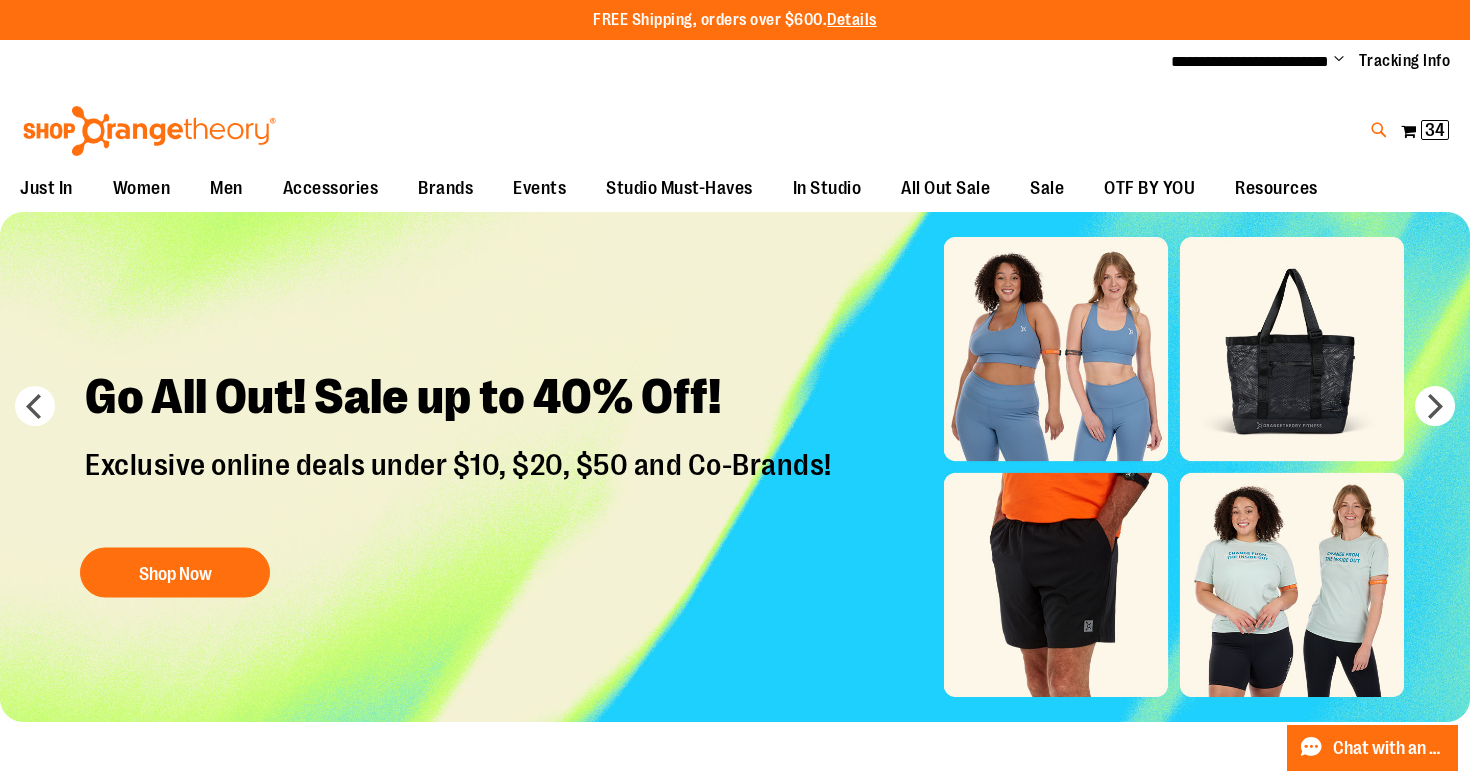 type on "**********" 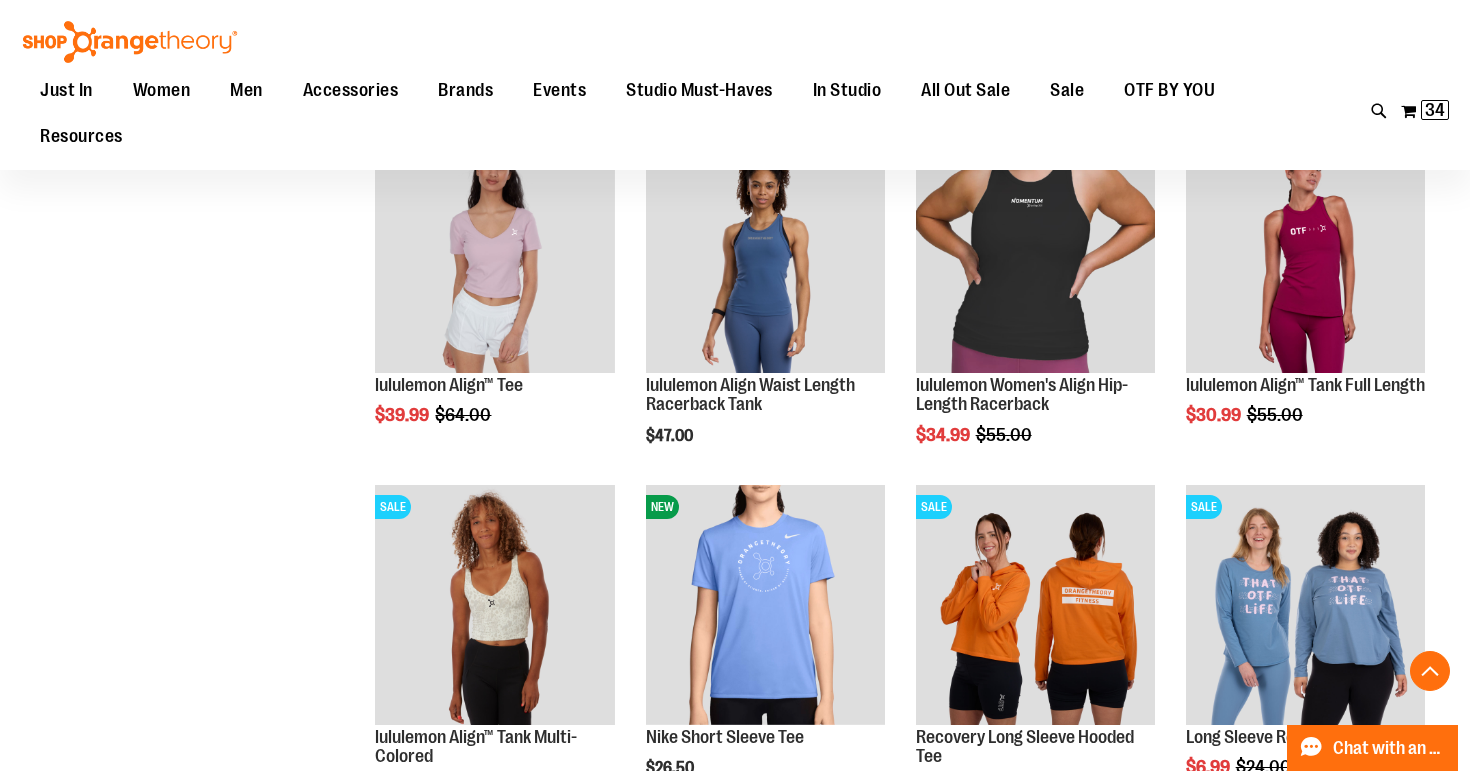 scroll, scrollTop: 654, scrollLeft: 0, axis: vertical 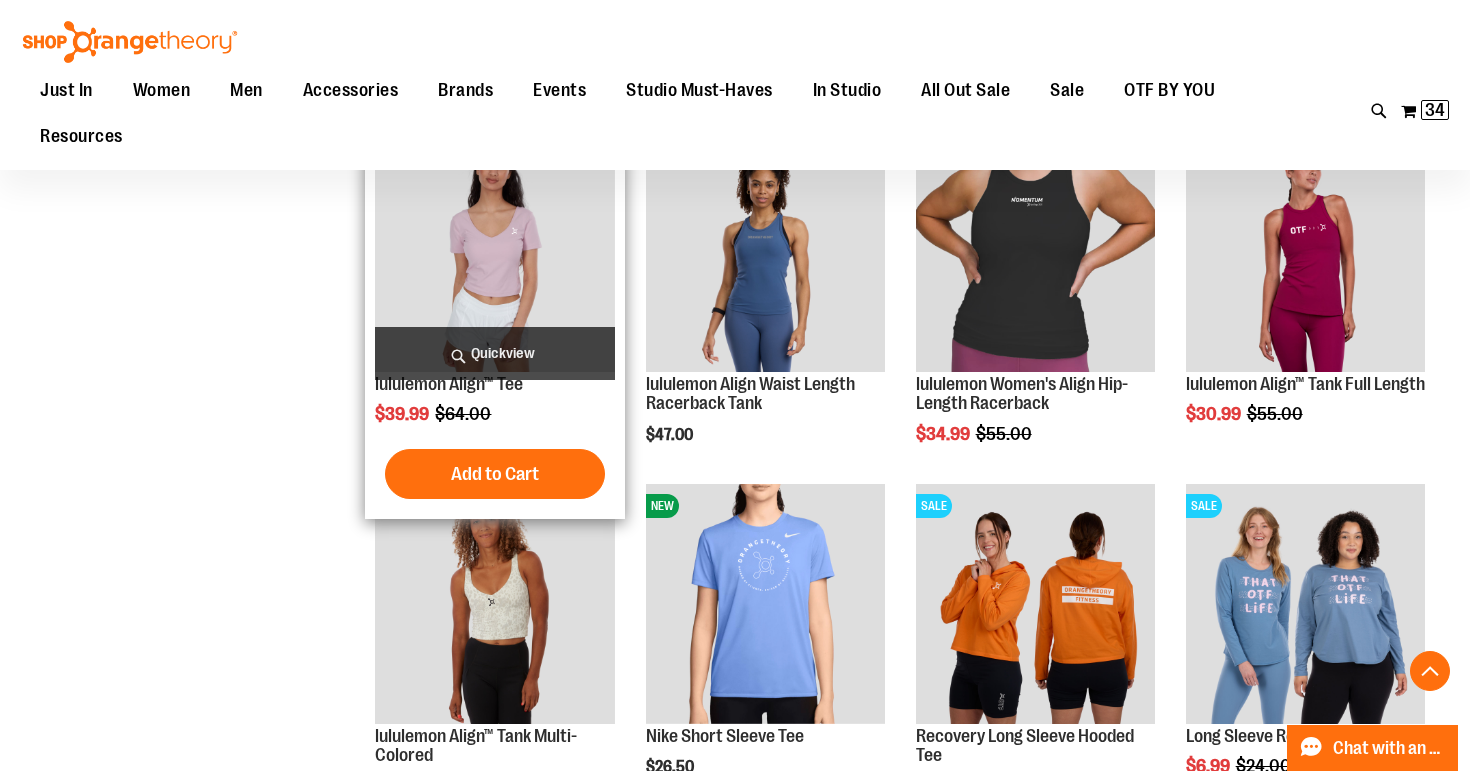 click at bounding box center (494, 251) 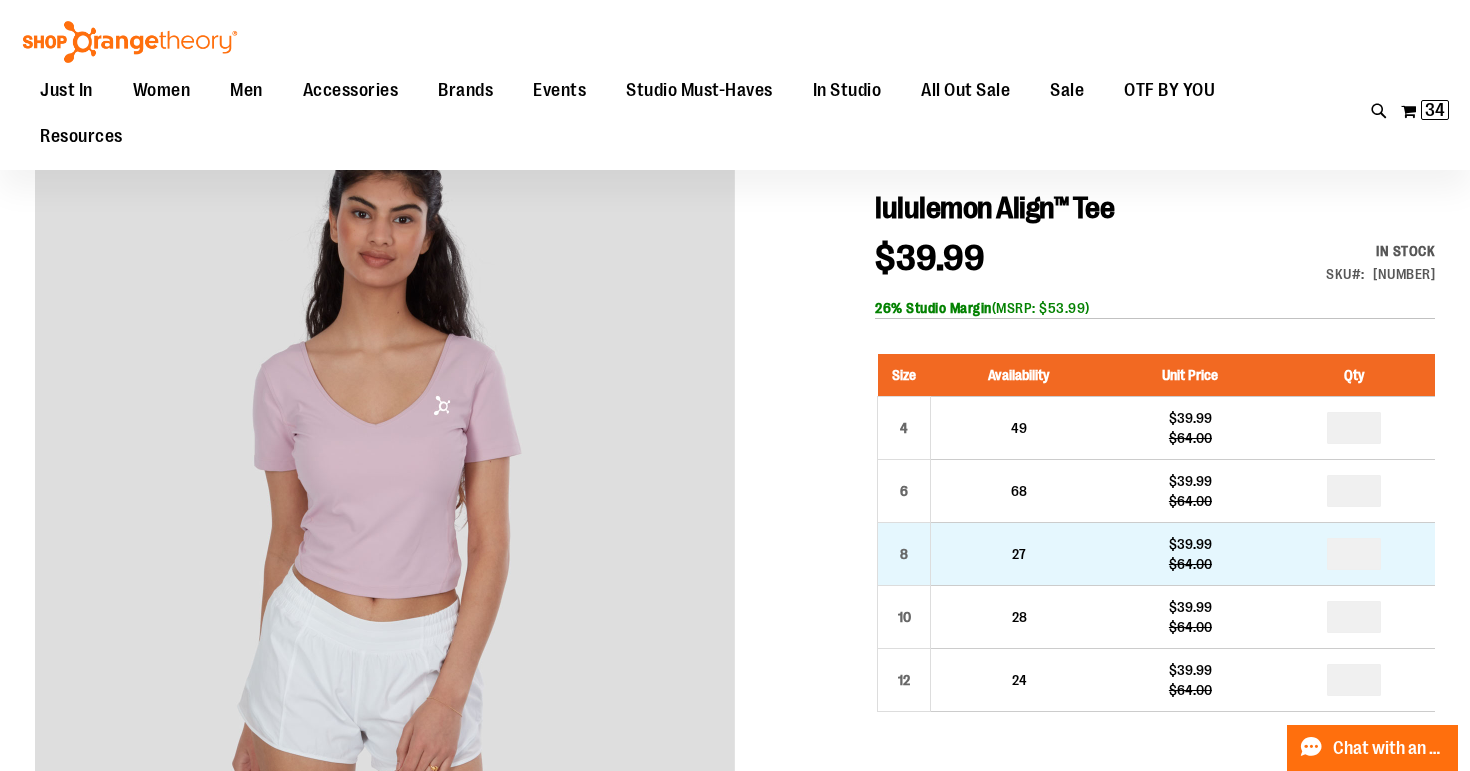 scroll, scrollTop: 178, scrollLeft: 0, axis: vertical 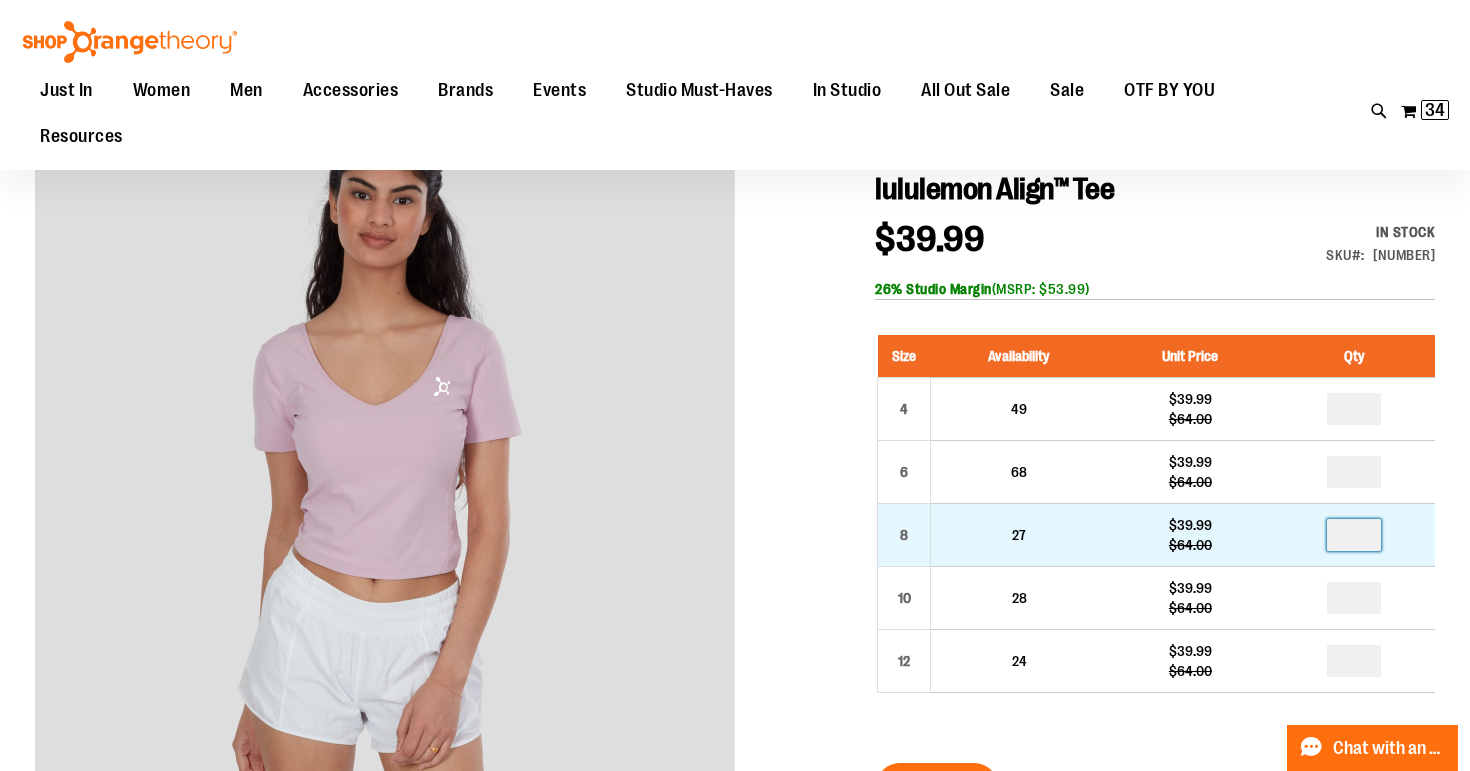 click at bounding box center [1354, 535] 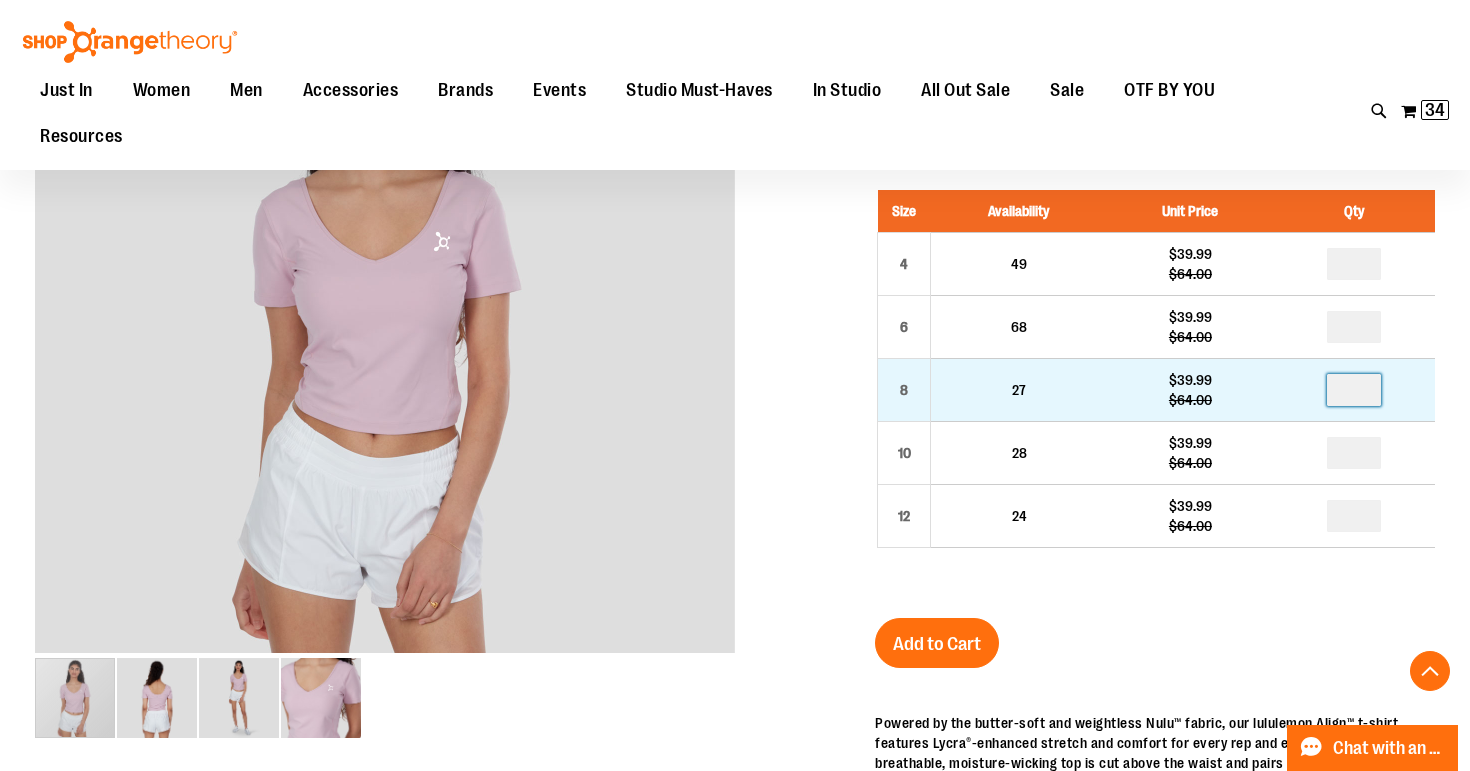 scroll, scrollTop: 394, scrollLeft: 0, axis: vertical 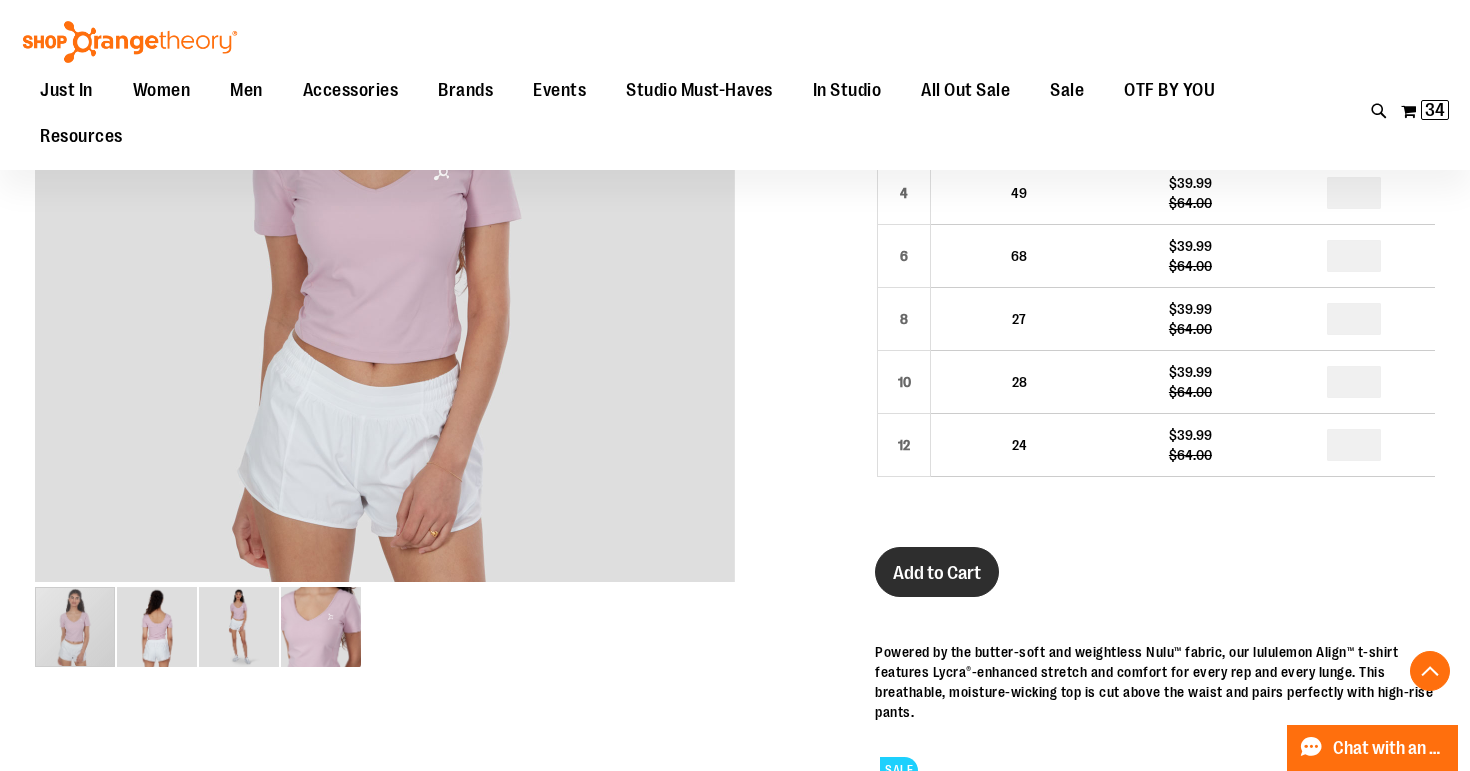 click on "Add to Cart" at bounding box center [937, 572] 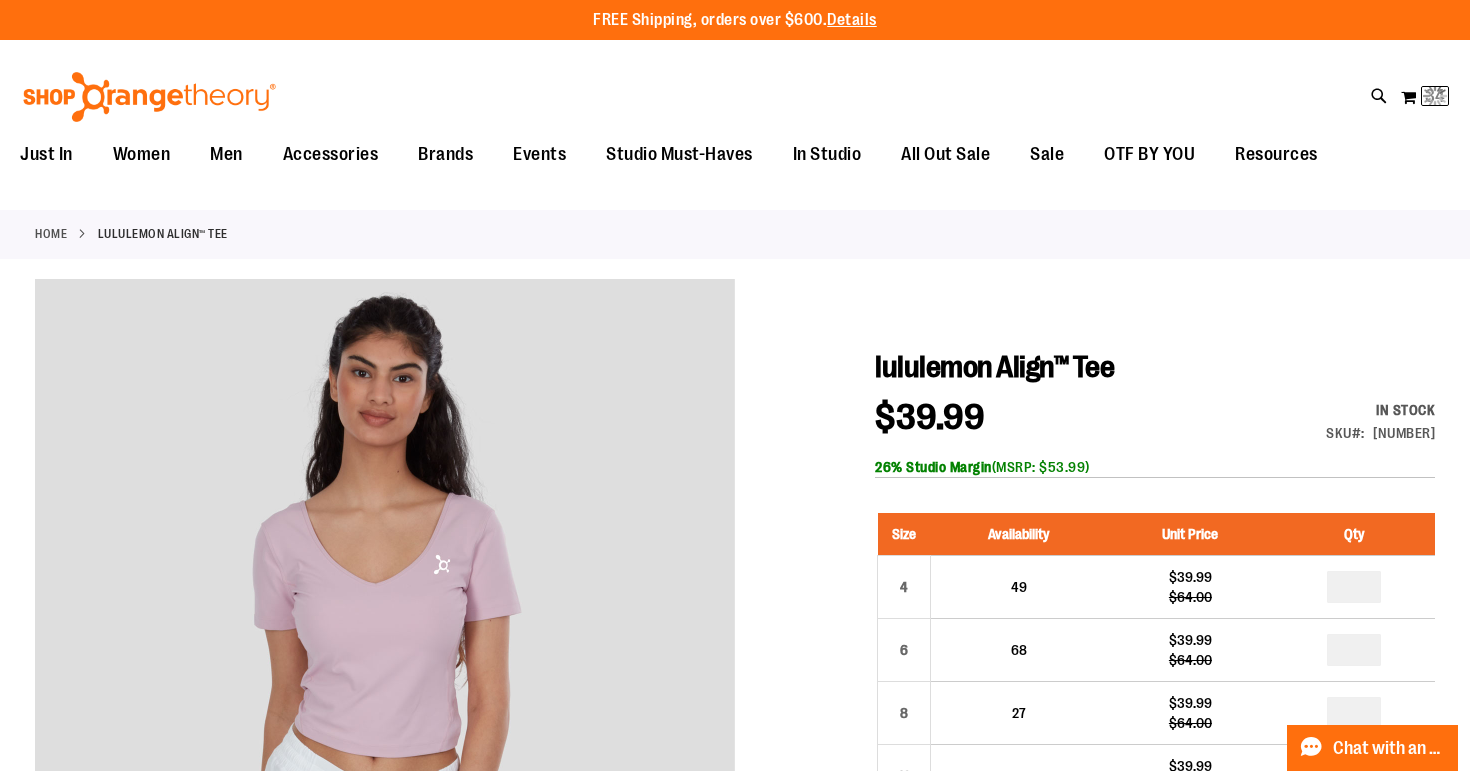 scroll, scrollTop: 0, scrollLeft: 0, axis: both 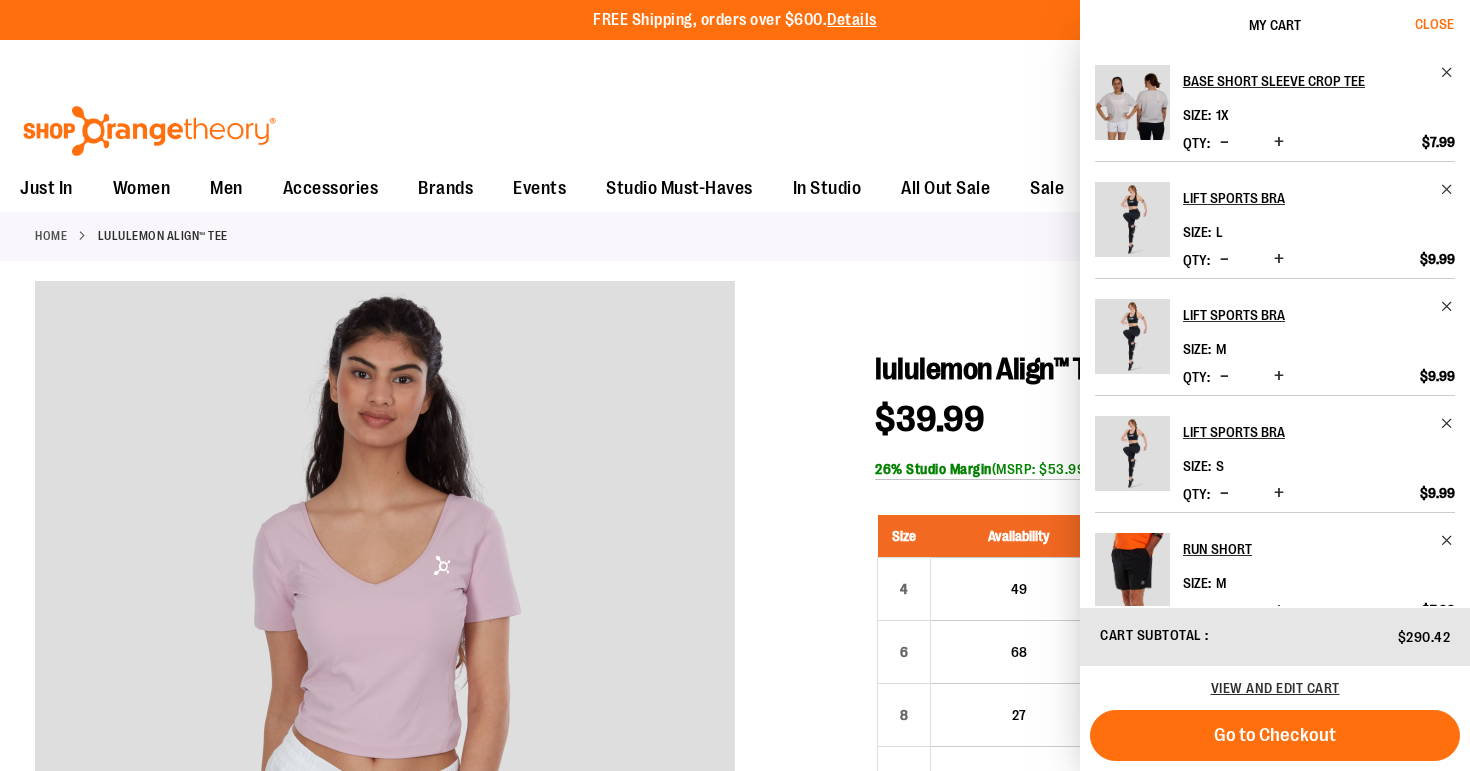 click on "Close" at bounding box center [1434, 24] 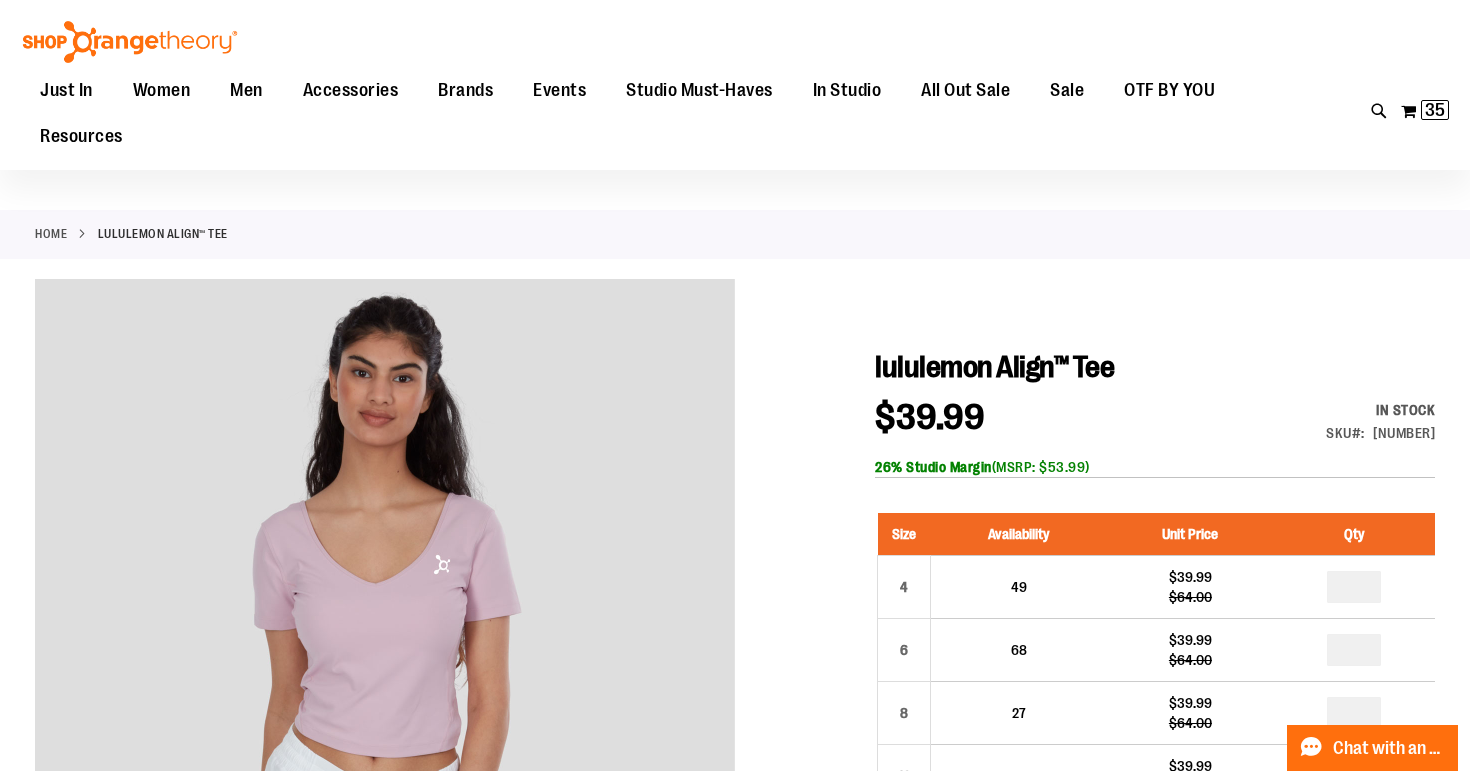 scroll, scrollTop: 0, scrollLeft: 0, axis: both 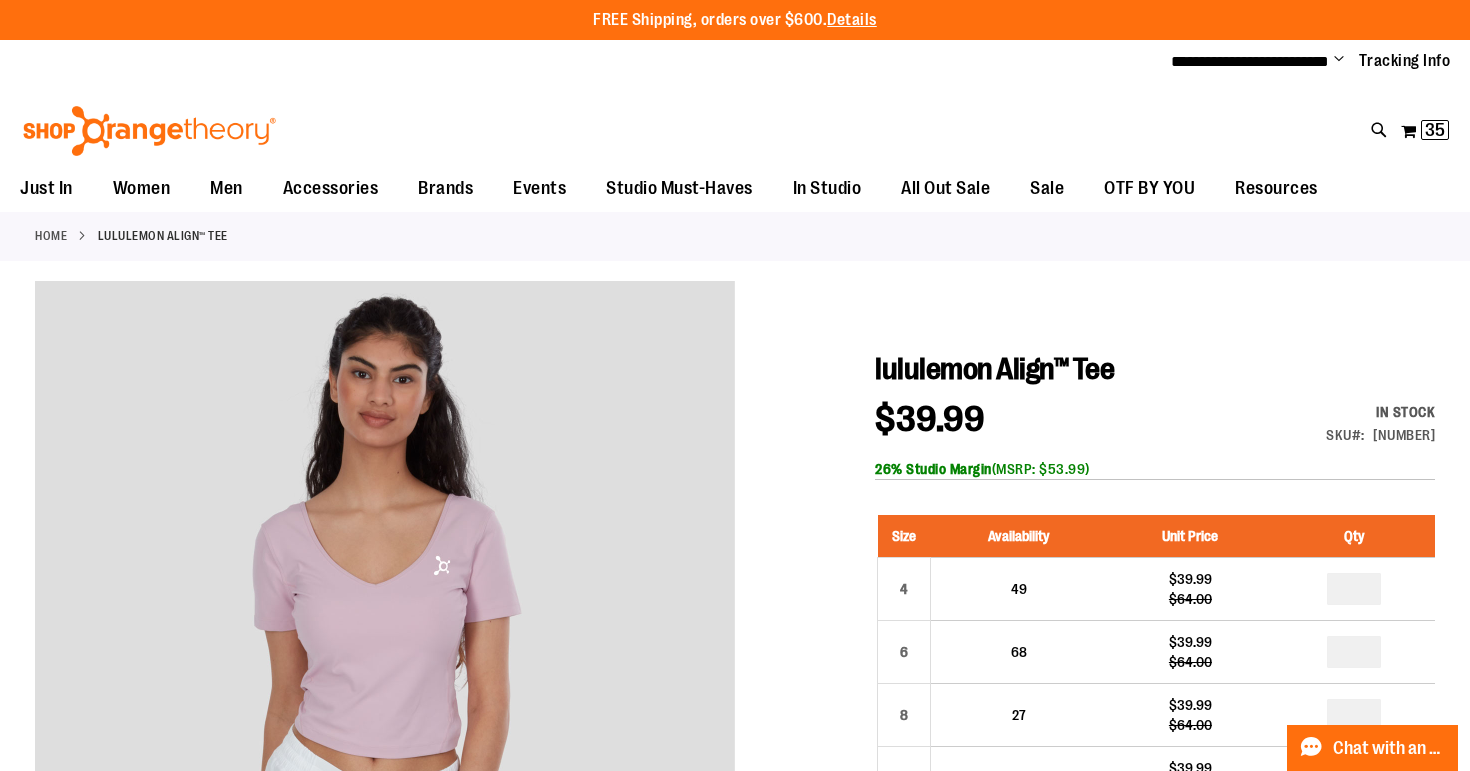 click at bounding box center (1379, 130) 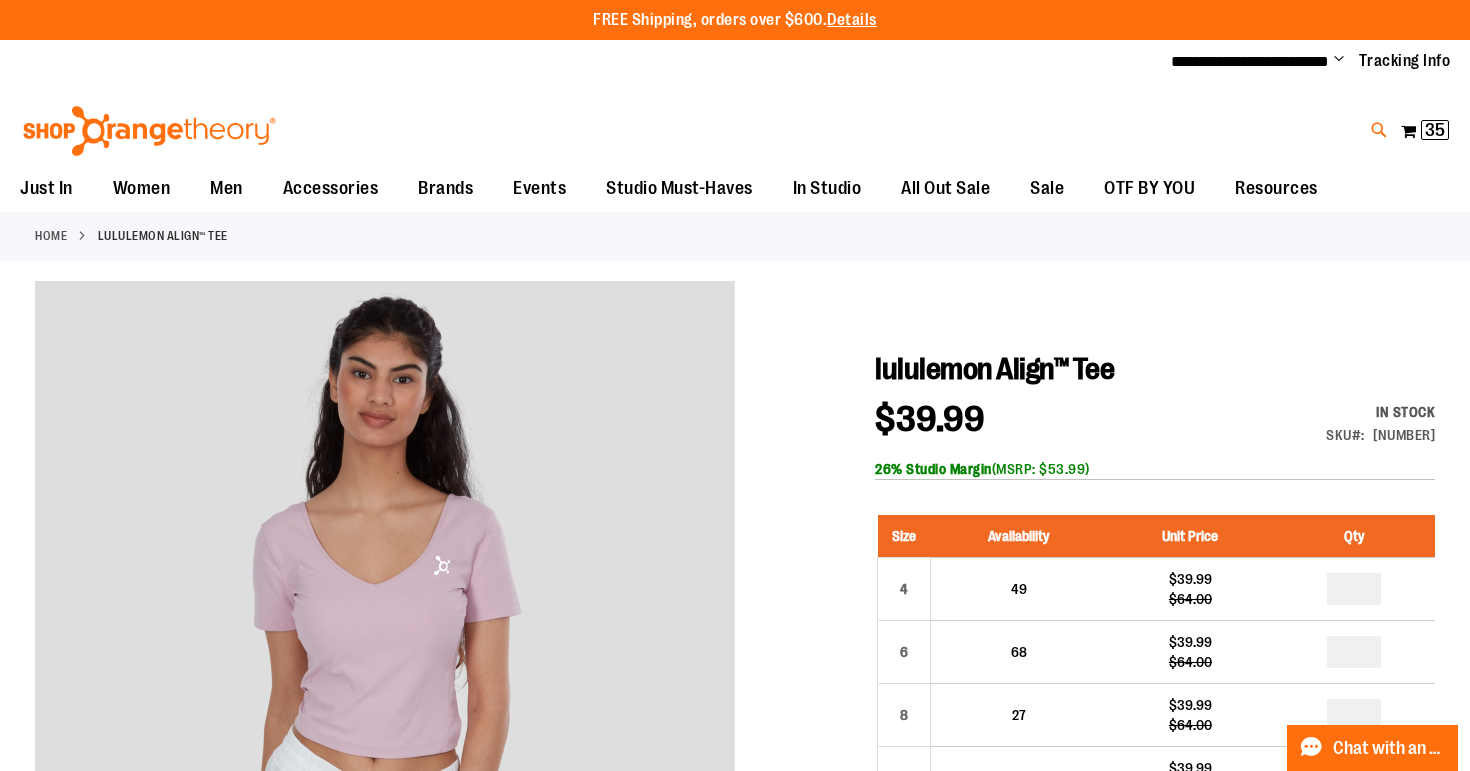 click at bounding box center [1379, 130] 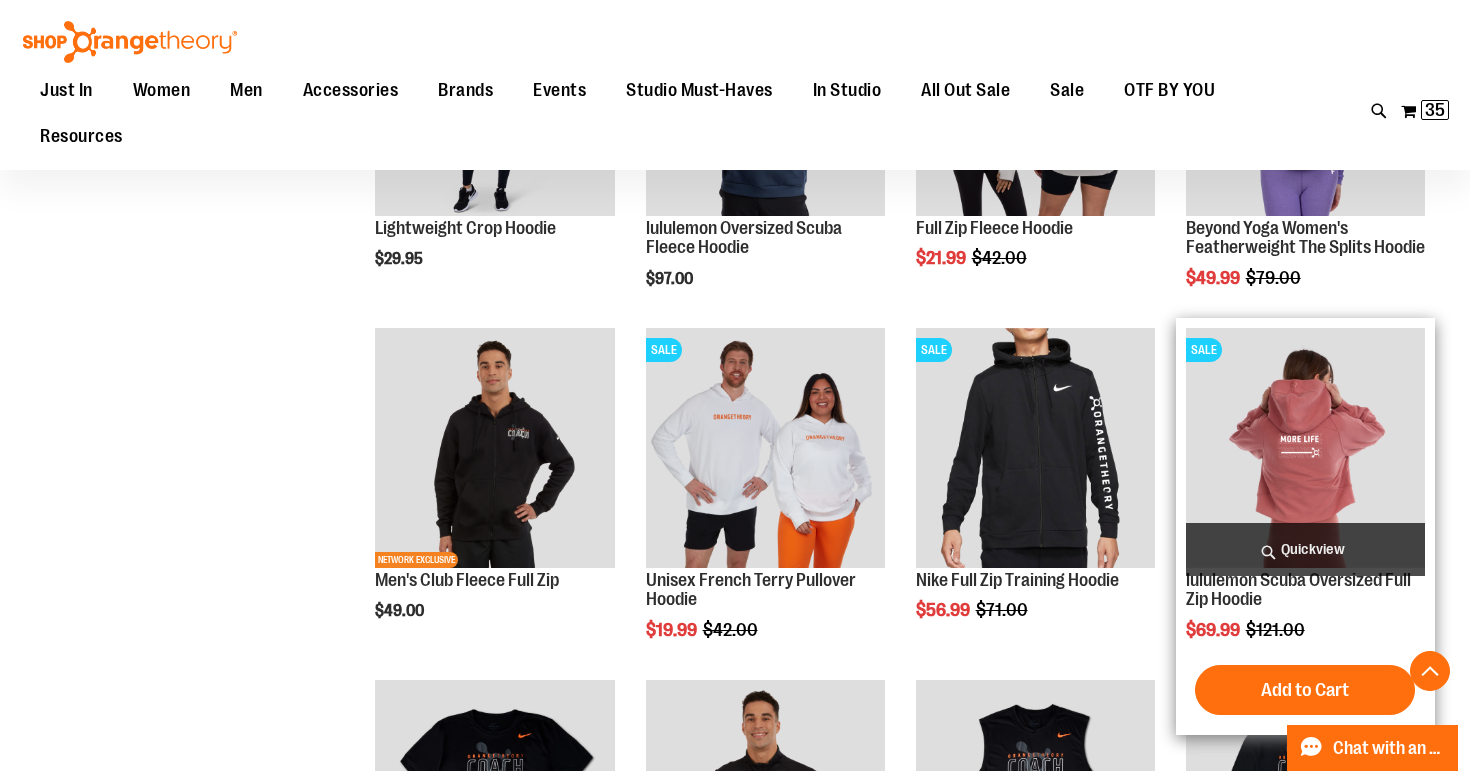 scroll, scrollTop: 807, scrollLeft: 0, axis: vertical 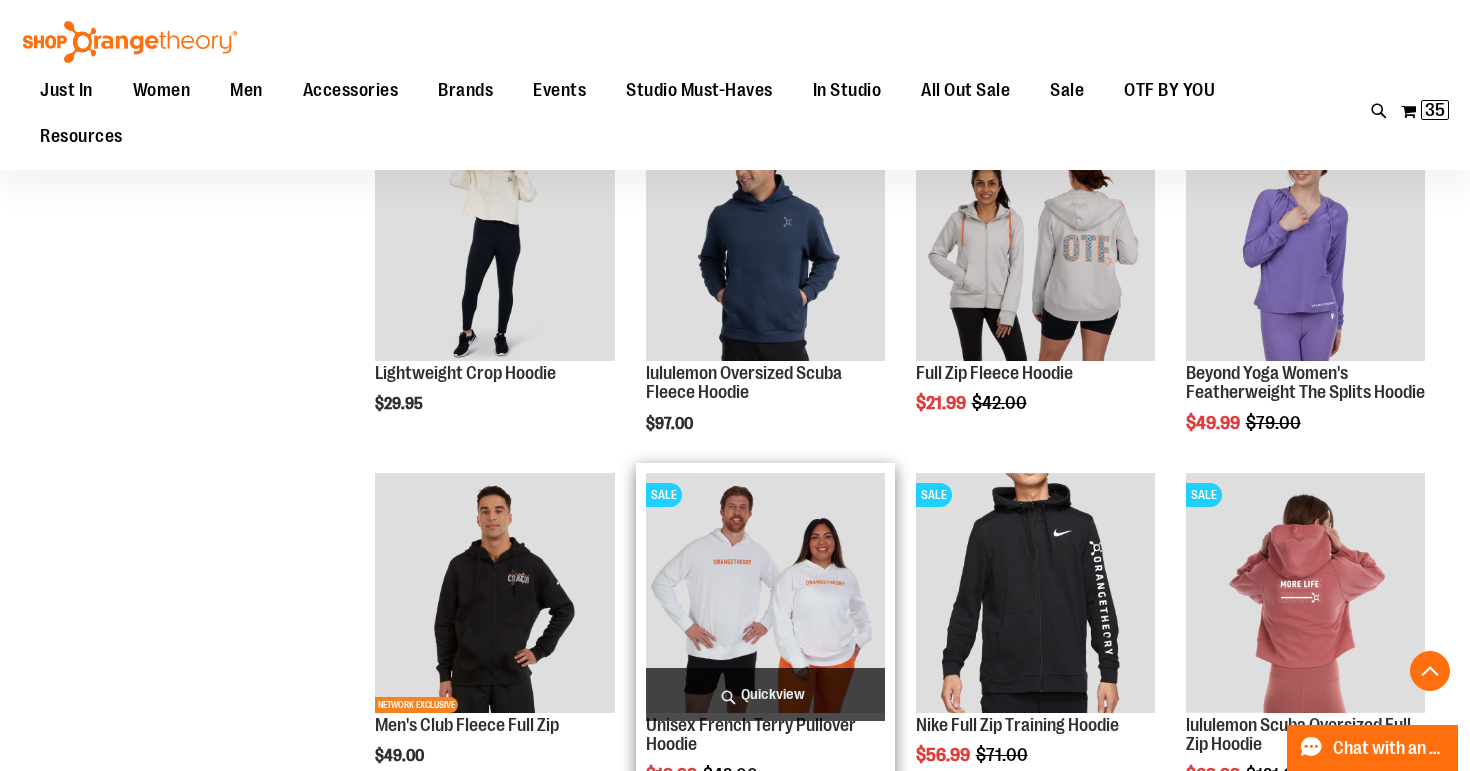 click at bounding box center [765, 592] 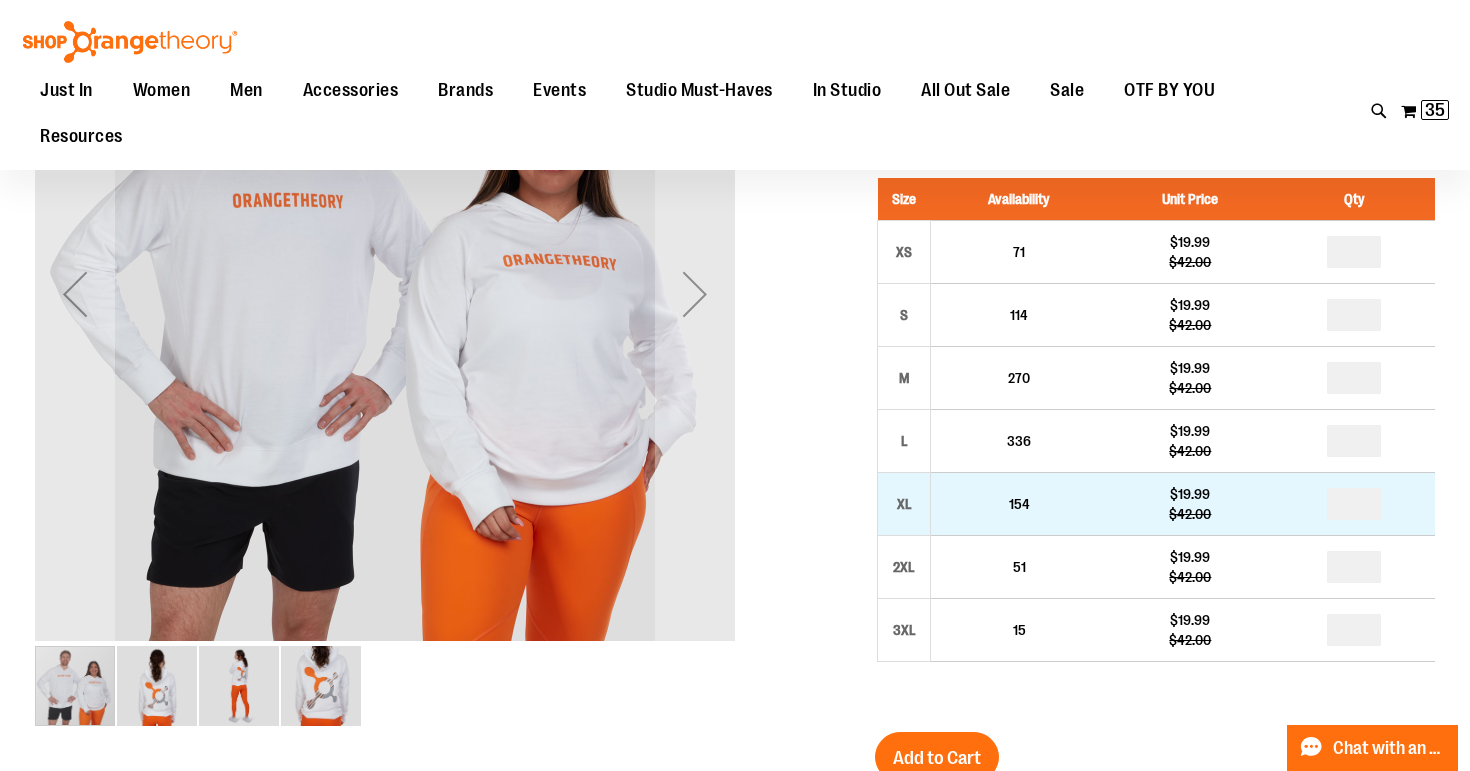 scroll, scrollTop: 64, scrollLeft: 0, axis: vertical 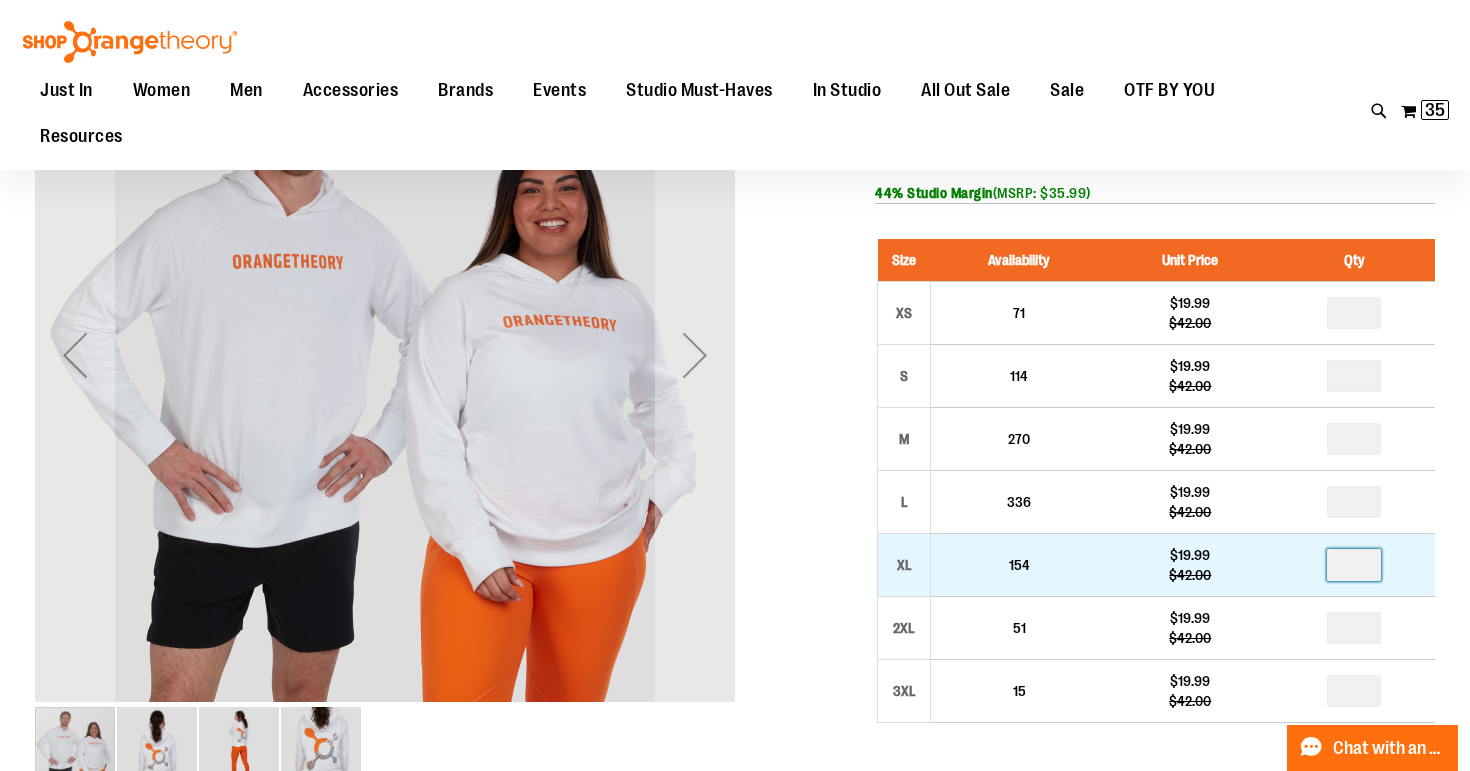 click at bounding box center (1354, 565) 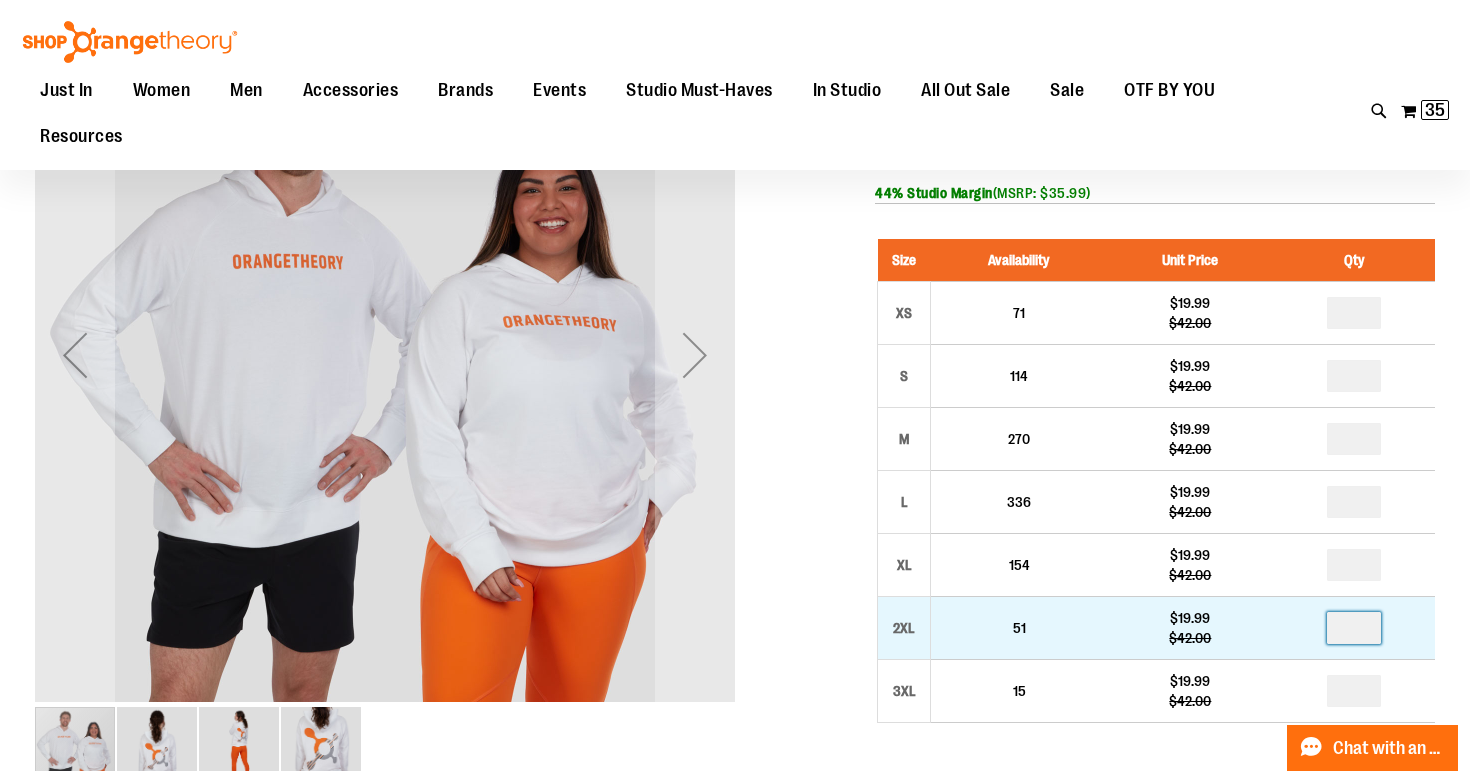 click at bounding box center (1354, 628) 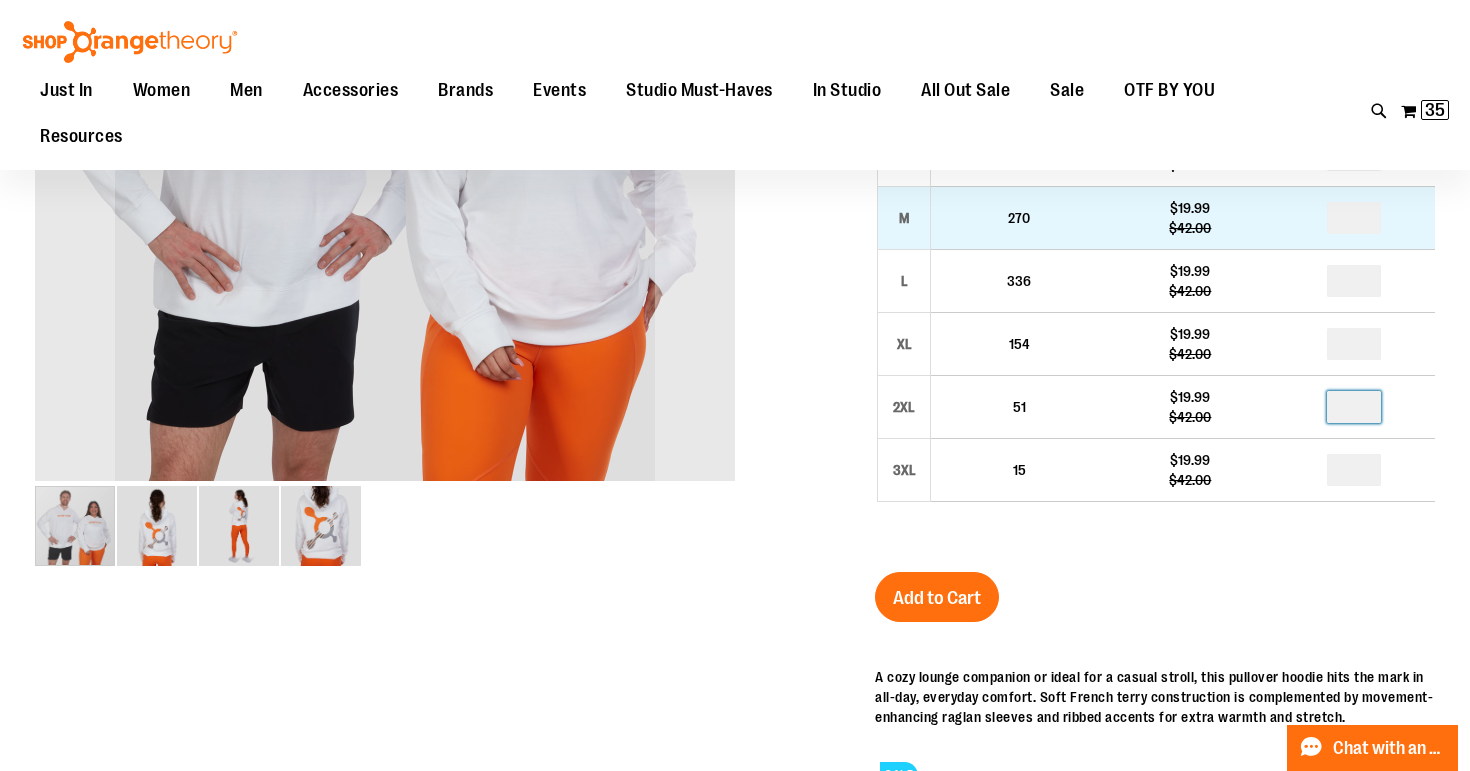 scroll, scrollTop: 334, scrollLeft: 0, axis: vertical 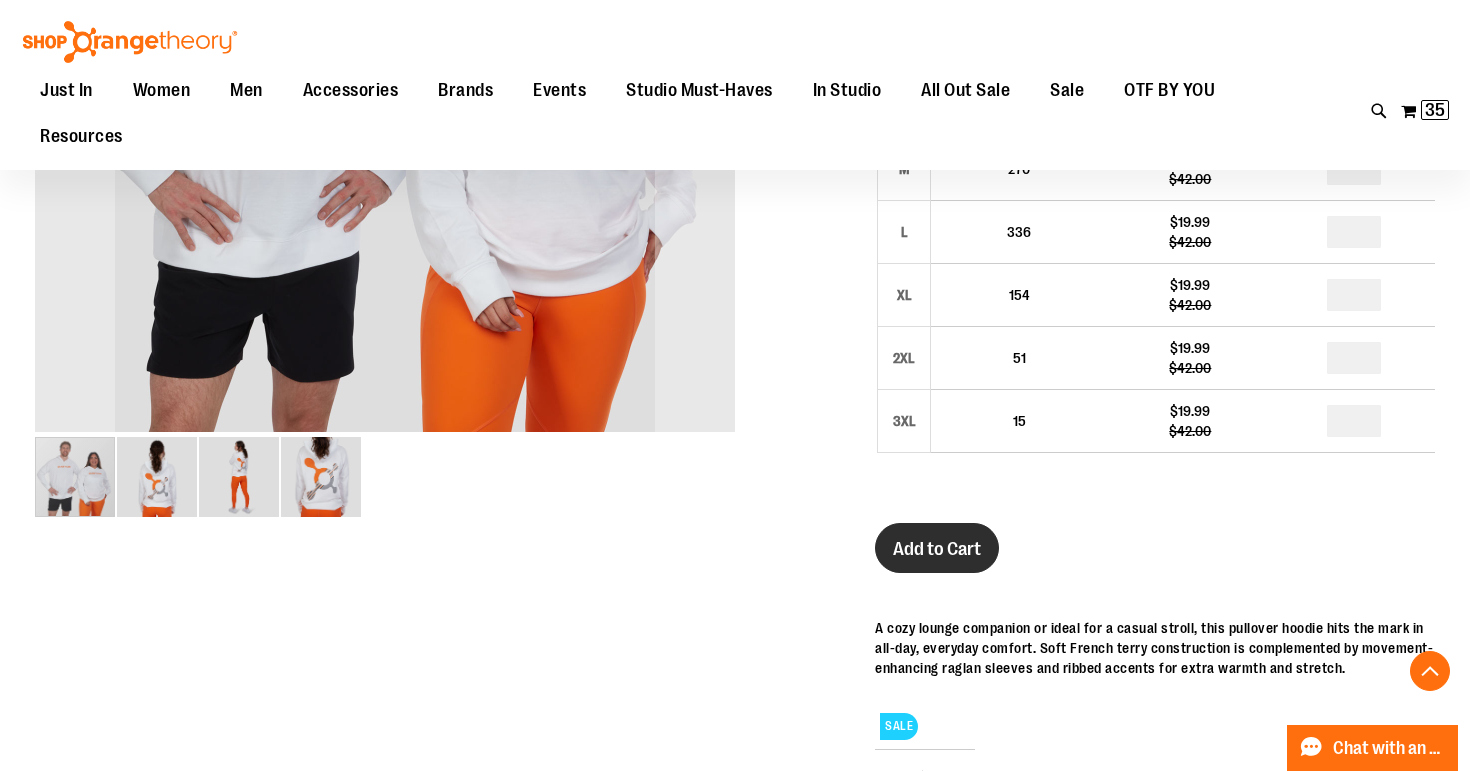 click on "Add to Cart" at bounding box center [937, 549] 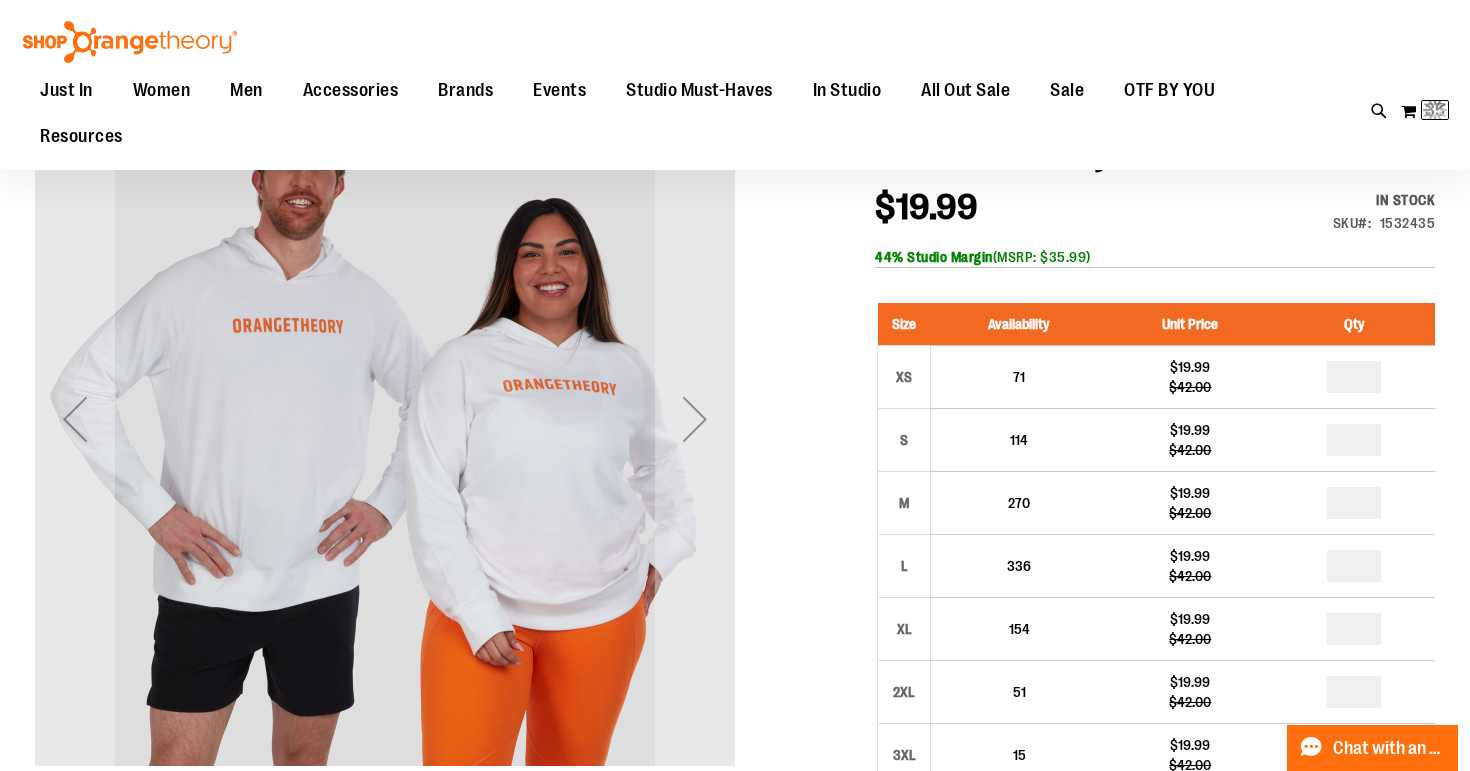 scroll, scrollTop: 0, scrollLeft: 0, axis: both 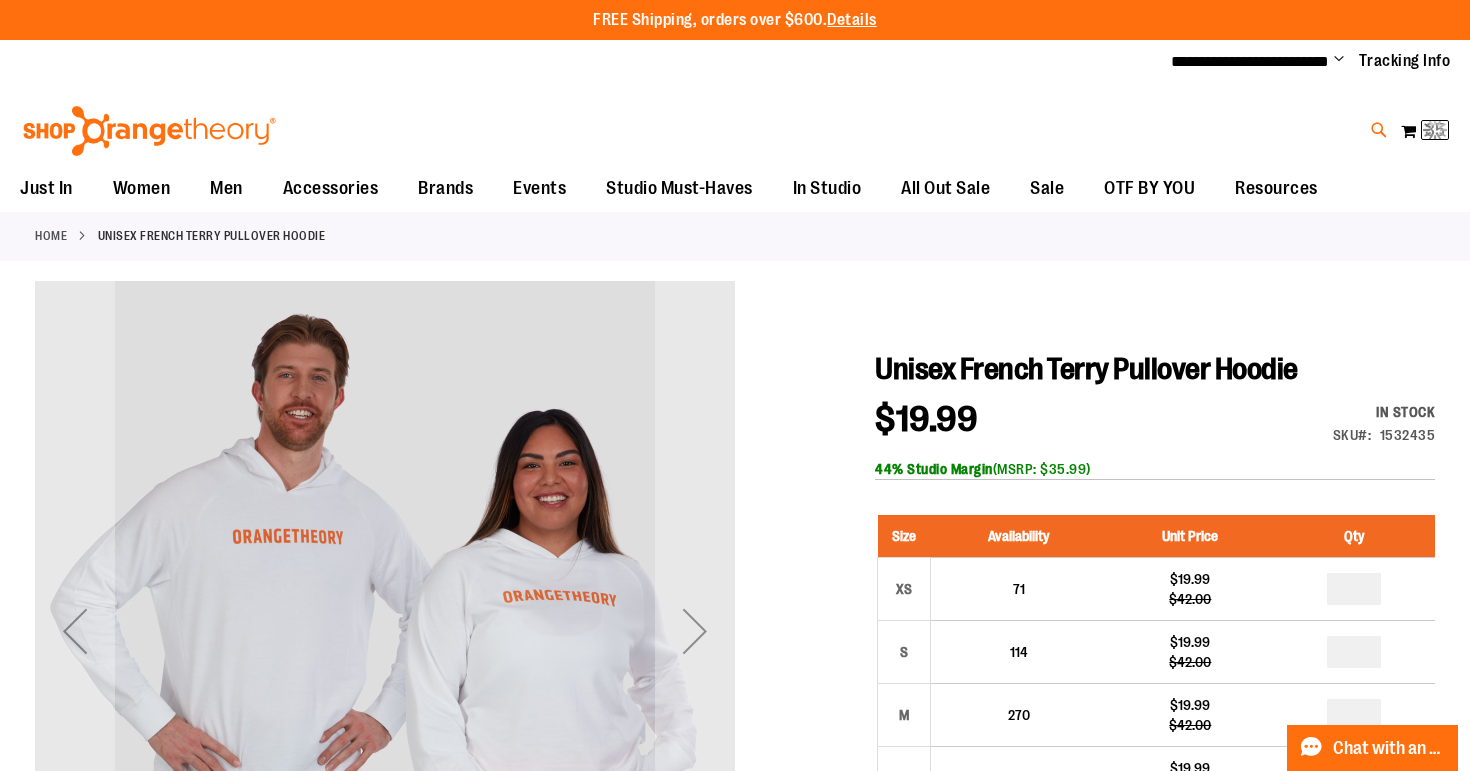 click at bounding box center (1379, 130) 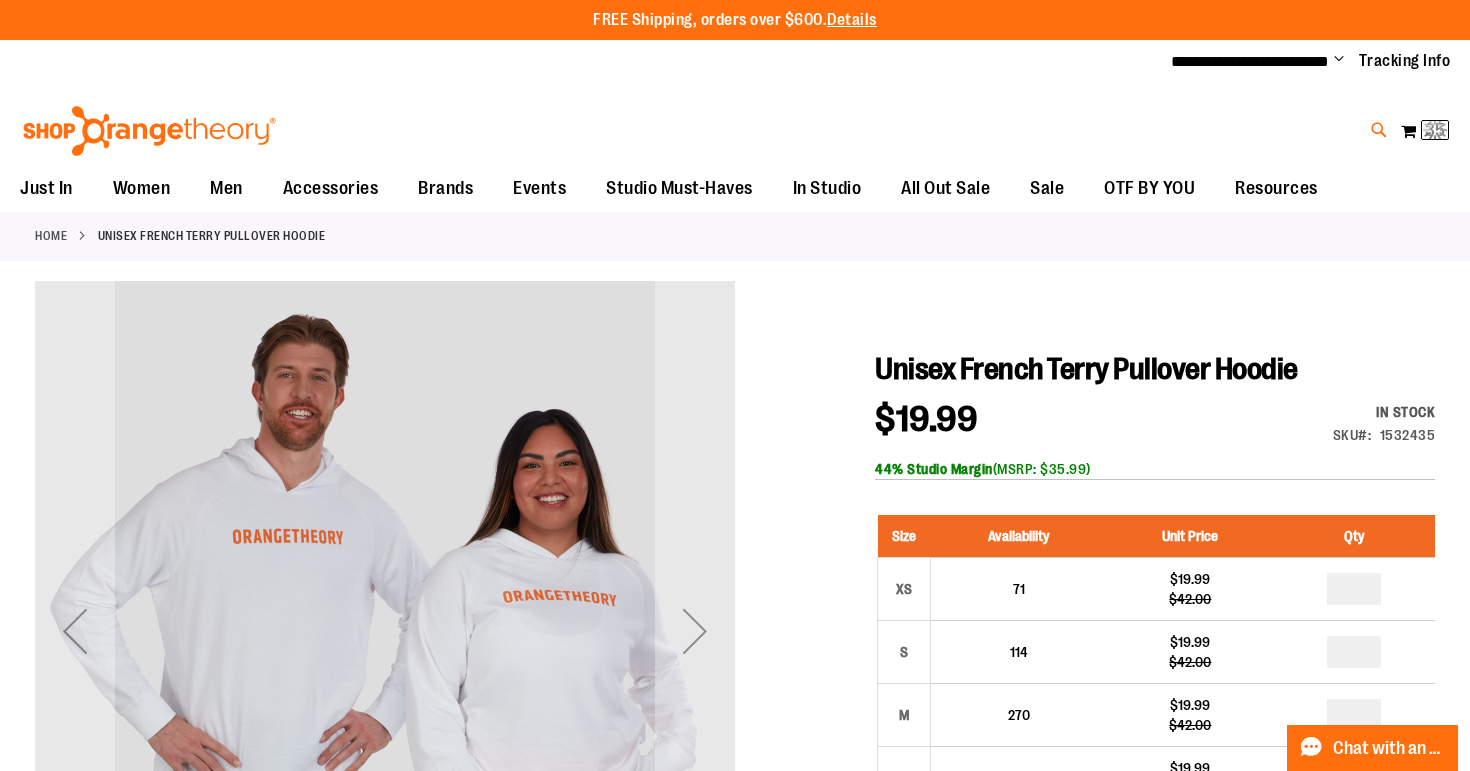 type on "**********" 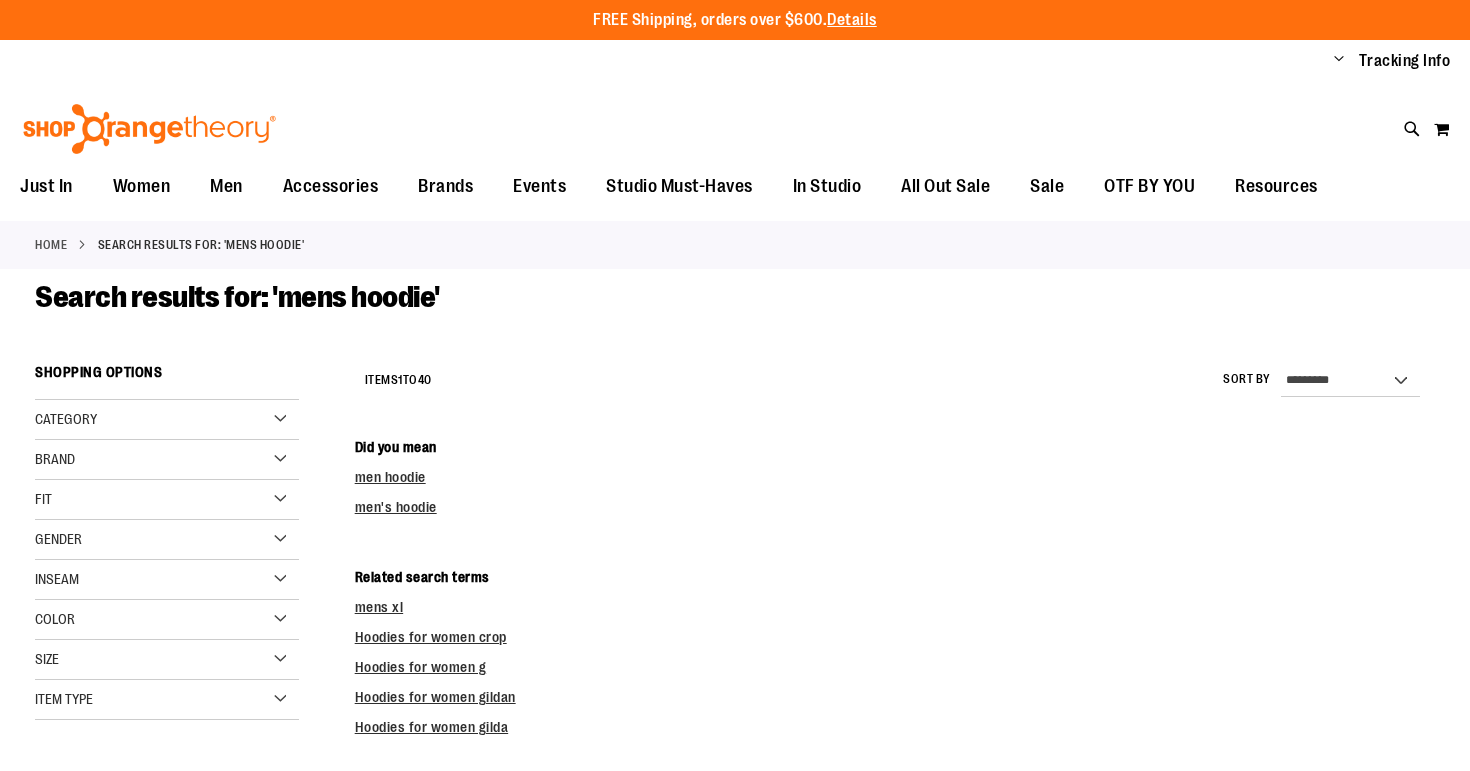 scroll, scrollTop: 0, scrollLeft: 0, axis: both 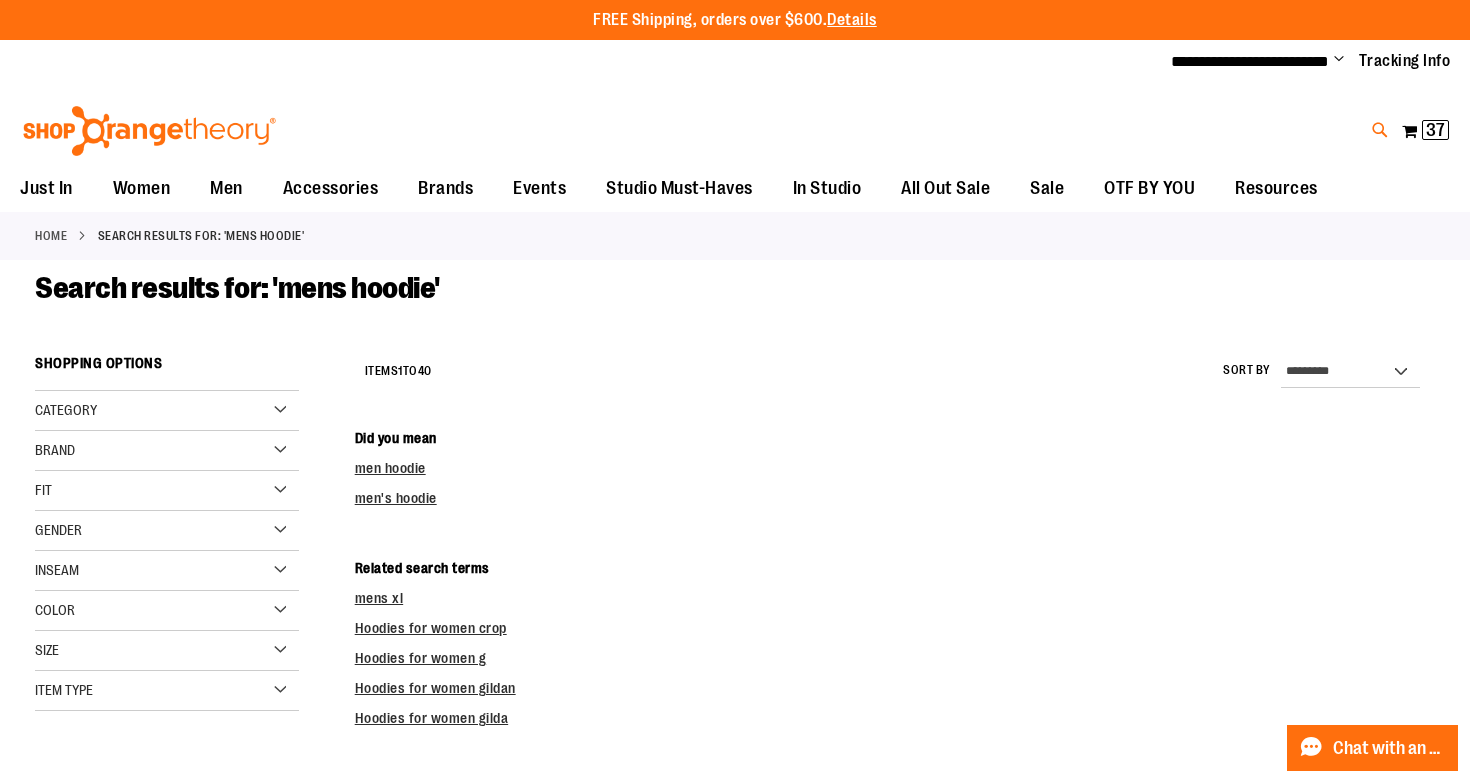click at bounding box center [1380, 130] 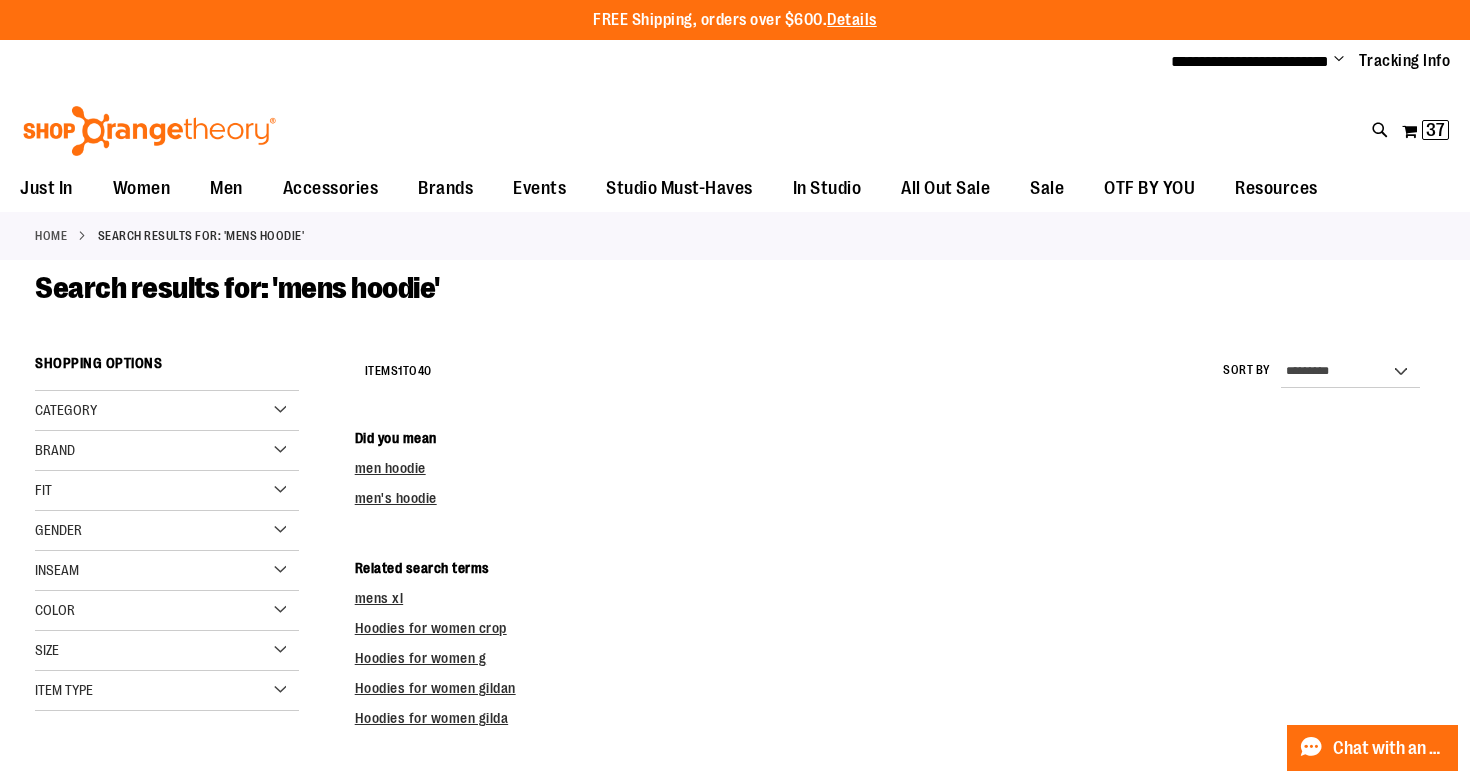 click at bounding box center (1283, 115) 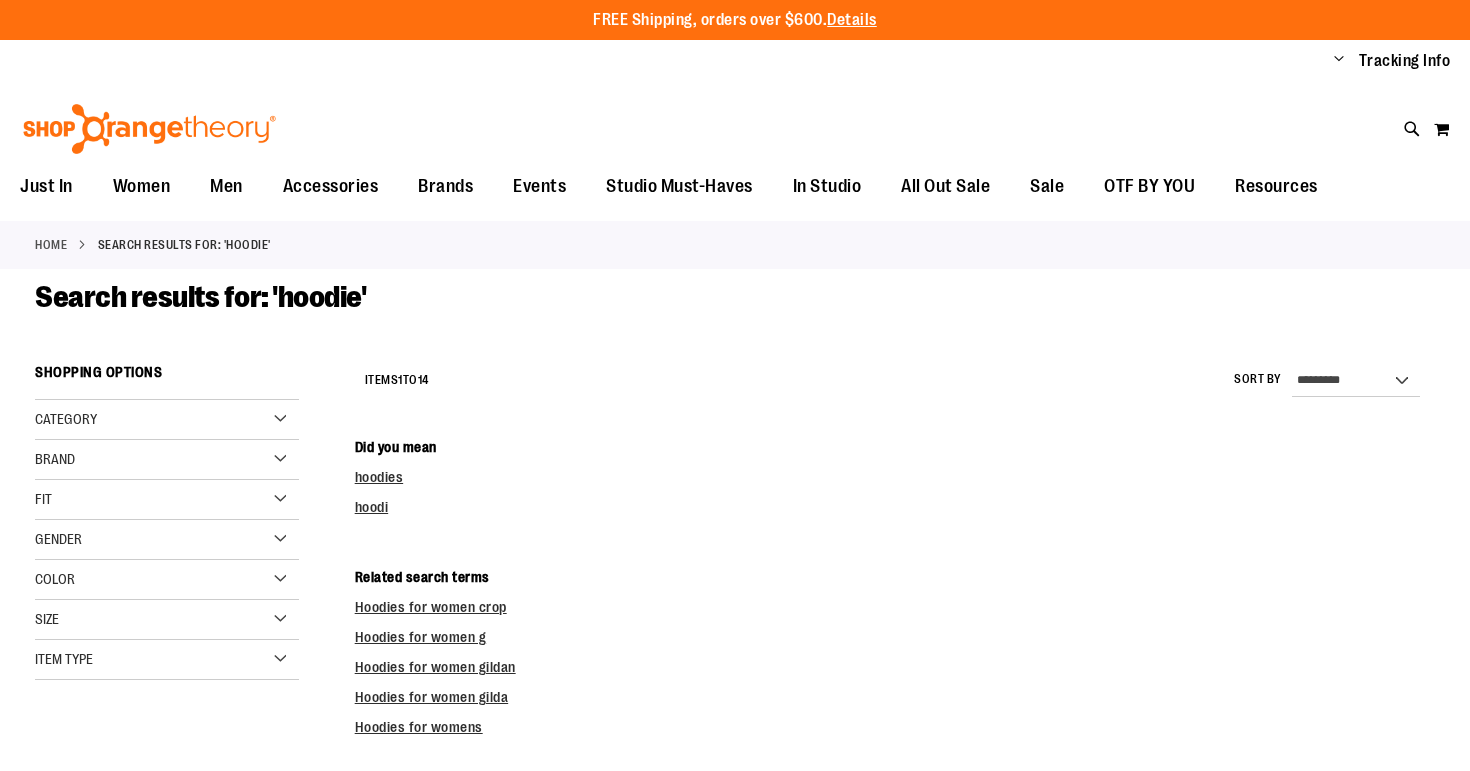 scroll, scrollTop: 0, scrollLeft: 0, axis: both 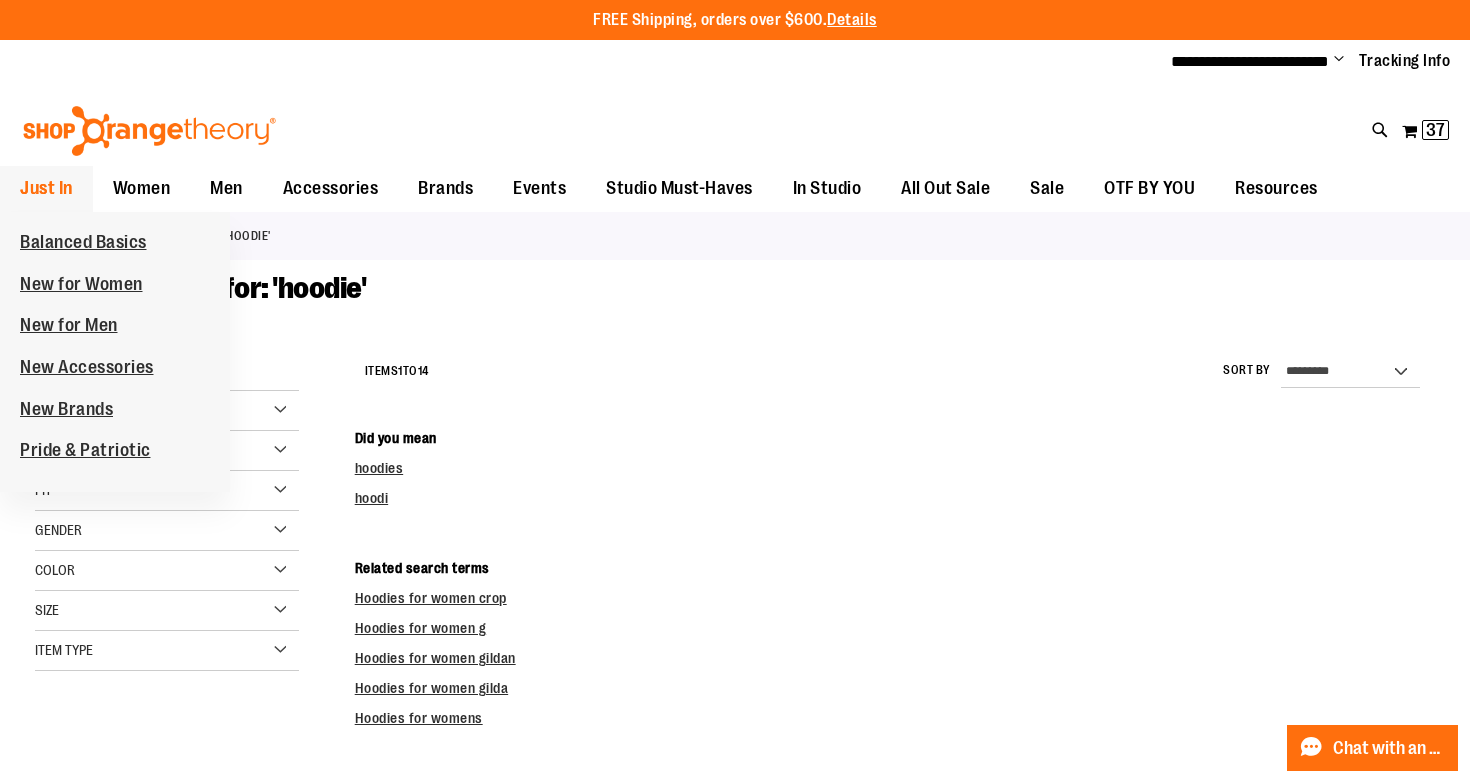 click on "Just In" at bounding box center (46, 188) 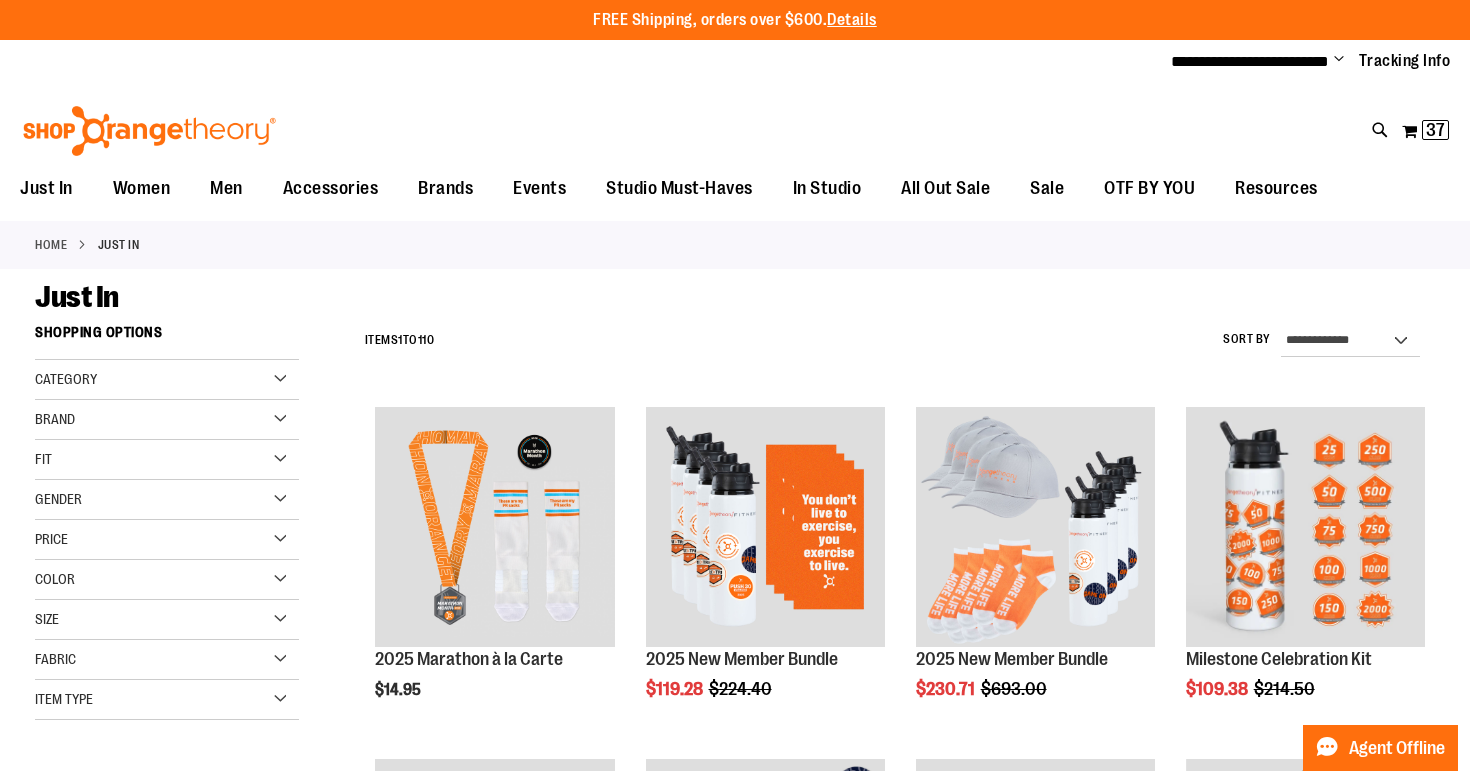 scroll, scrollTop: 0, scrollLeft: 0, axis: both 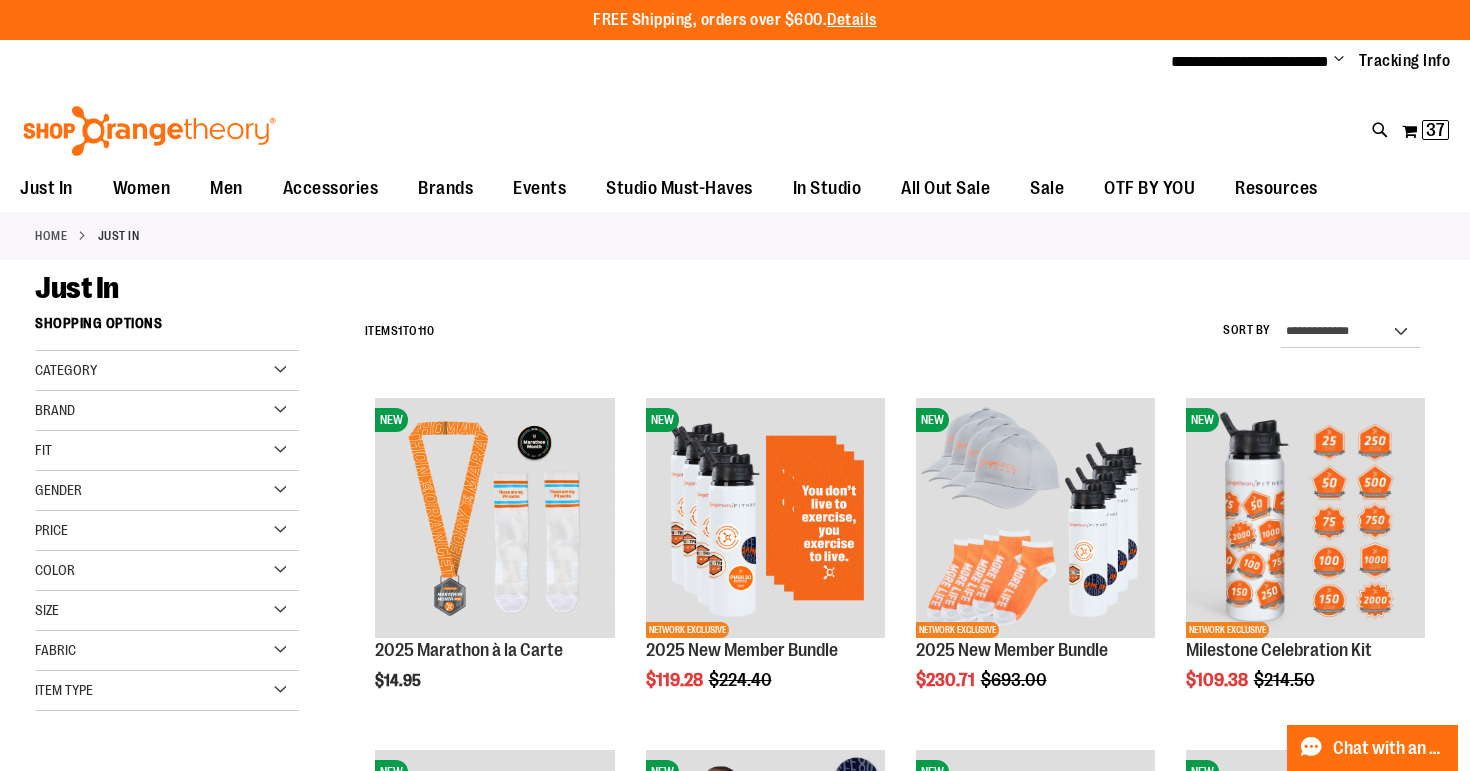click on "Color" at bounding box center [167, 571] 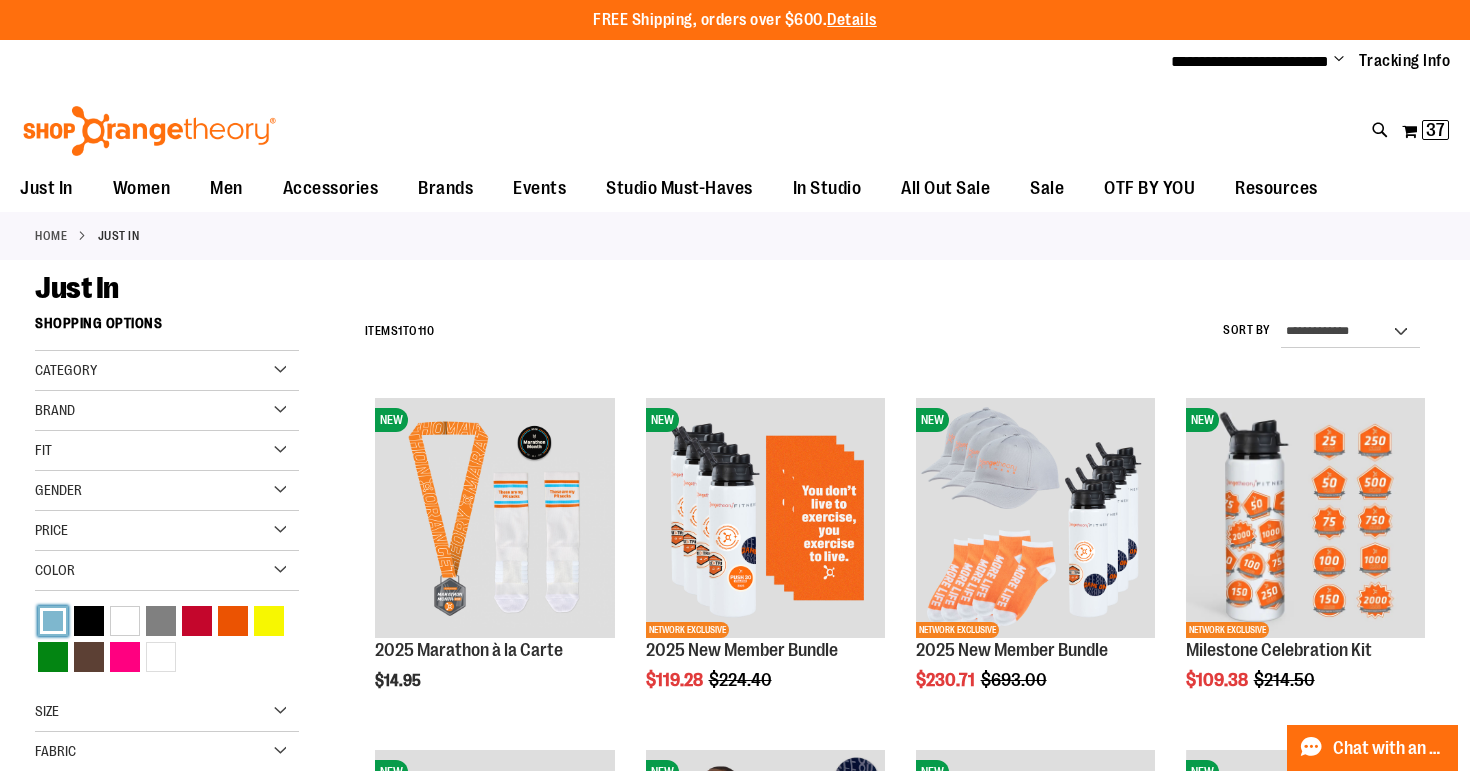 click at bounding box center [53, 621] 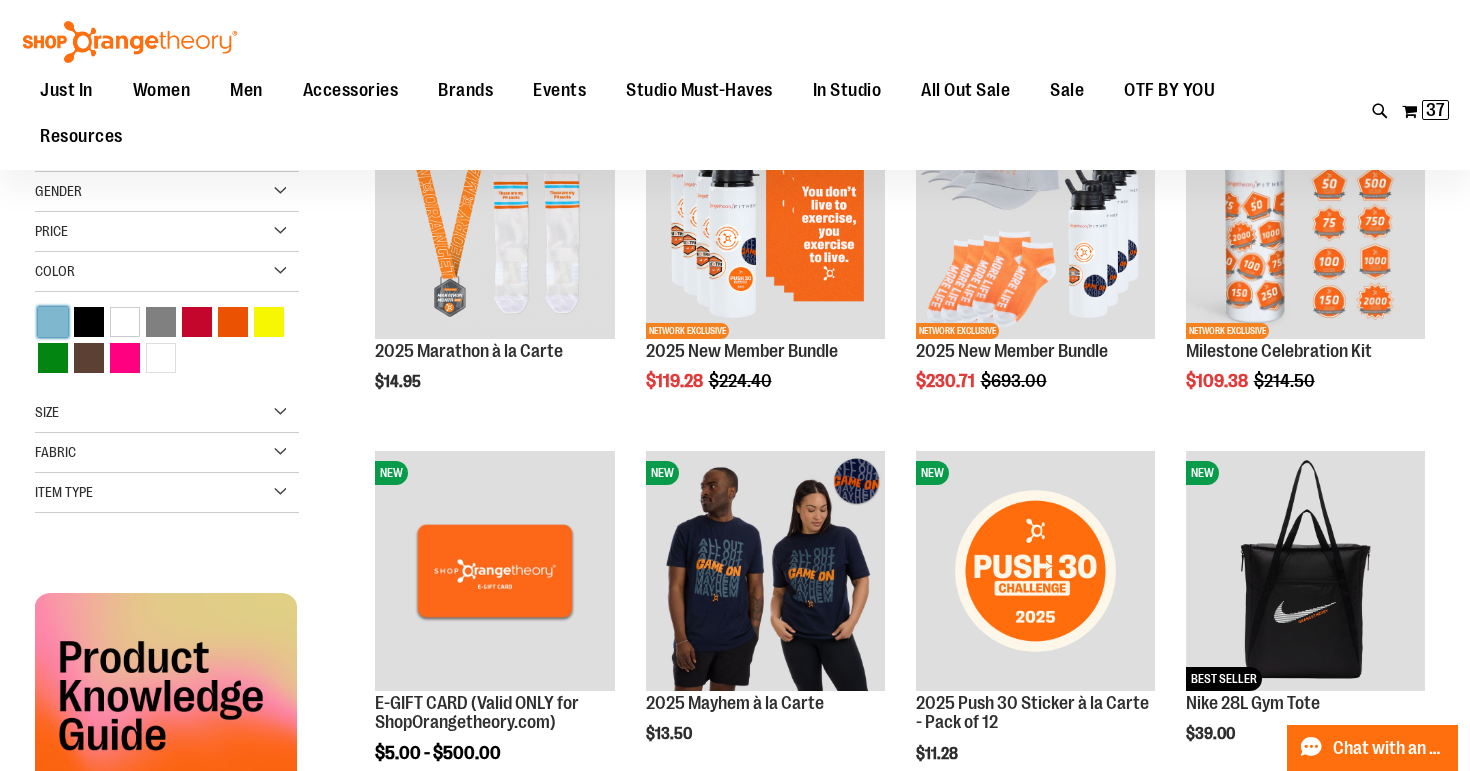 scroll, scrollTop: 304, scrollLeft: 0, axis: vertical 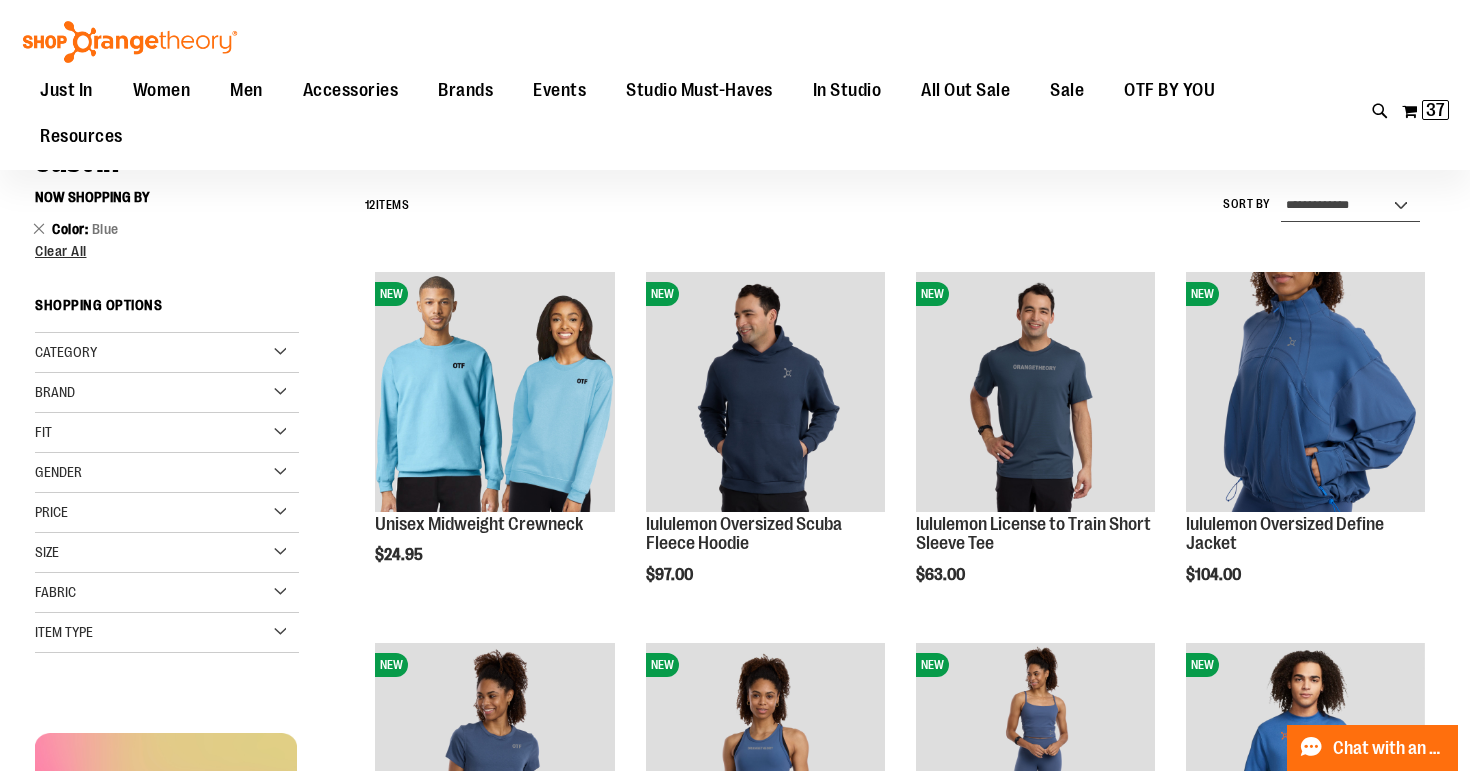 select on "*********" 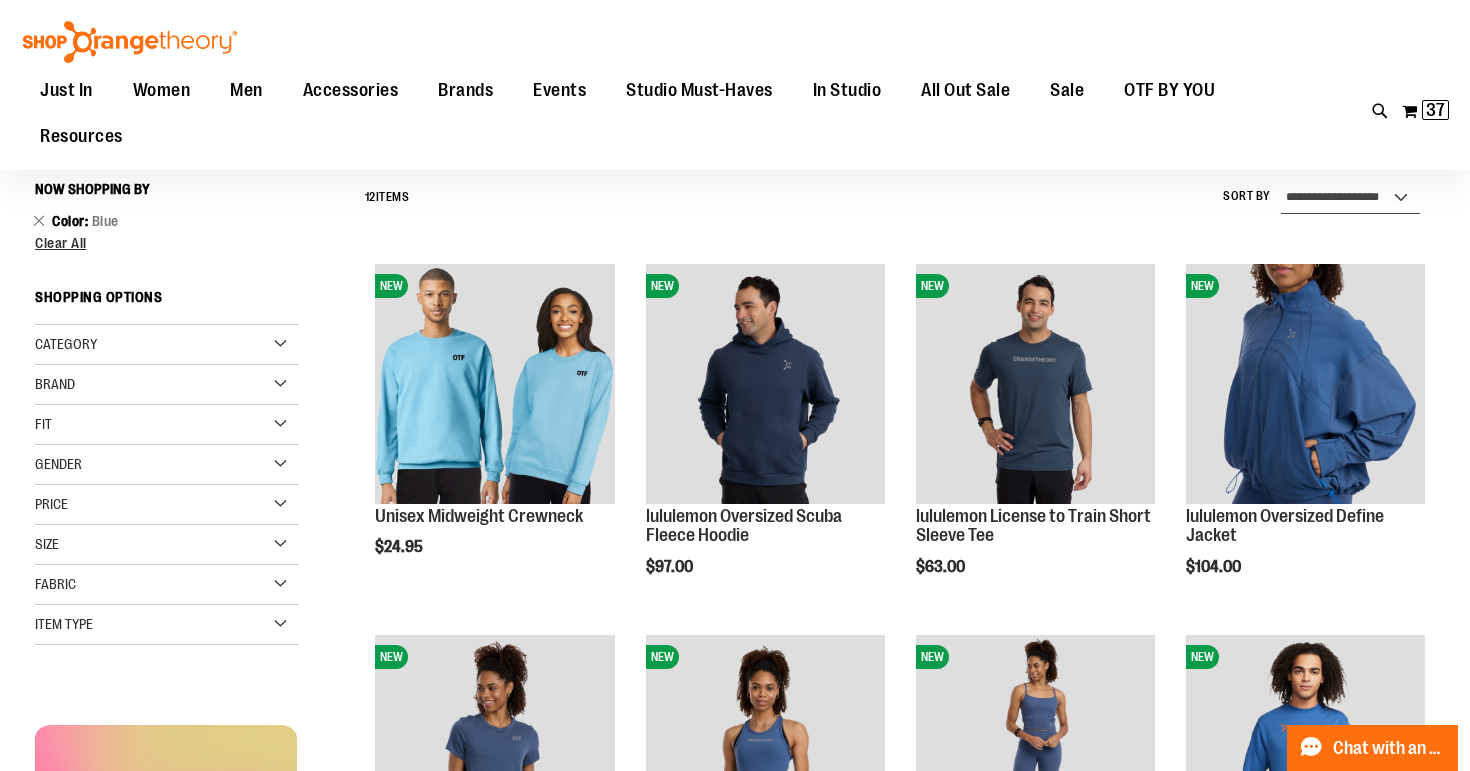 scroll, scrollTop: 135, scrollLeft: 0, axis: vertical 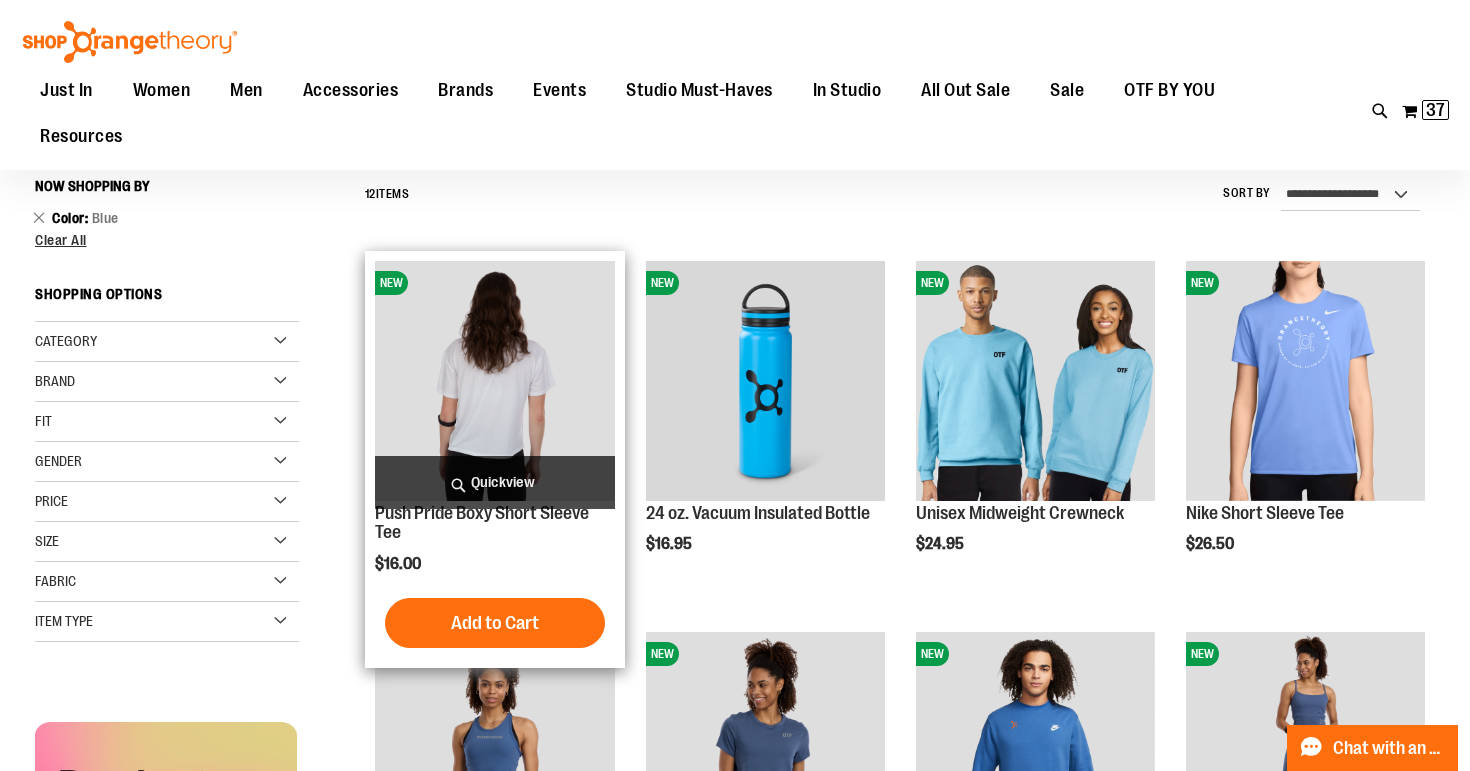 click on "Quickview" at bounding box center (494, 482) 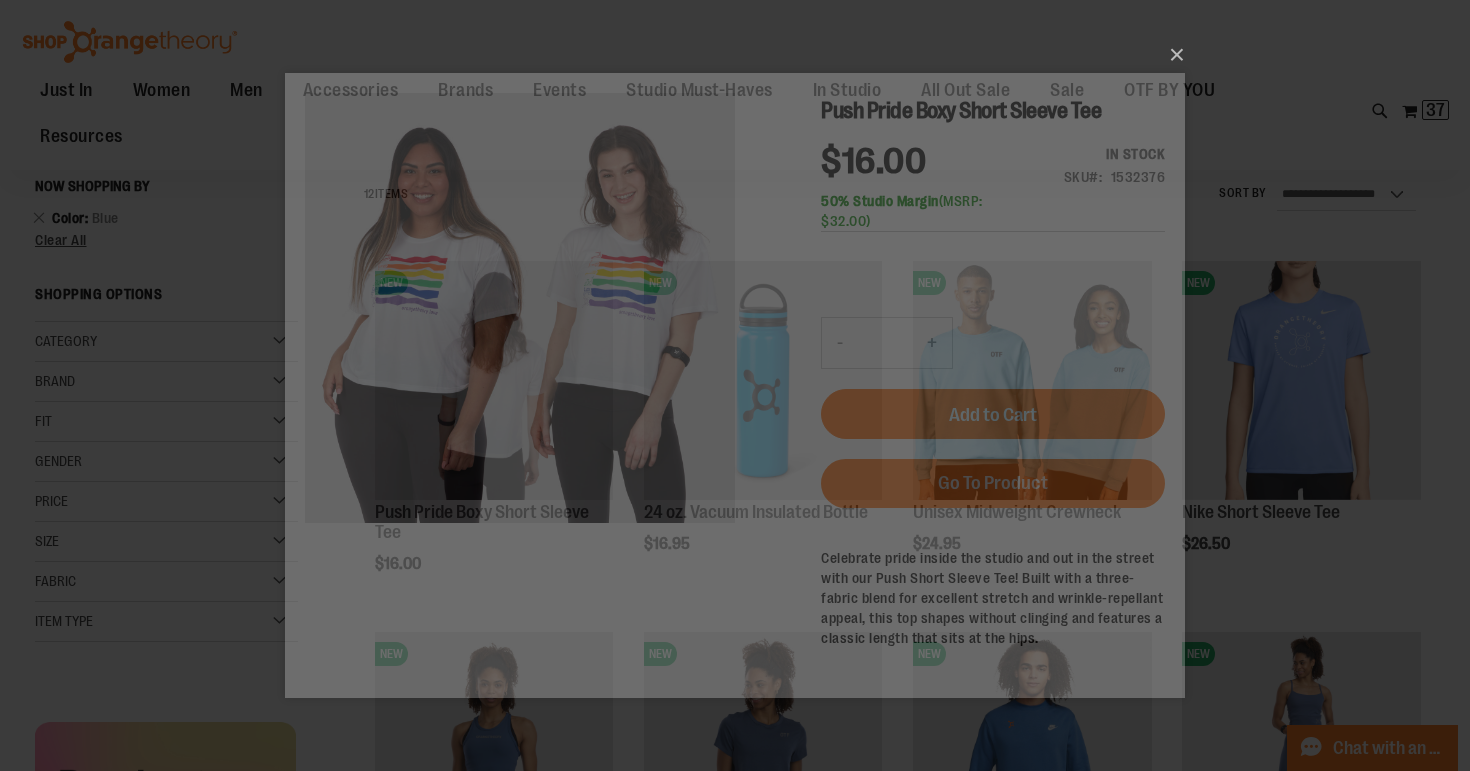 scroll, scrollTop: 0, scrollLeft: 0, axis: both 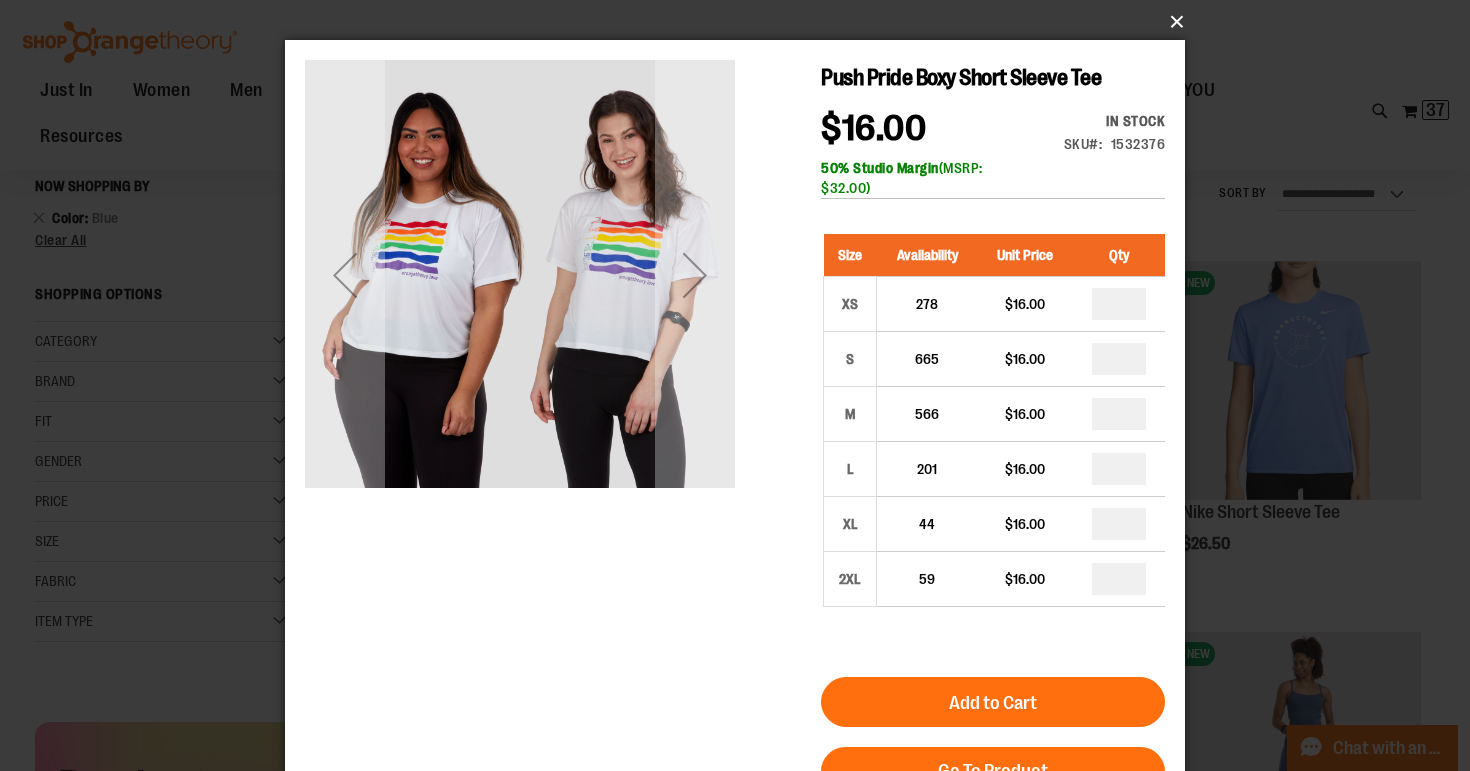 click on "×" at bounding box center (741, 22) 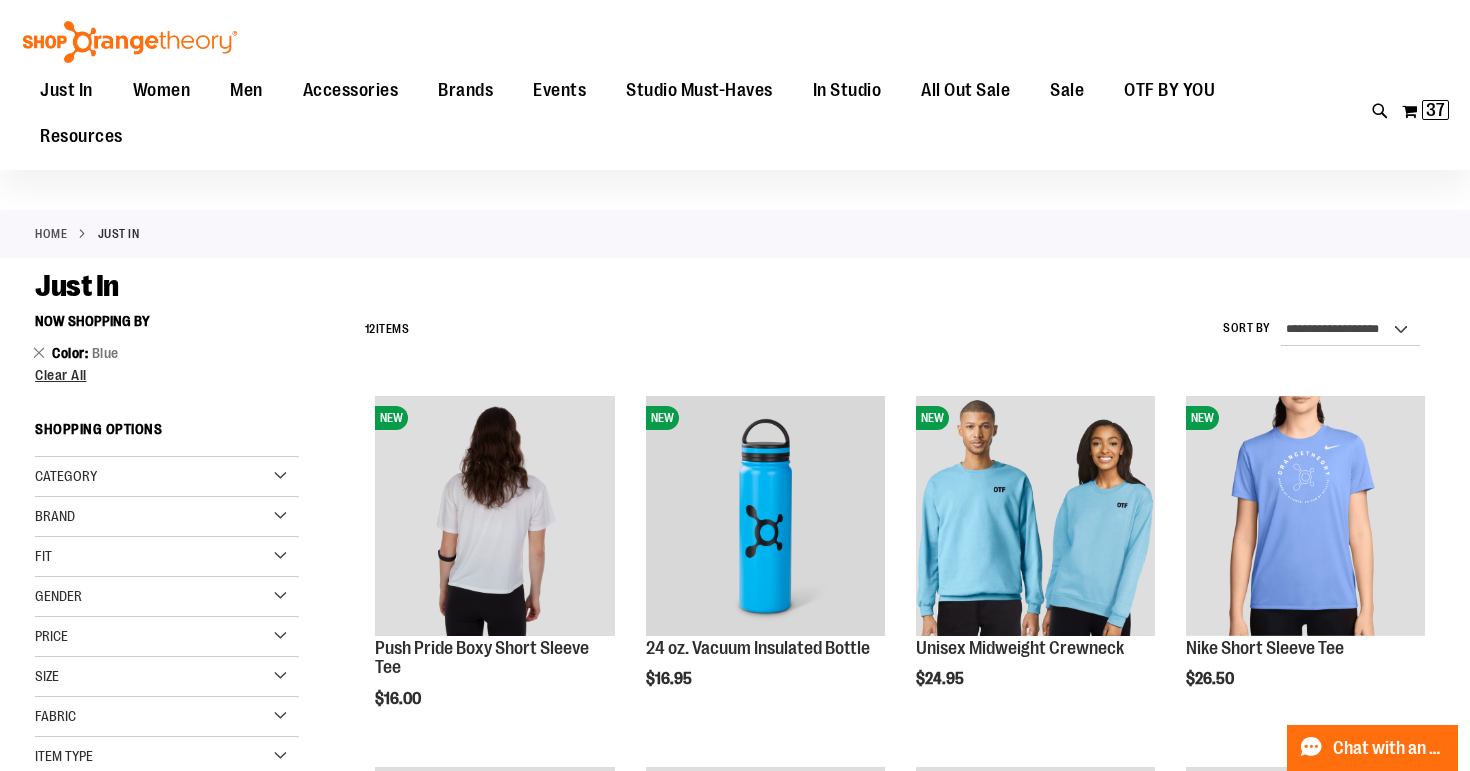 scroll, scrollTop: 187, scrollLeft: 0, axis: vertical 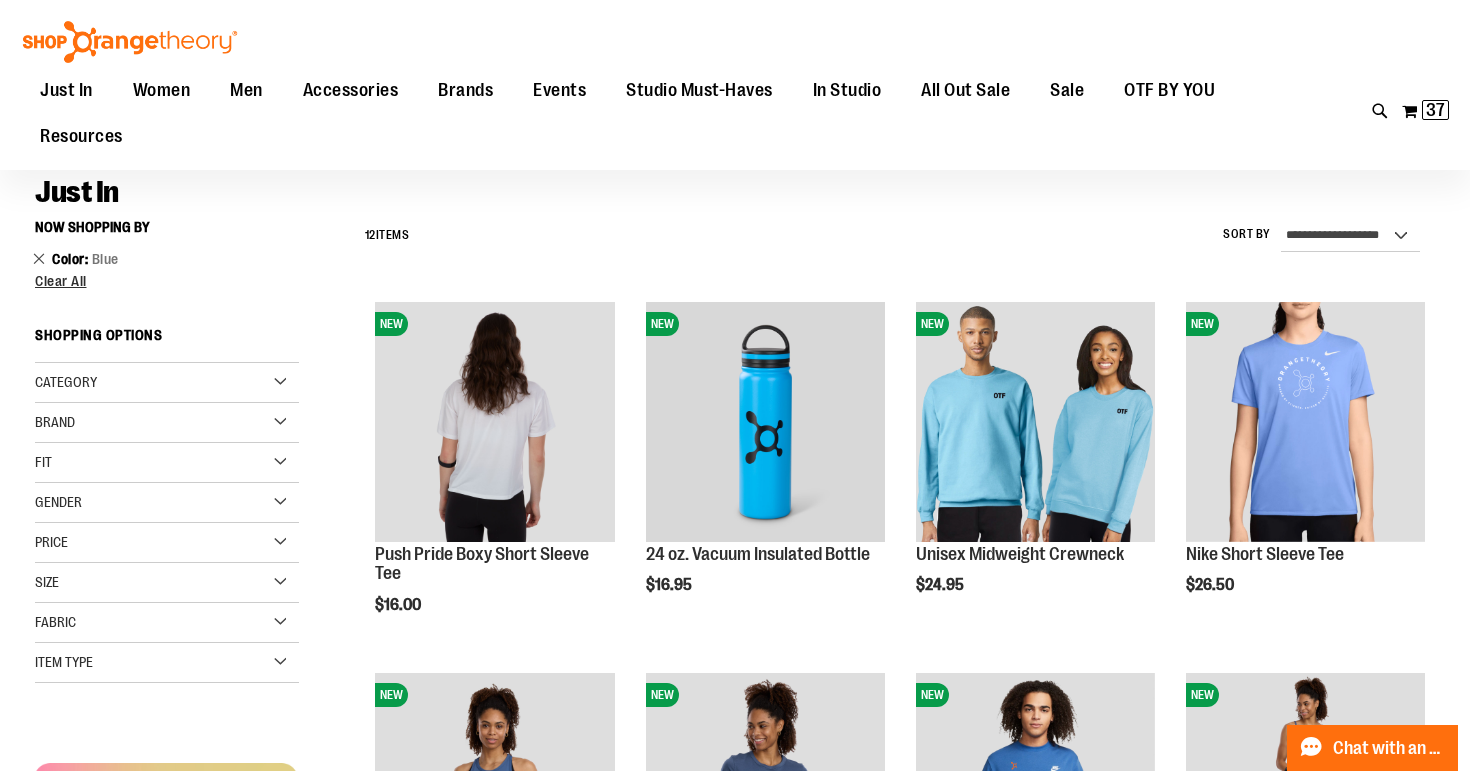 click on "Remove This Item" at bounding box center [39, 258] 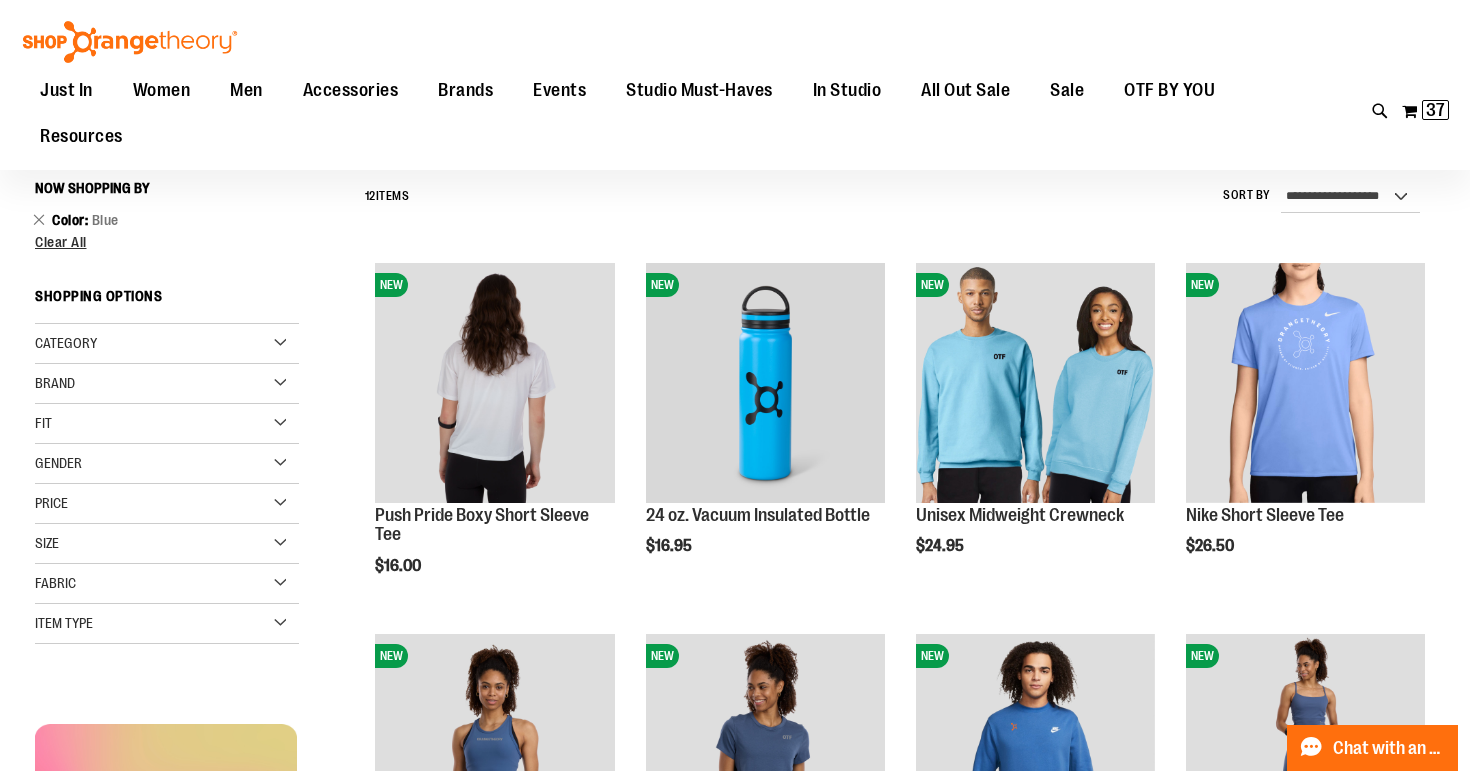 scroll, scrollTop: 135, scrollLeft: 0, axis: vertical 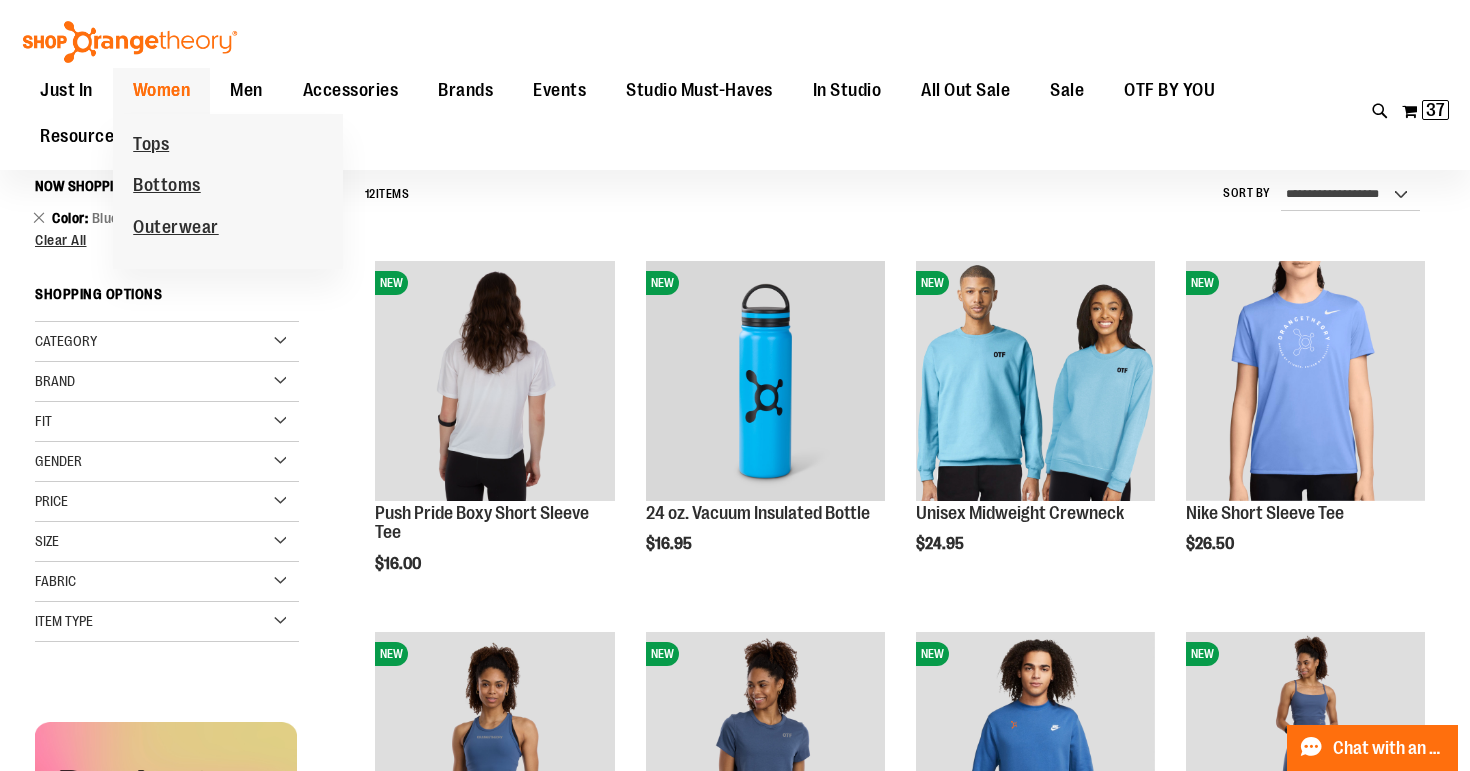 click on "Women" at bounding box center [162, 90] 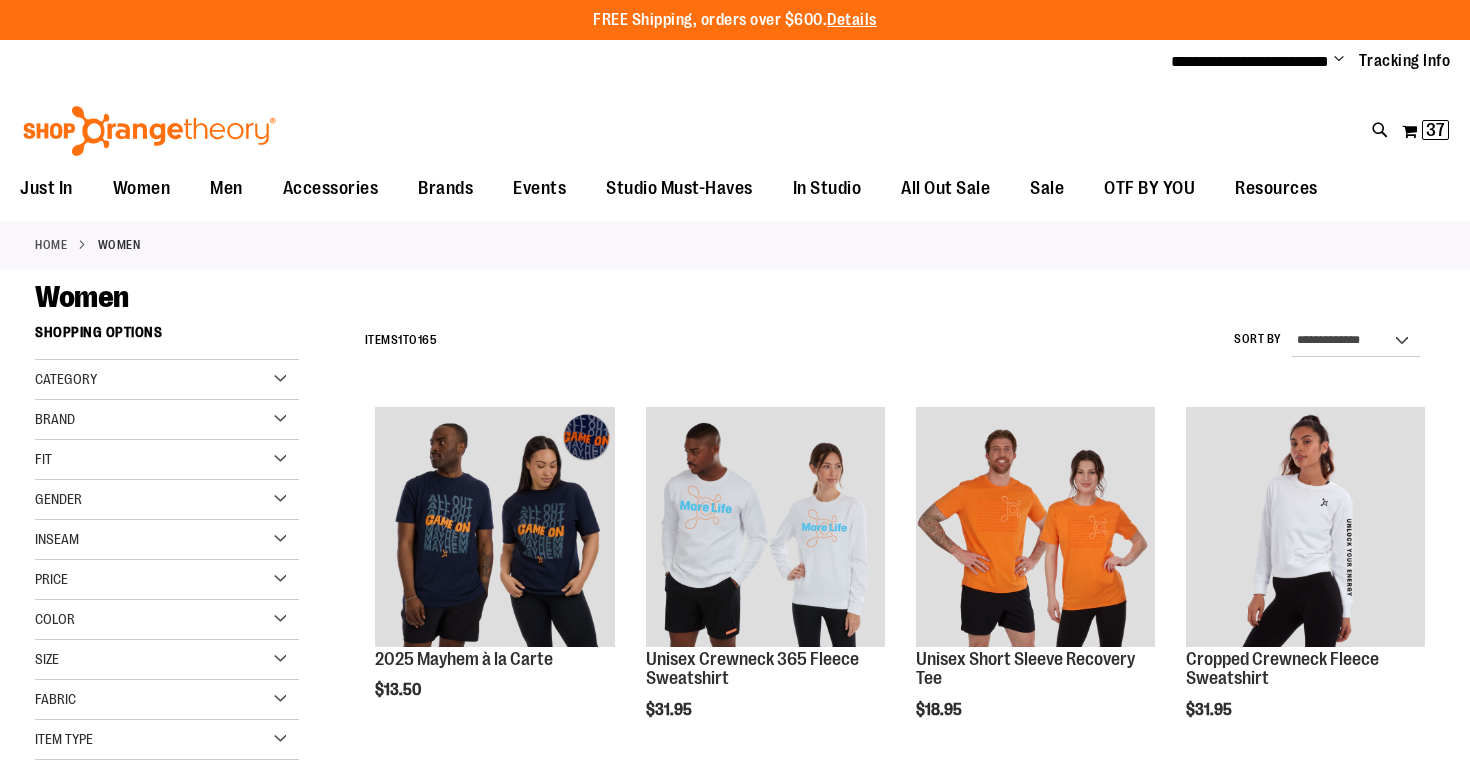 scroll, scrollTop: 0, scrollLeft: 0, axis: both 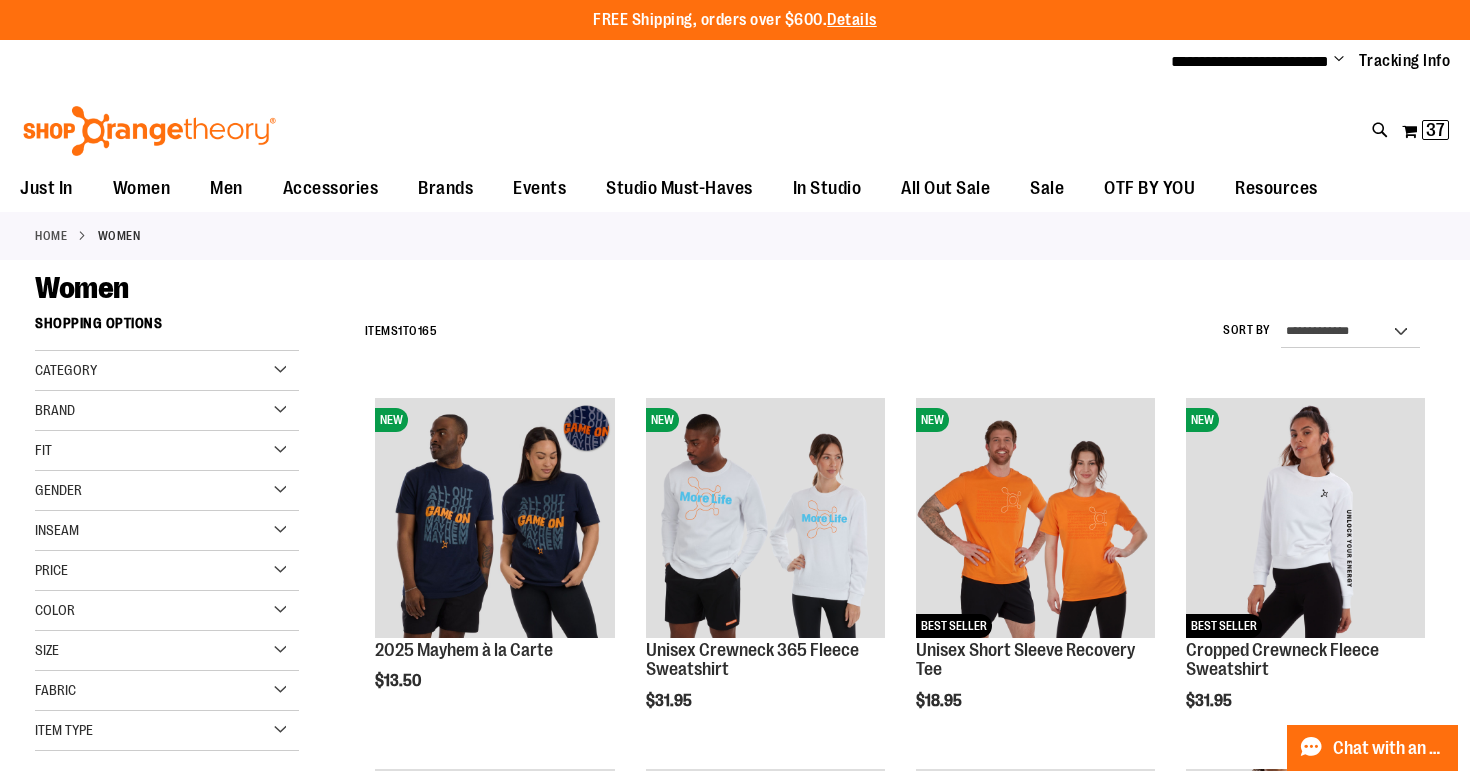 click on "Color" at bounding box center [167, 611] 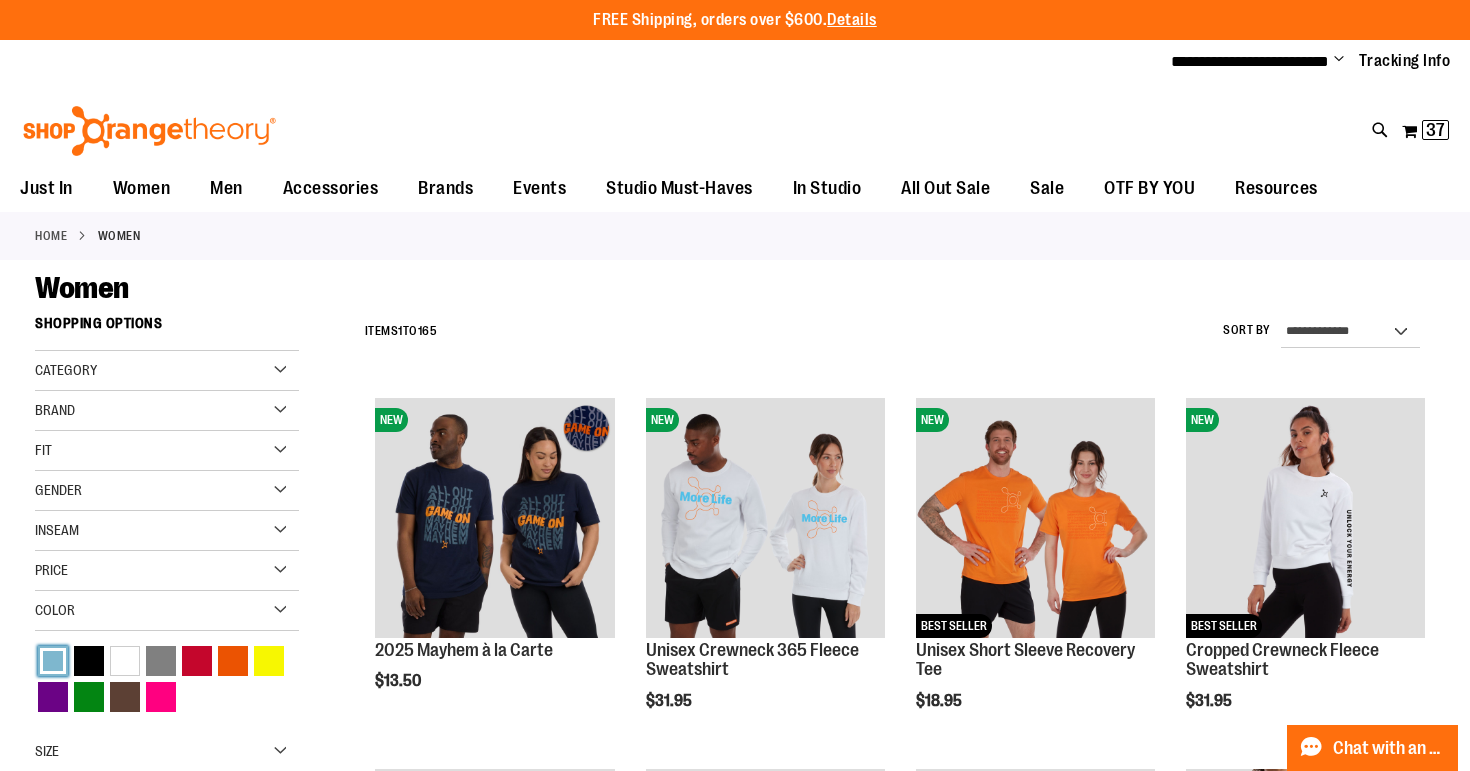 click at bounding box center (53, 661) 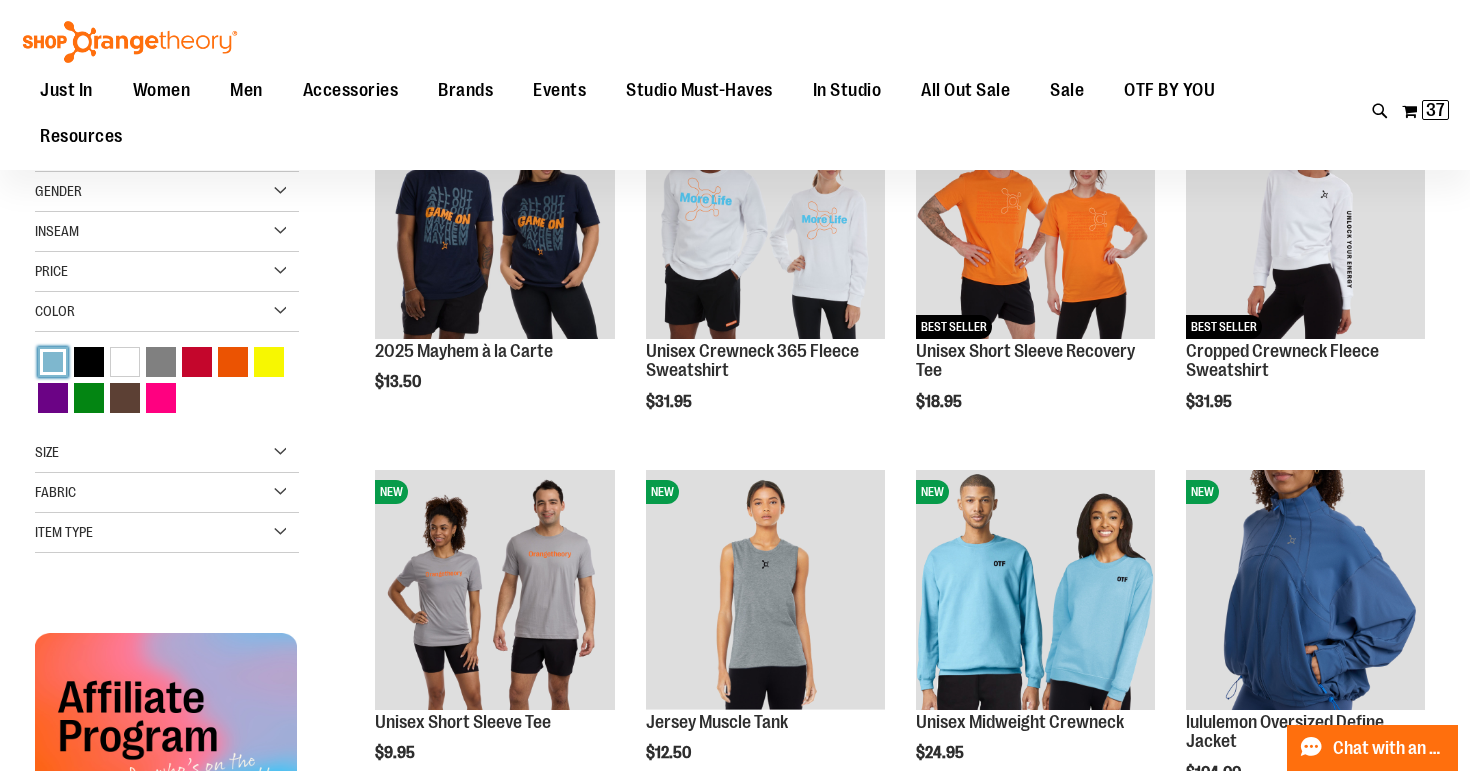 scroll, scrollTop: 304, scrollLeft: 0, axis: vertical 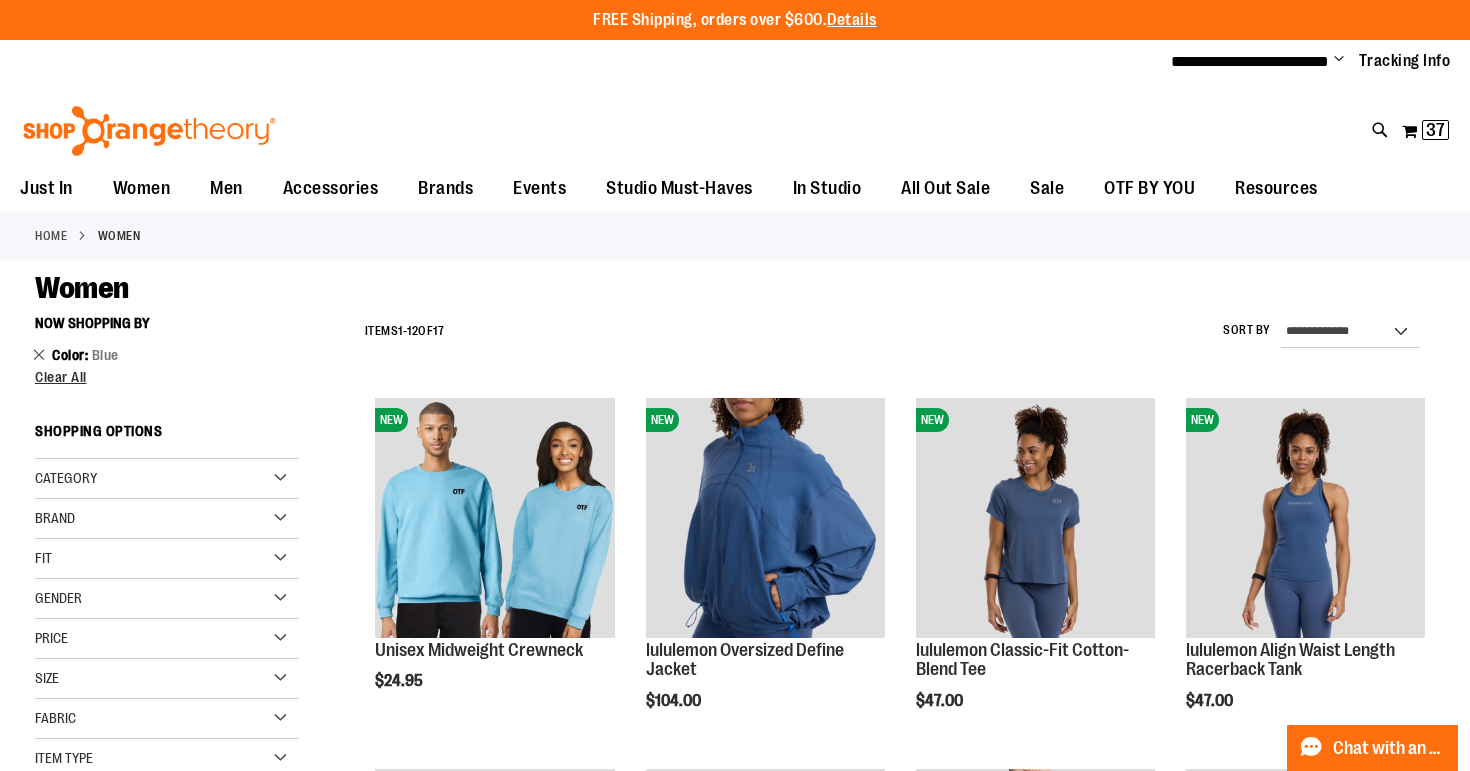 click on "Remove This Item" at bounding box center (39, 354) 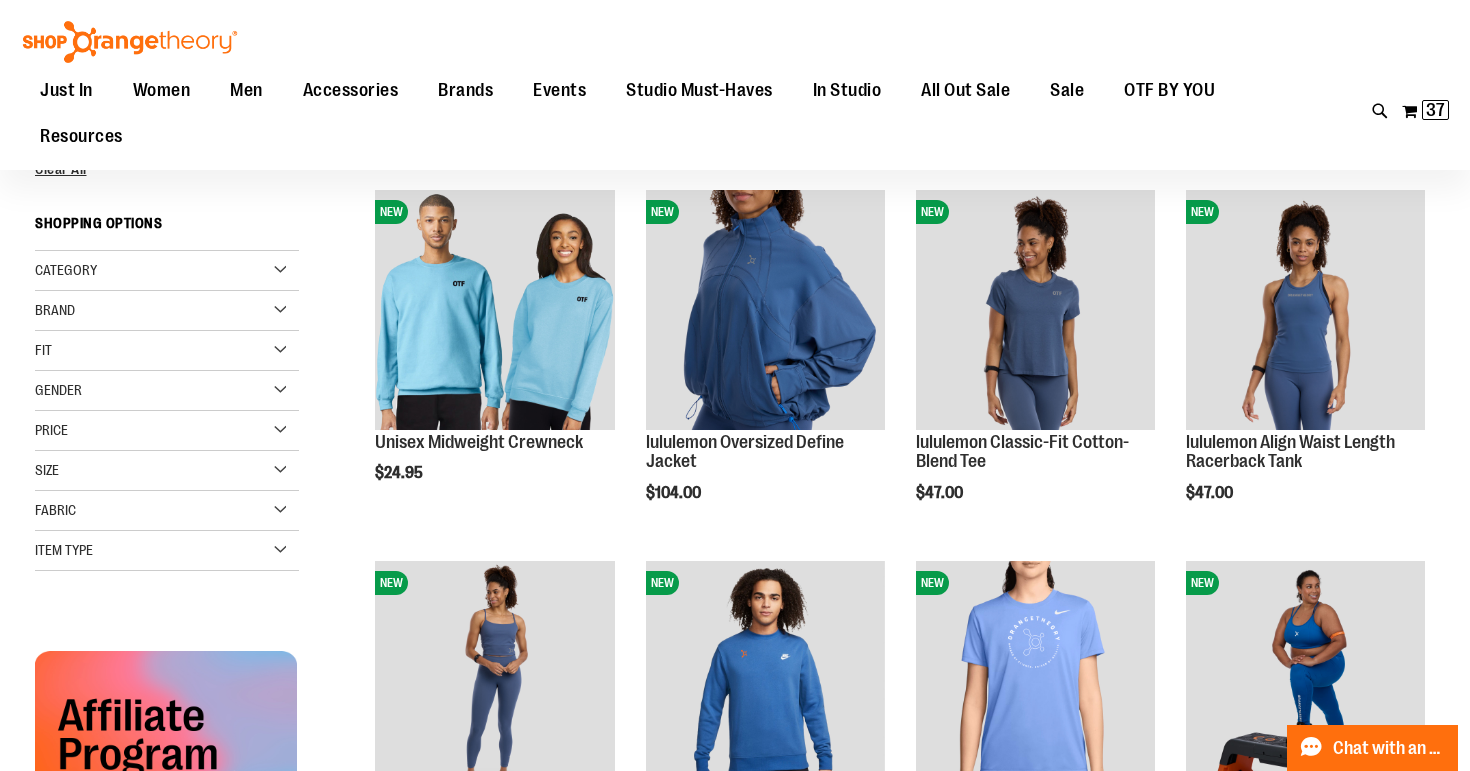 scroll, scrollTop: 154, scrollLeft: 0, axis: vertical 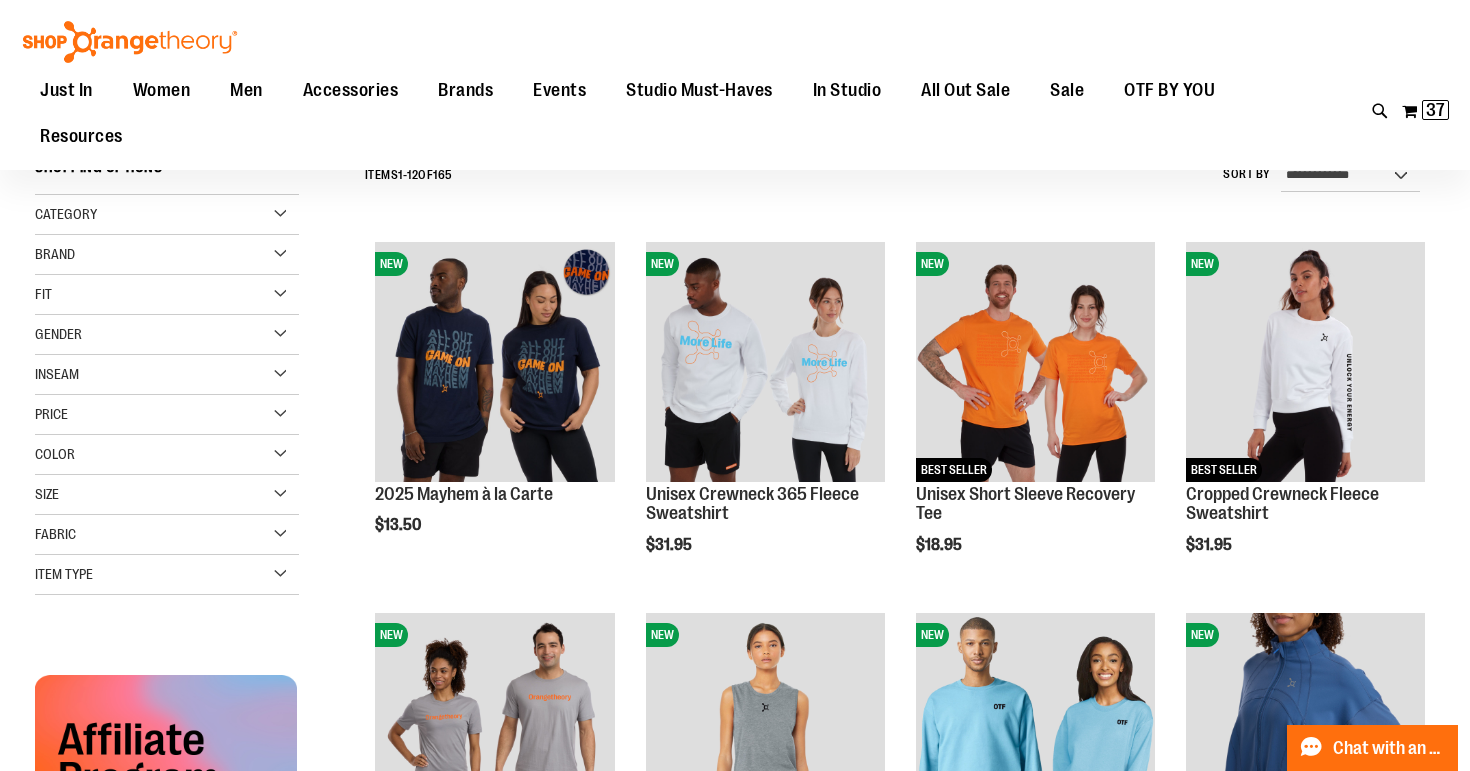 click on "Color" at bounding box center (167, 455) 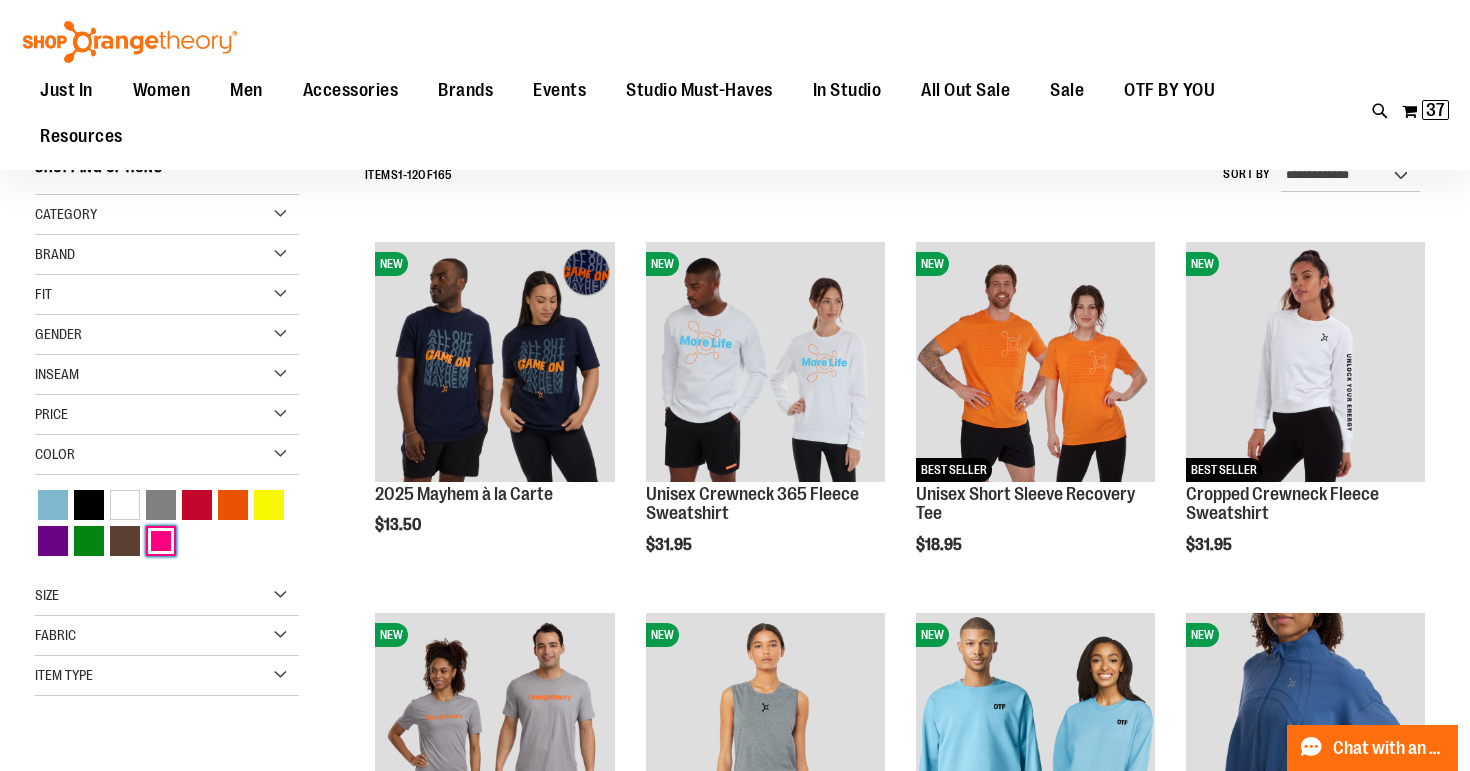 click at bounding box center (161, 541) 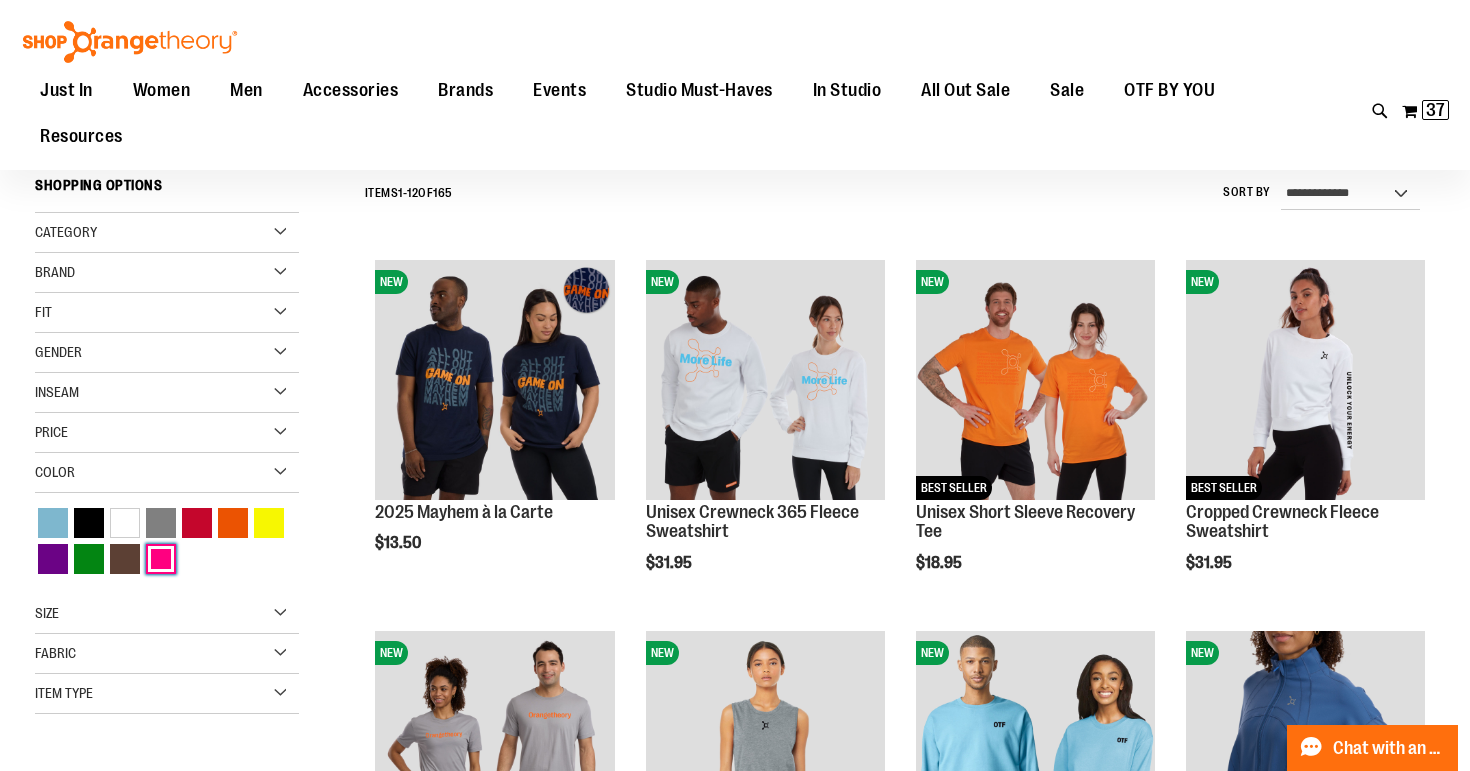 scroll, scrollTop: 135, scrollLeft: 0, axis: vertical 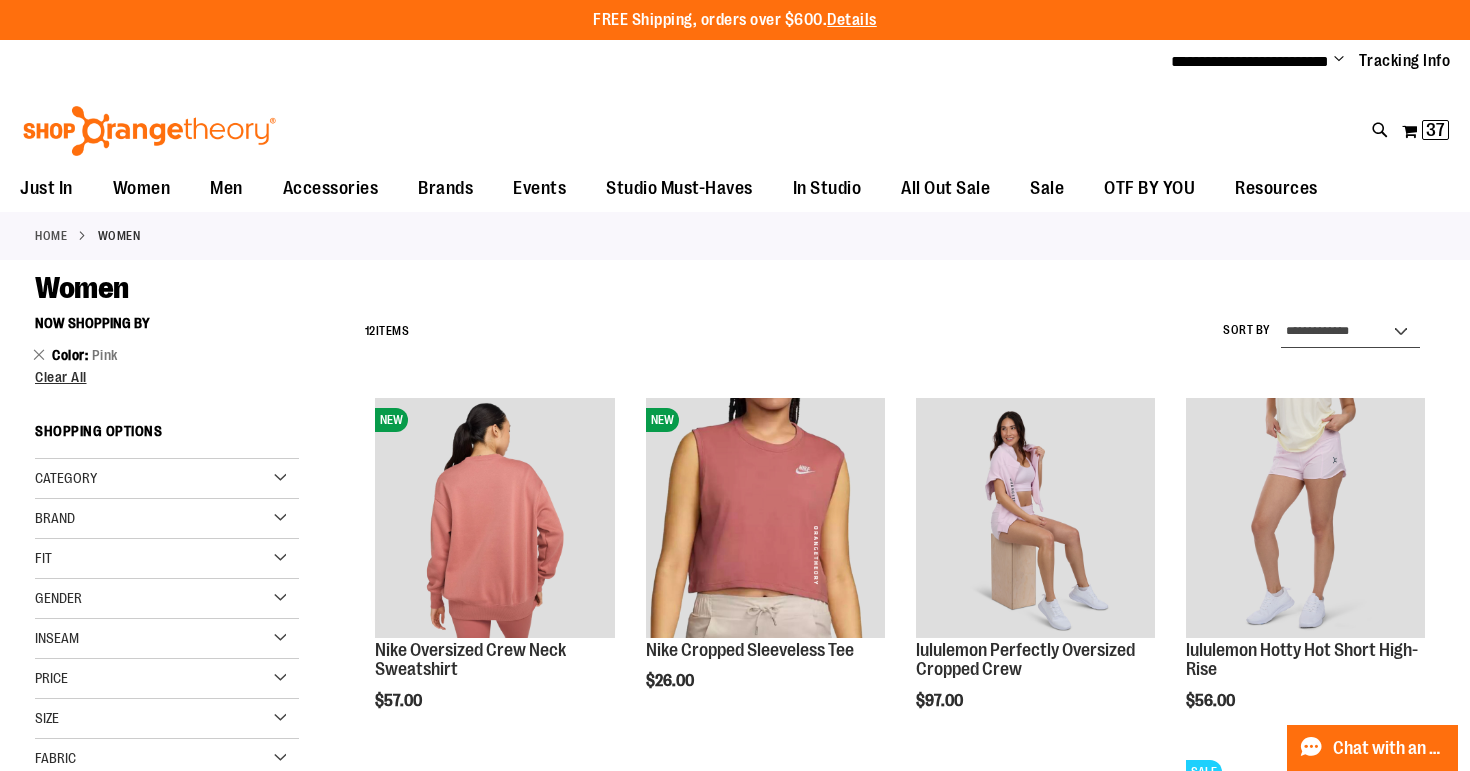 select on "*********" 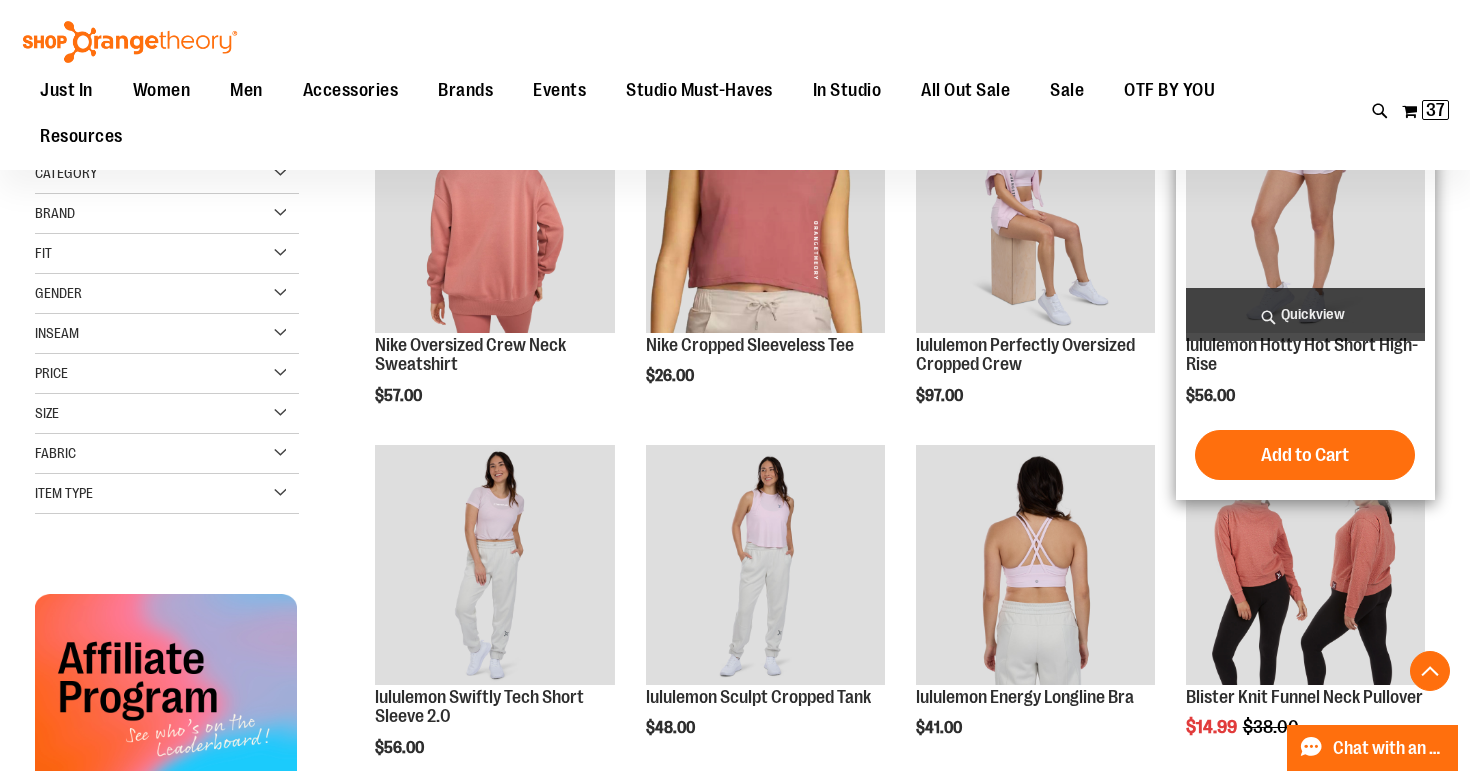 scroll, scrollTop: 304, scrollLeft: 0, axis: vertical 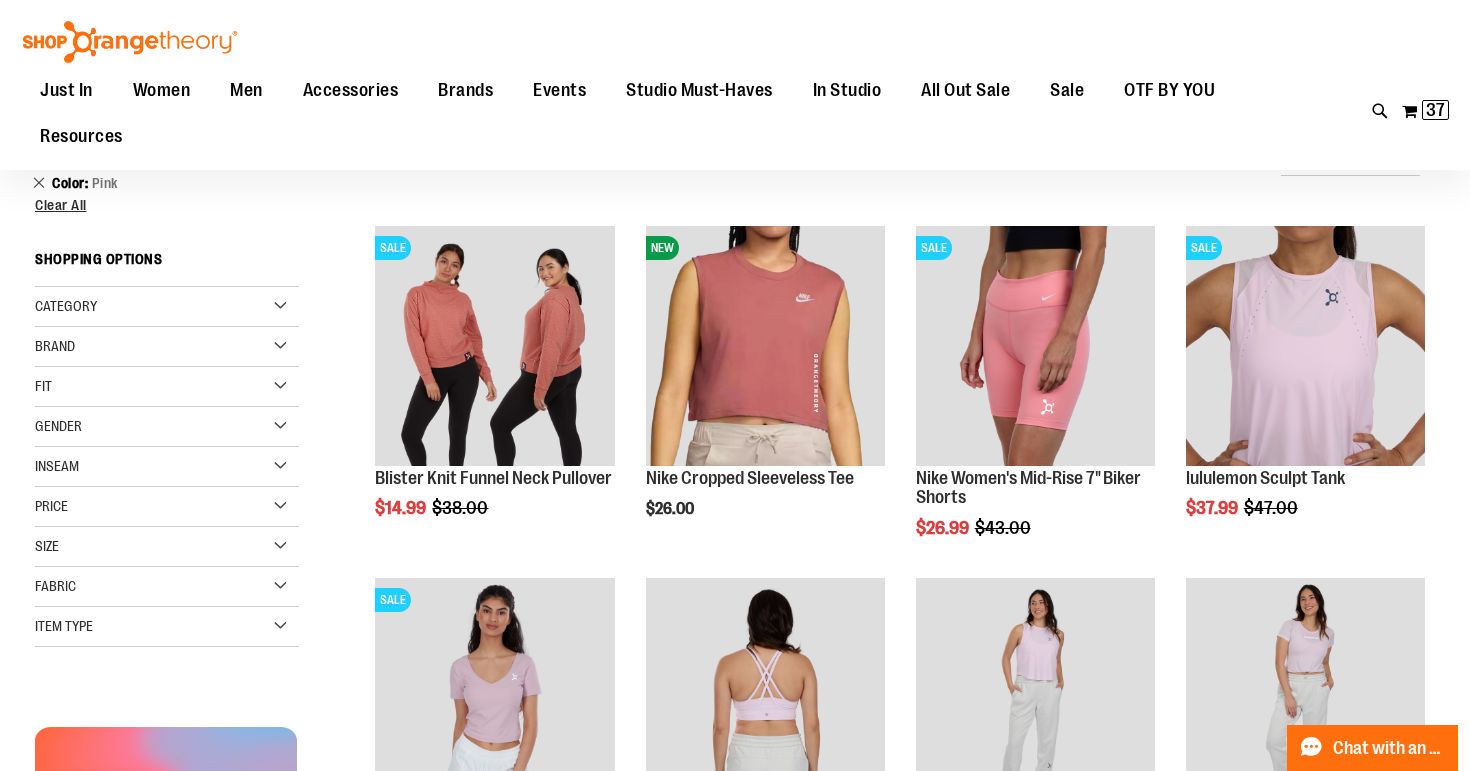click on "Remove This Item" at bounding box center (39, 182) 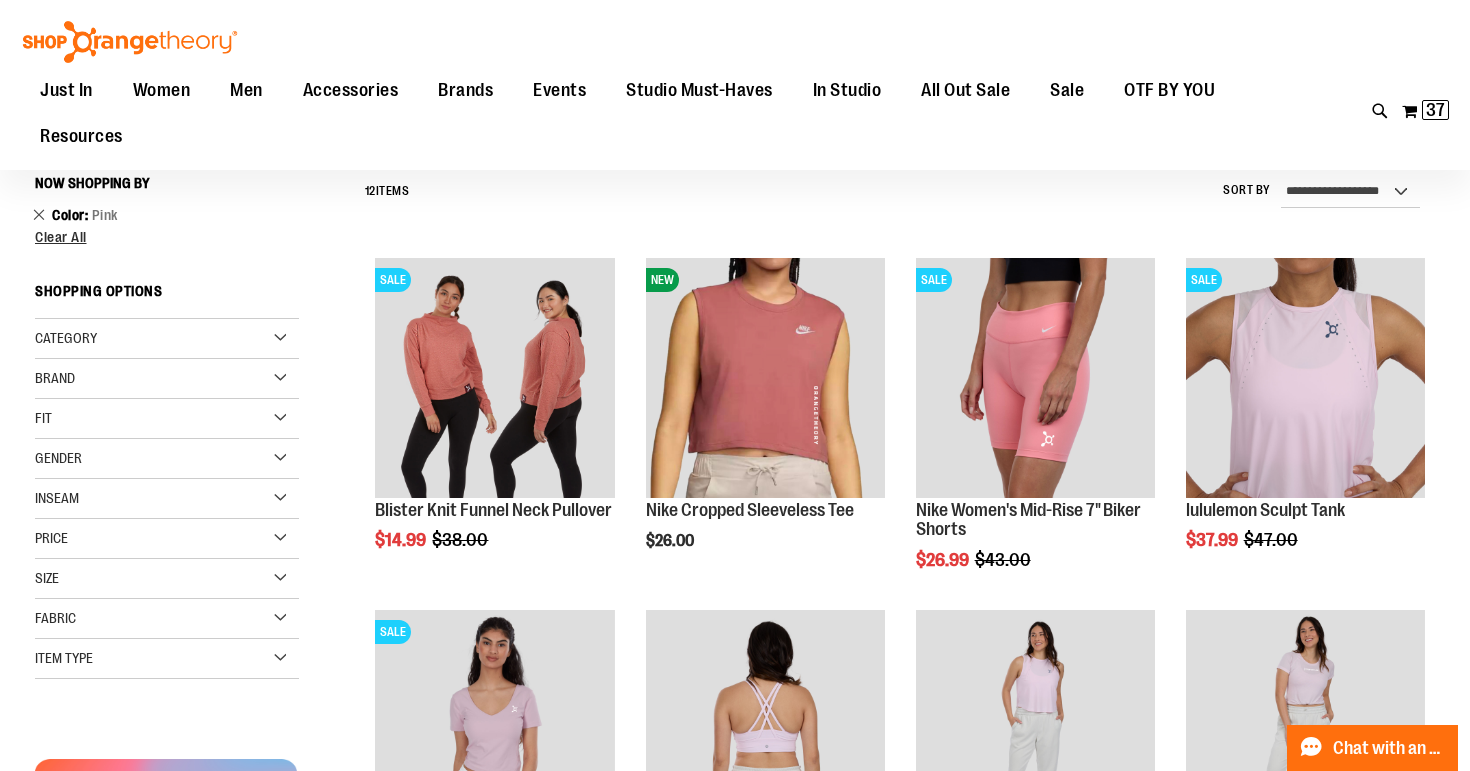scroll, scrollTop: 135, scrollLeft: 0, axis: vertical 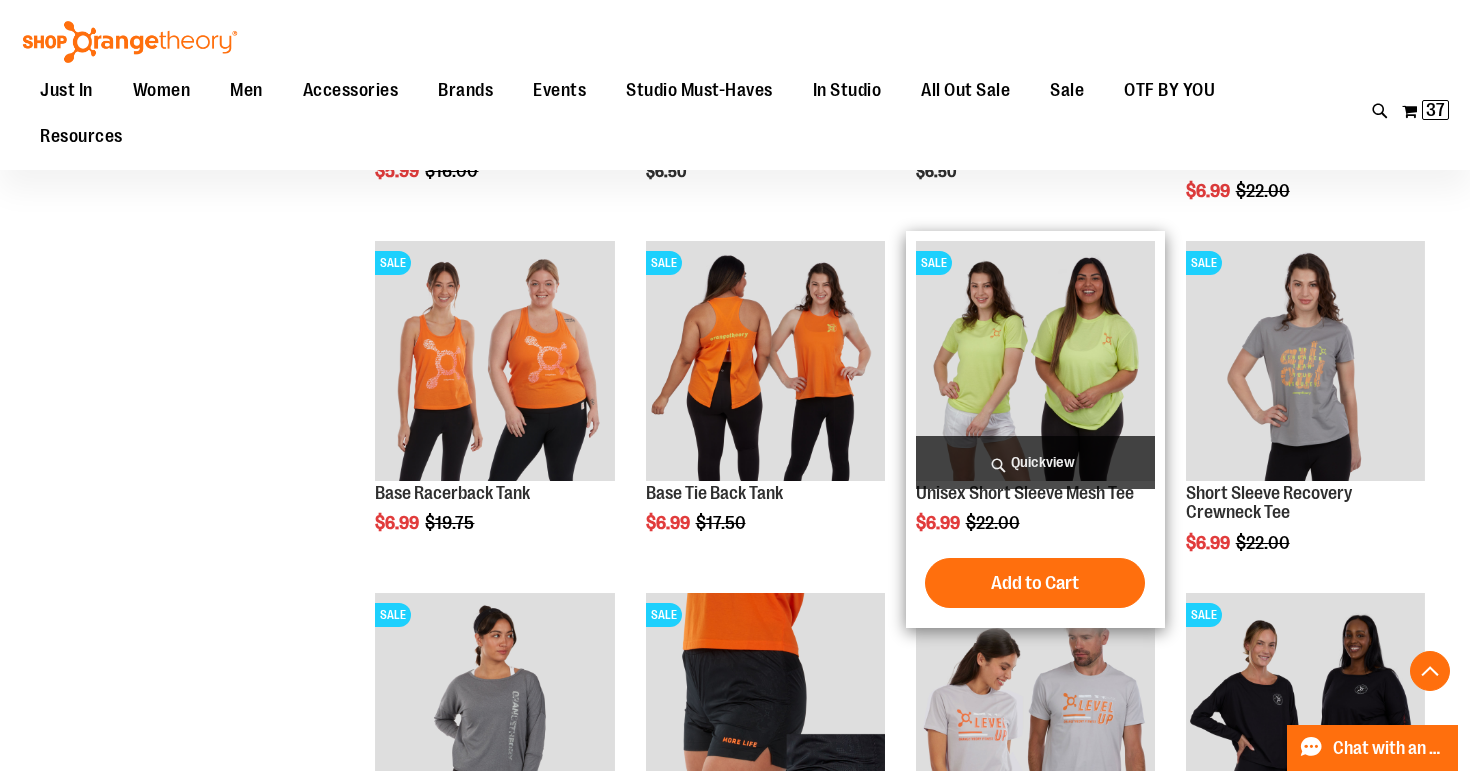 click at bounding box center [1035, 360] 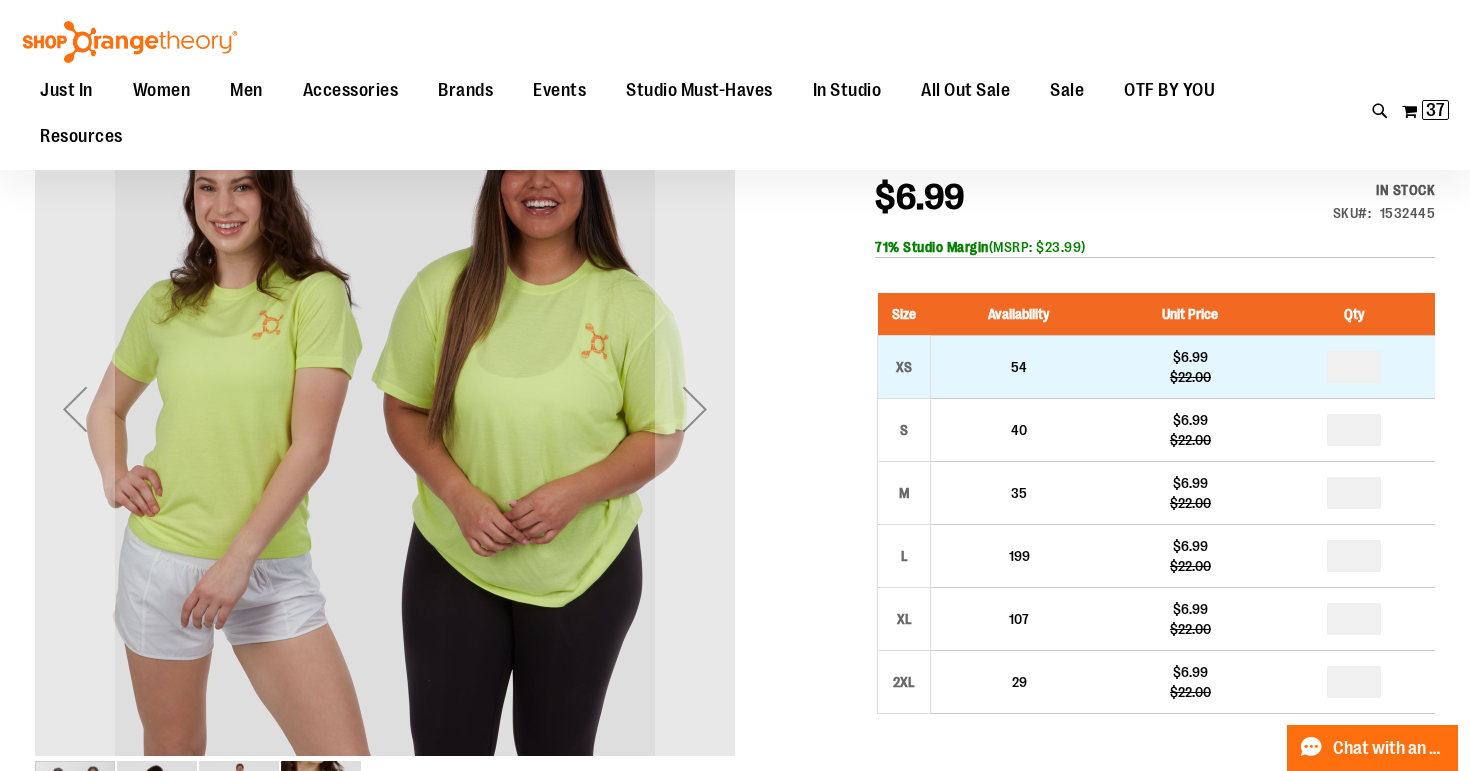 scroll, scrollTop: 222, scrollLeft: 0, axis: vertical 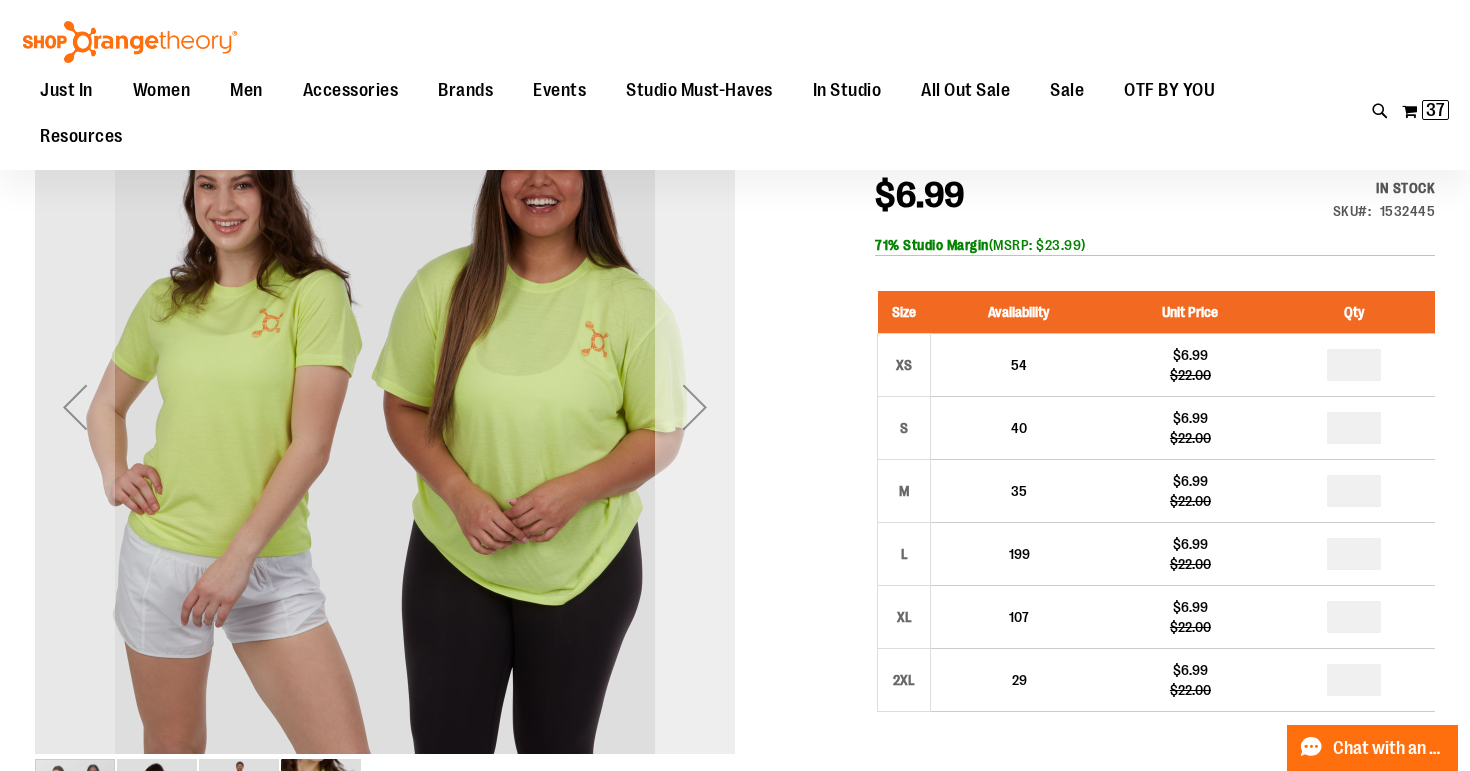 click at bounding box center [695, 407] 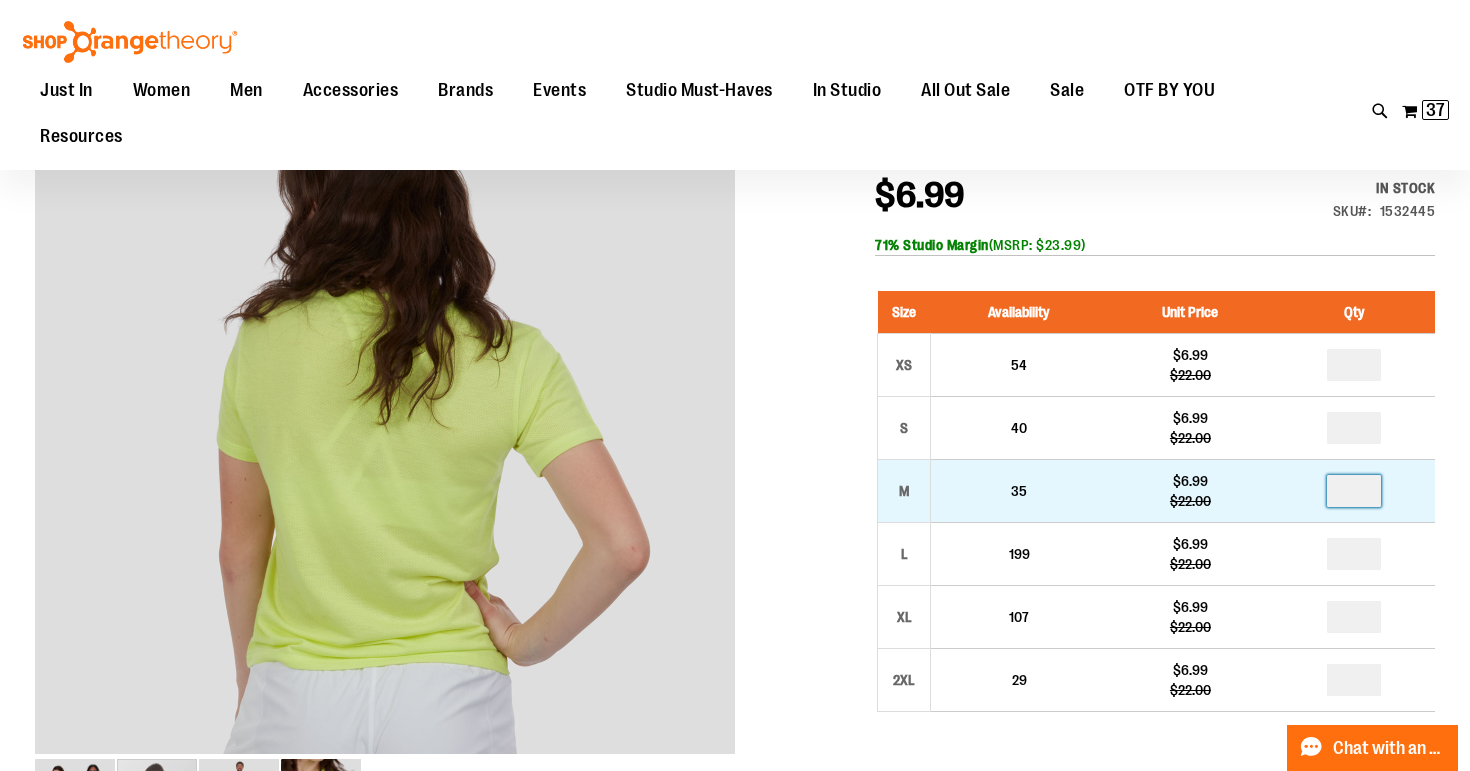 click at bounding box center (1354, 491) 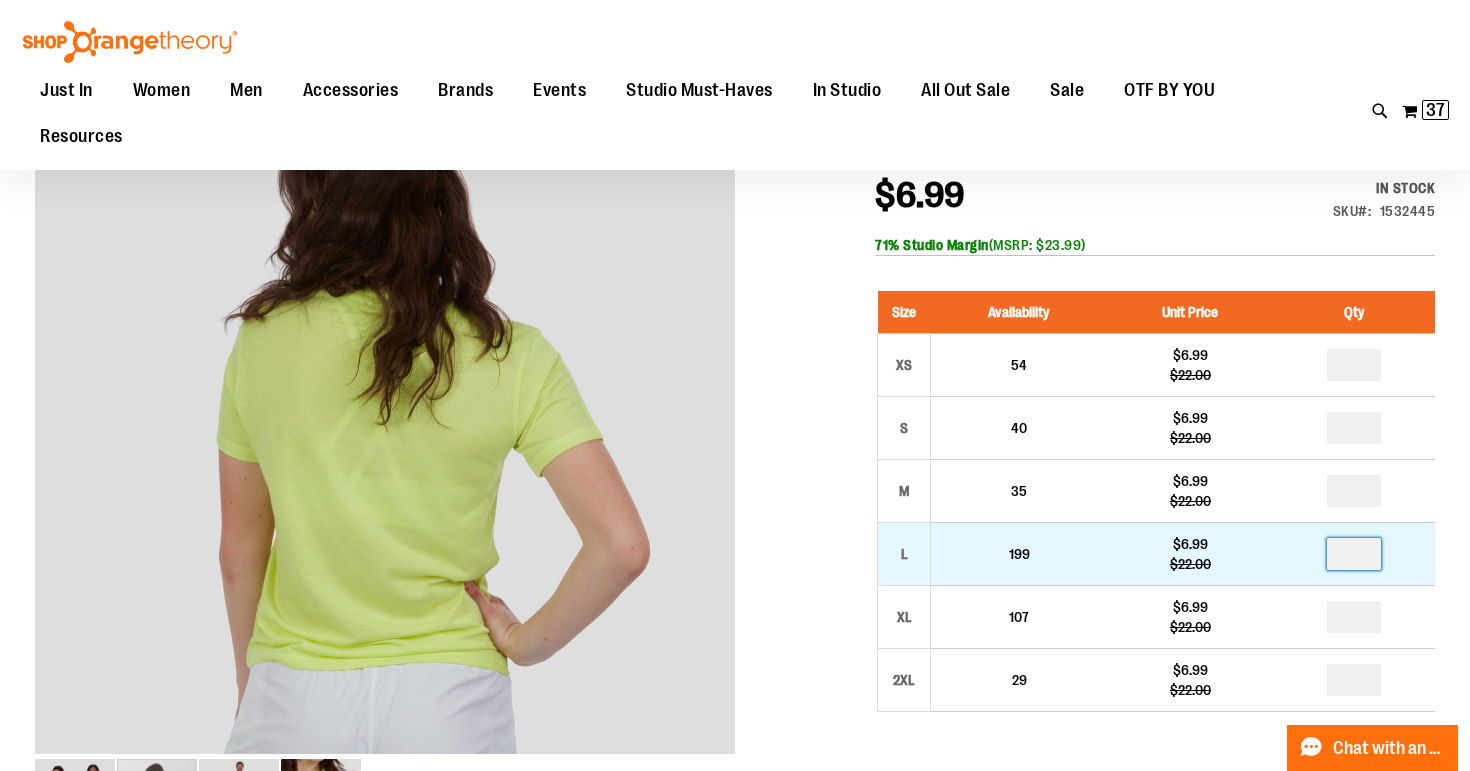 click at bounding box center [1354, 554] 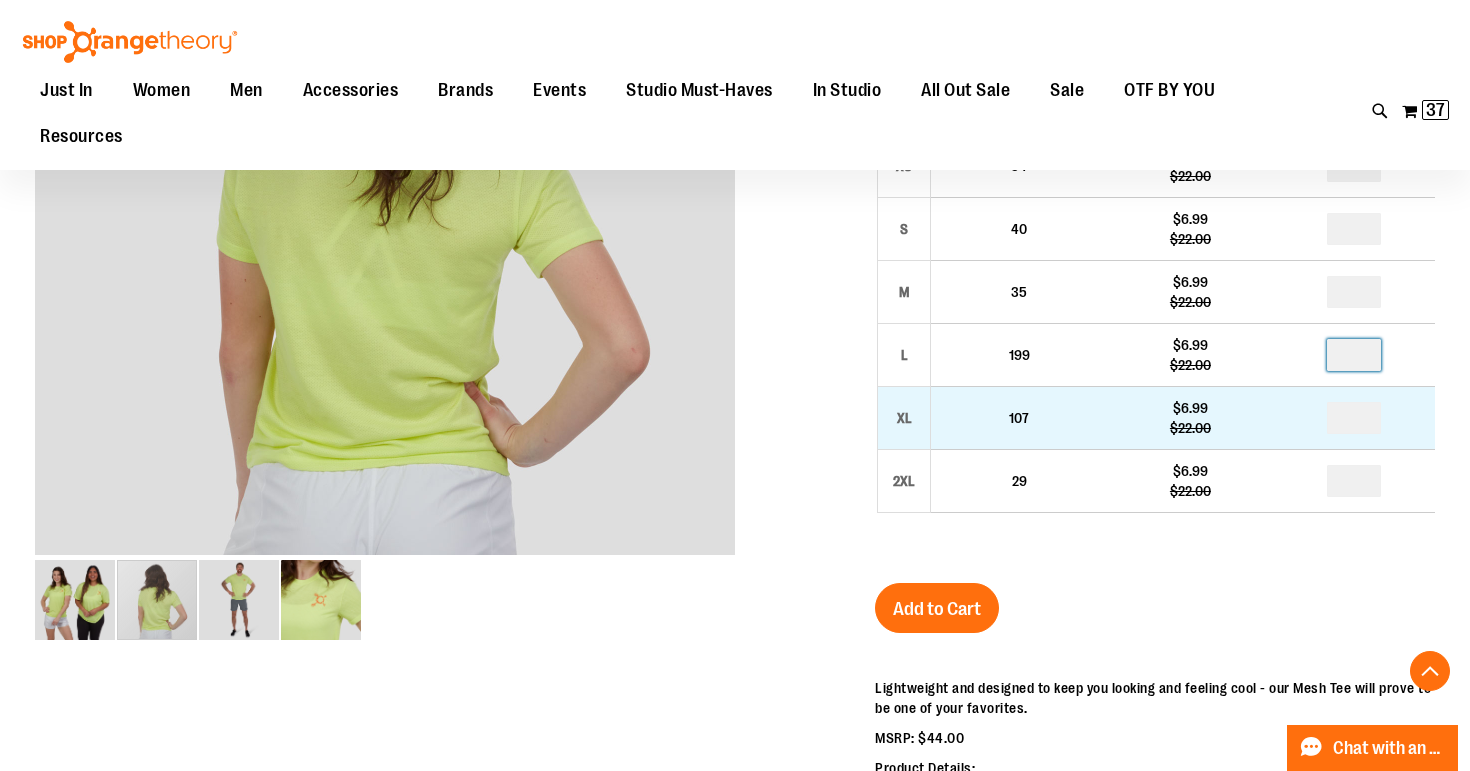 scroll, scrollTop: 469, scrollLeft: 0, axis: vertical 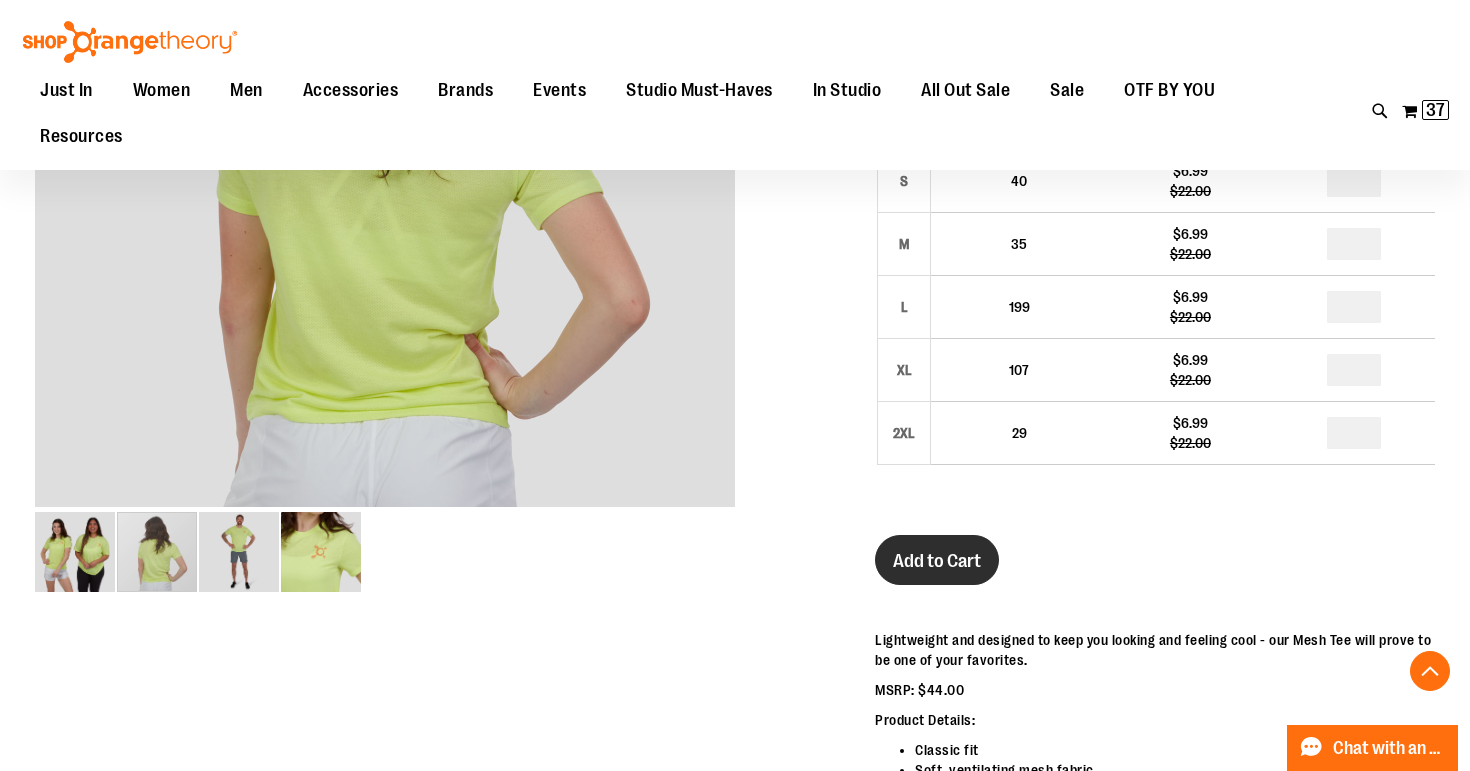 click on "Add to Cart" at bounding box center [937, 561] 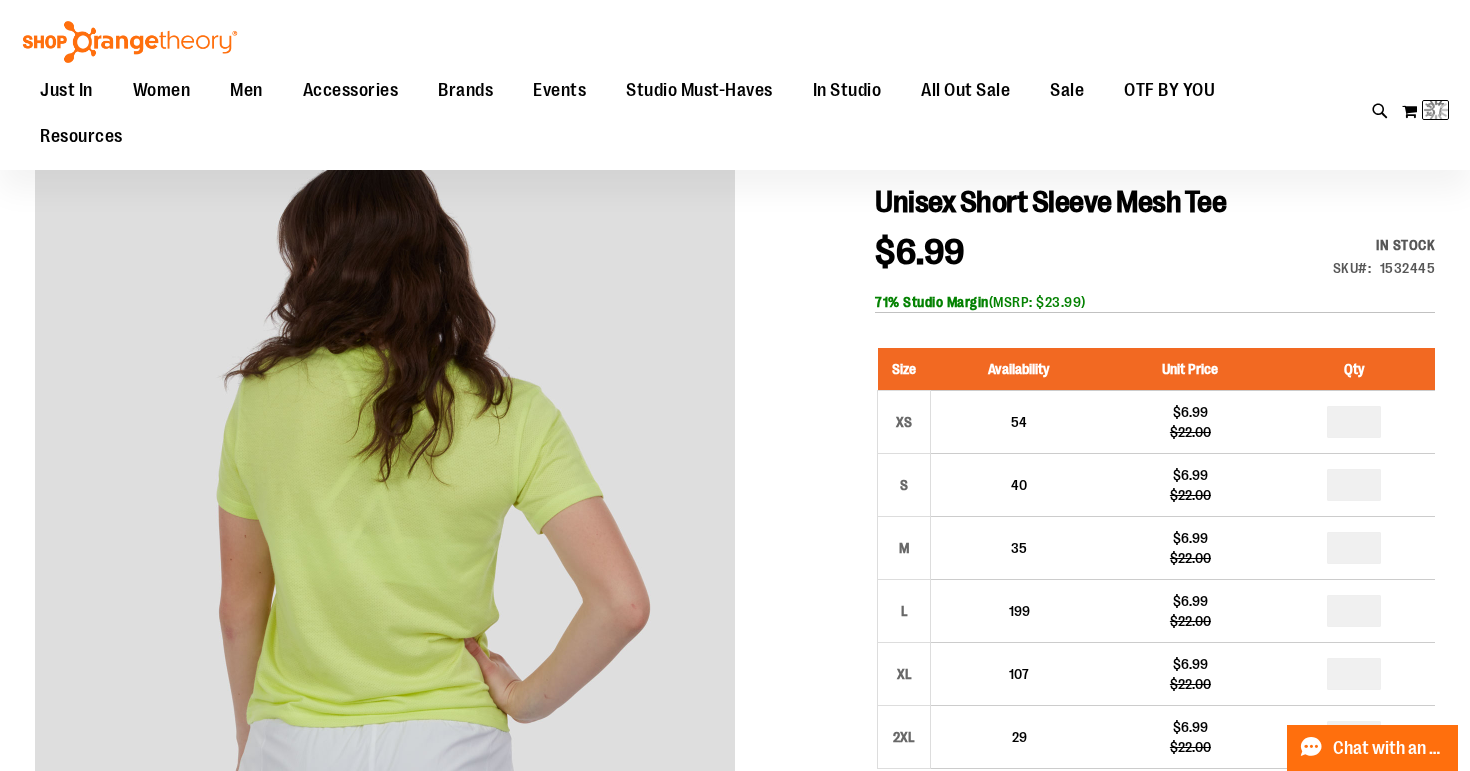 scroll, scrollTop: 167, scrollLeft: 0, axis: vertical 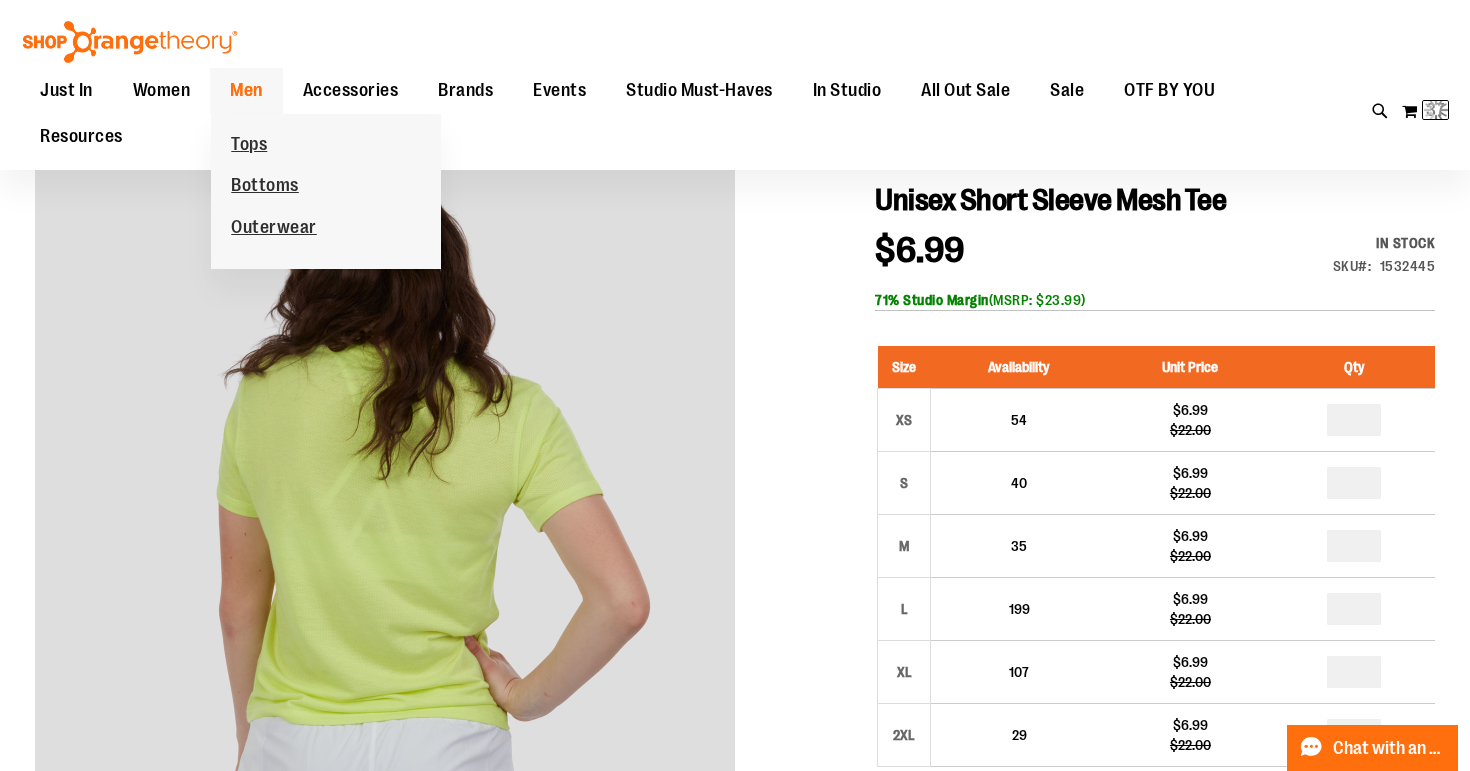 click on "Men" at bounding box center [246, 90] 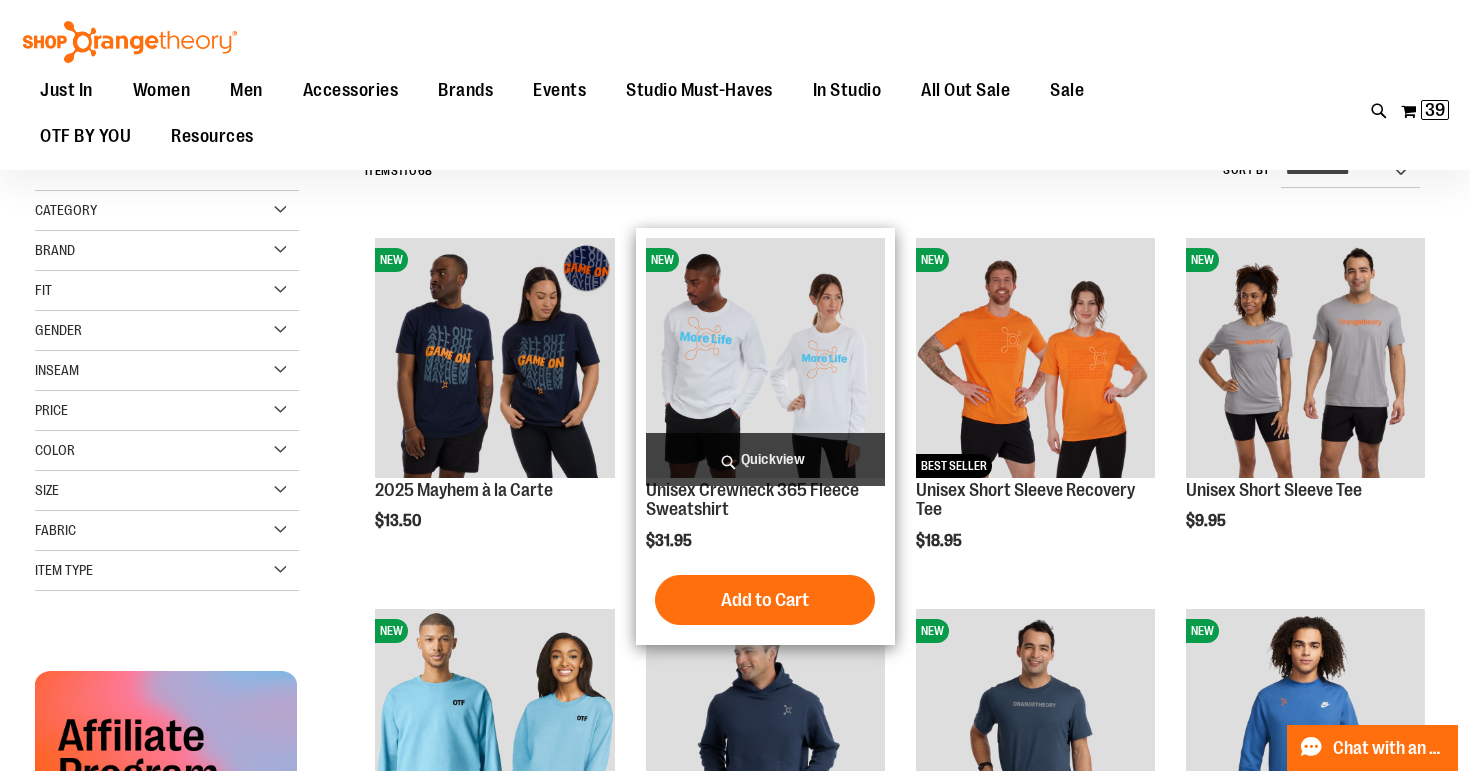 scroll, scrollTop: 158, scrollLeft: 0, axis: vertical 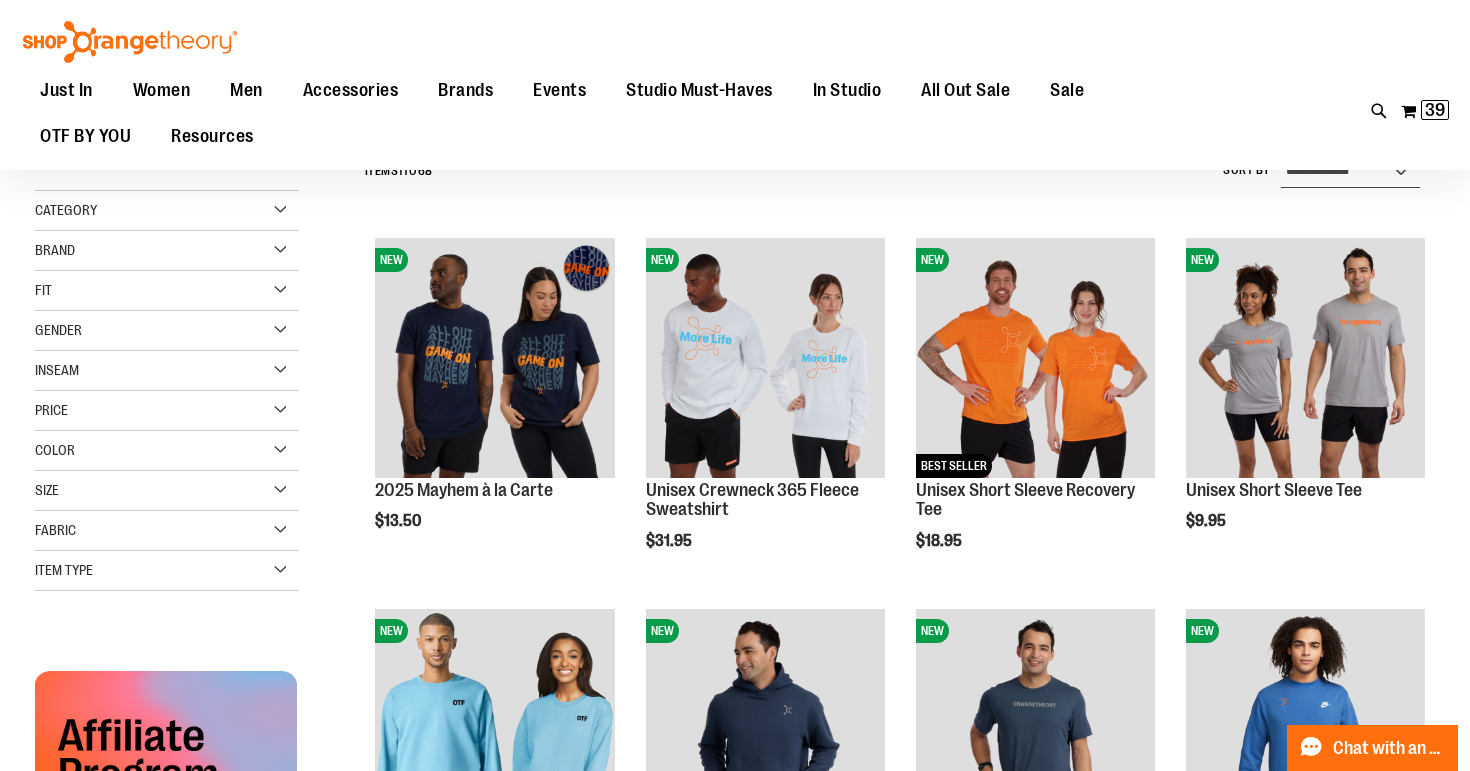 select on "*********" 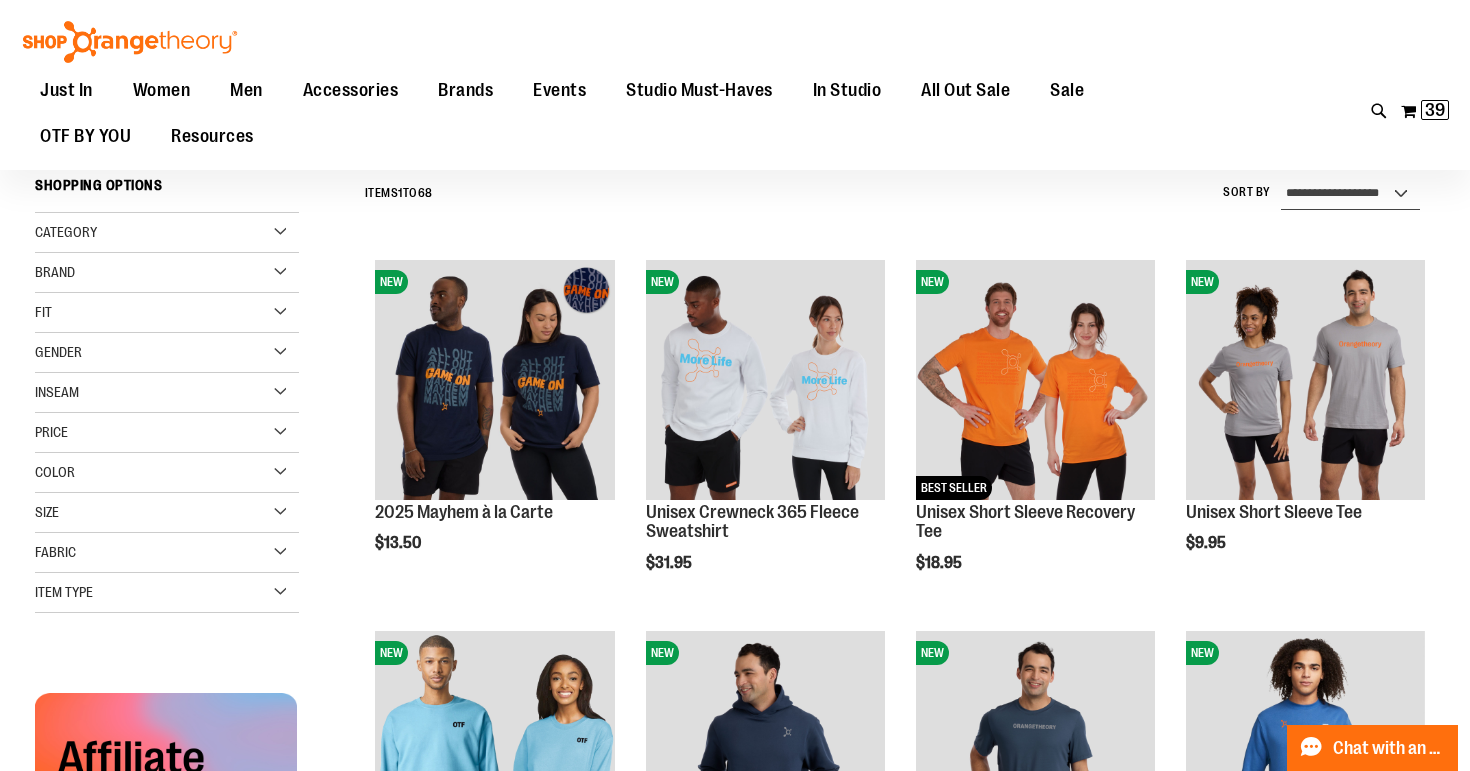 scroll, scrollTop: 135, scrollLeft: 0, axis: vertical 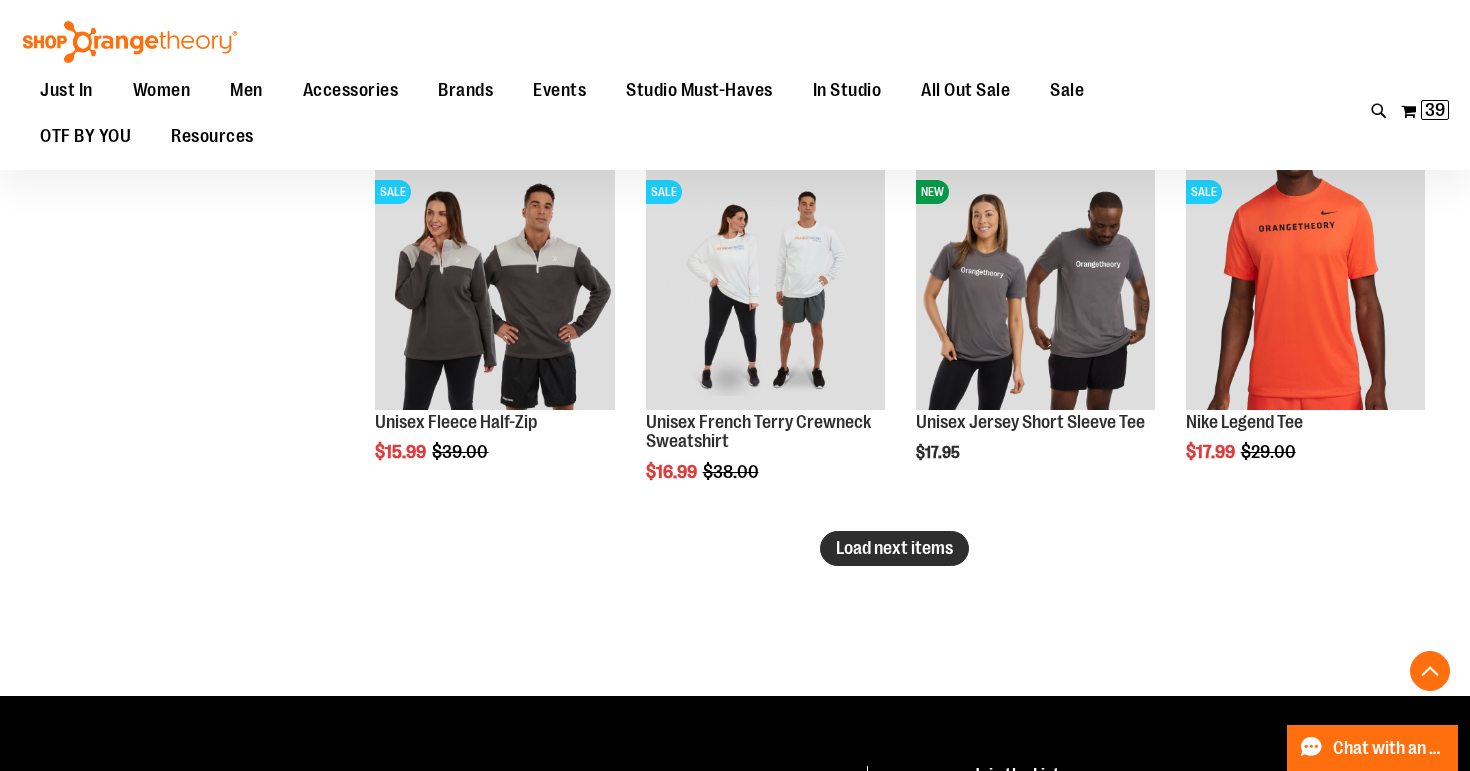 click on "Load next items" at bounding box center [894, 548] 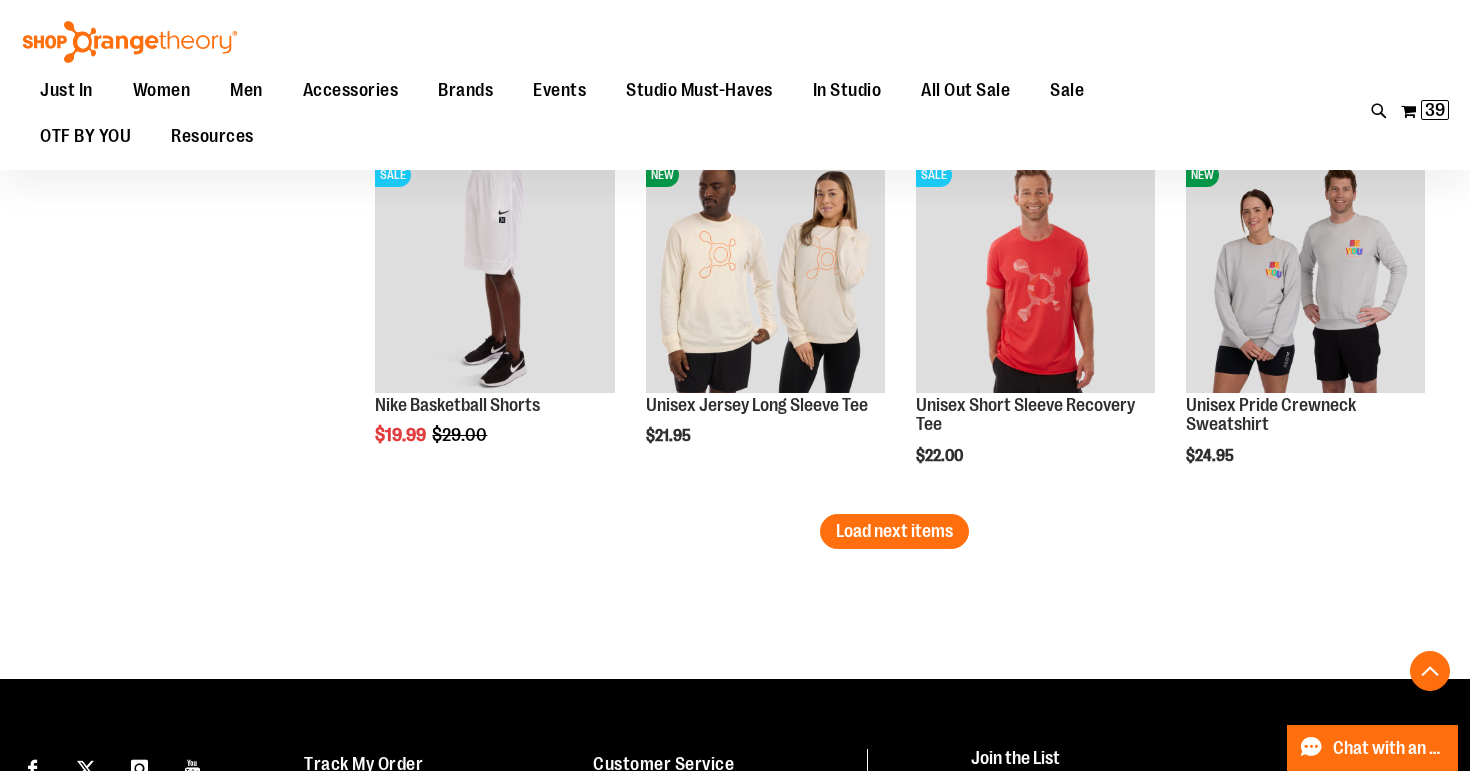 scroll, scrollTop: 4320, scrollLeft: 0, axis: vertical 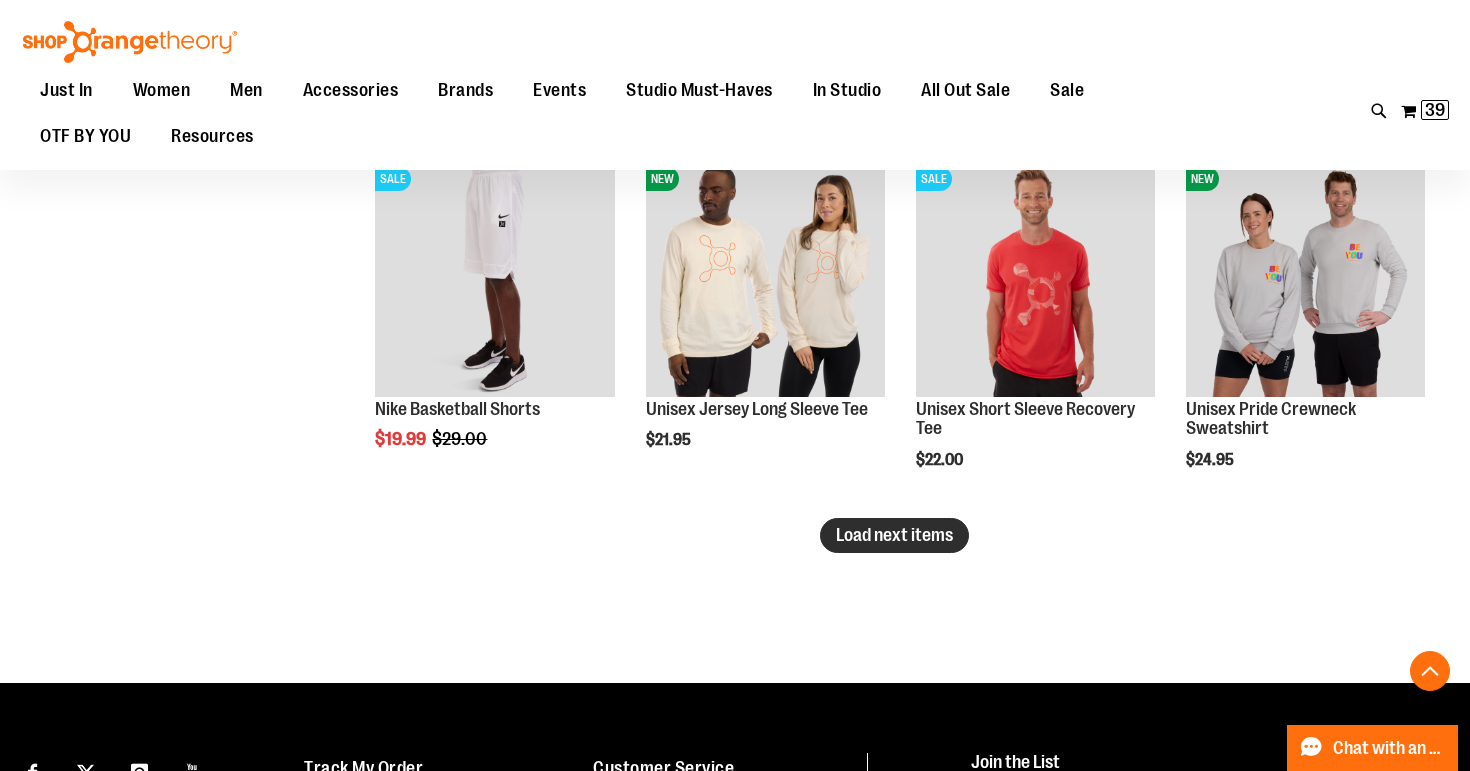 click on "Load next items" at bounding box center (894, 535) 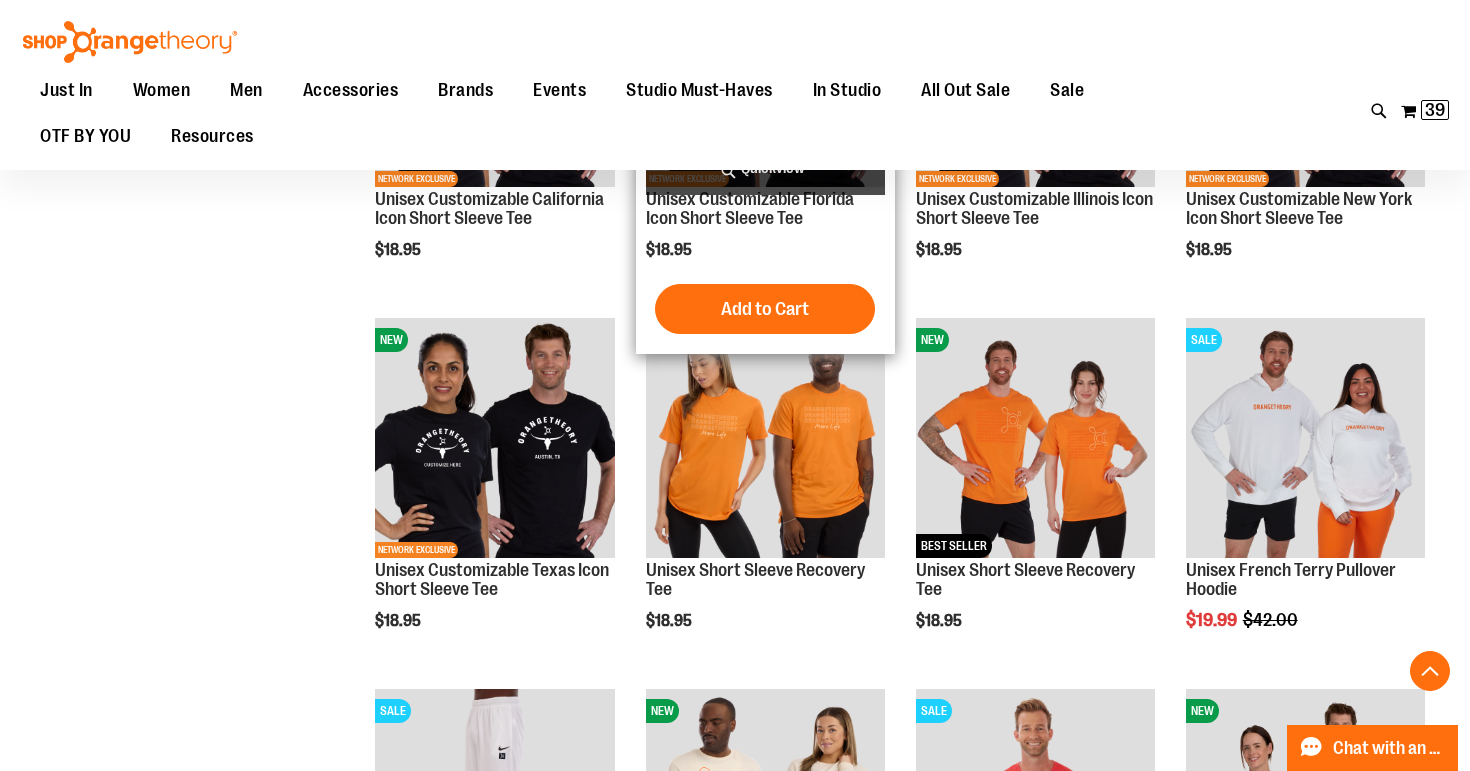 scroll, scrollTop: 3707, scrollLeft: 0, axis: vertical 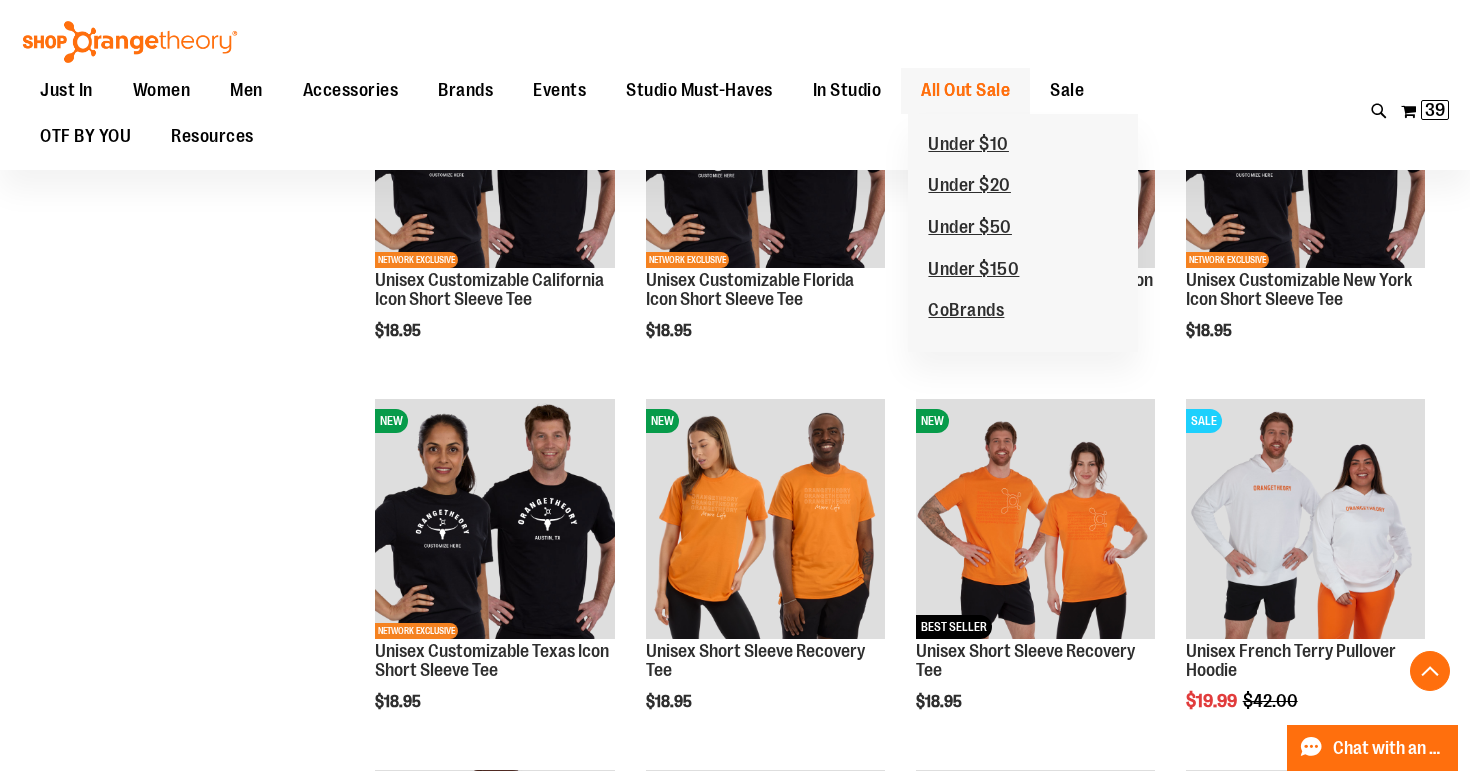 click on "All Out Sale" at bounding box center (965, 90) 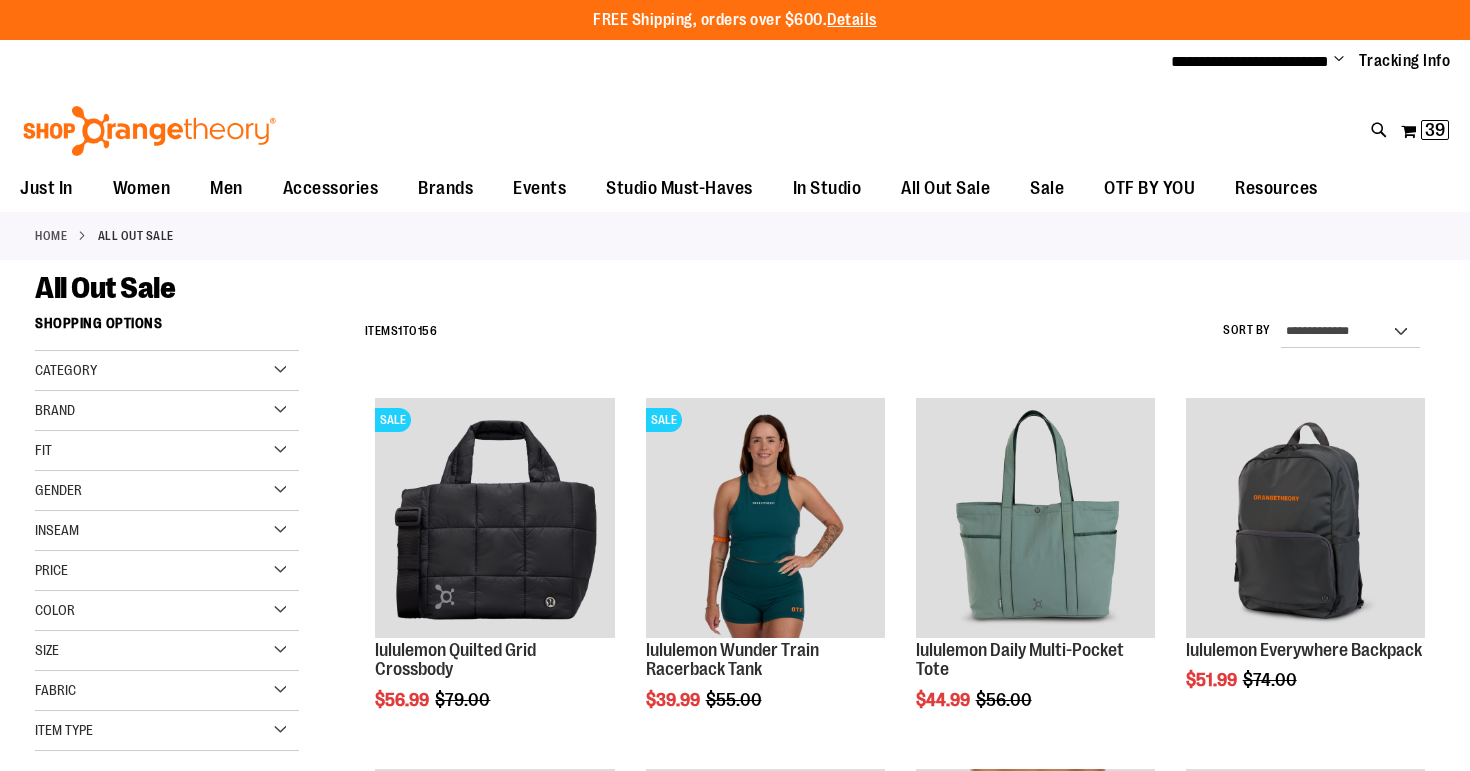 scroll, scrollTop: 0, scrollLeft: 0, axis: both 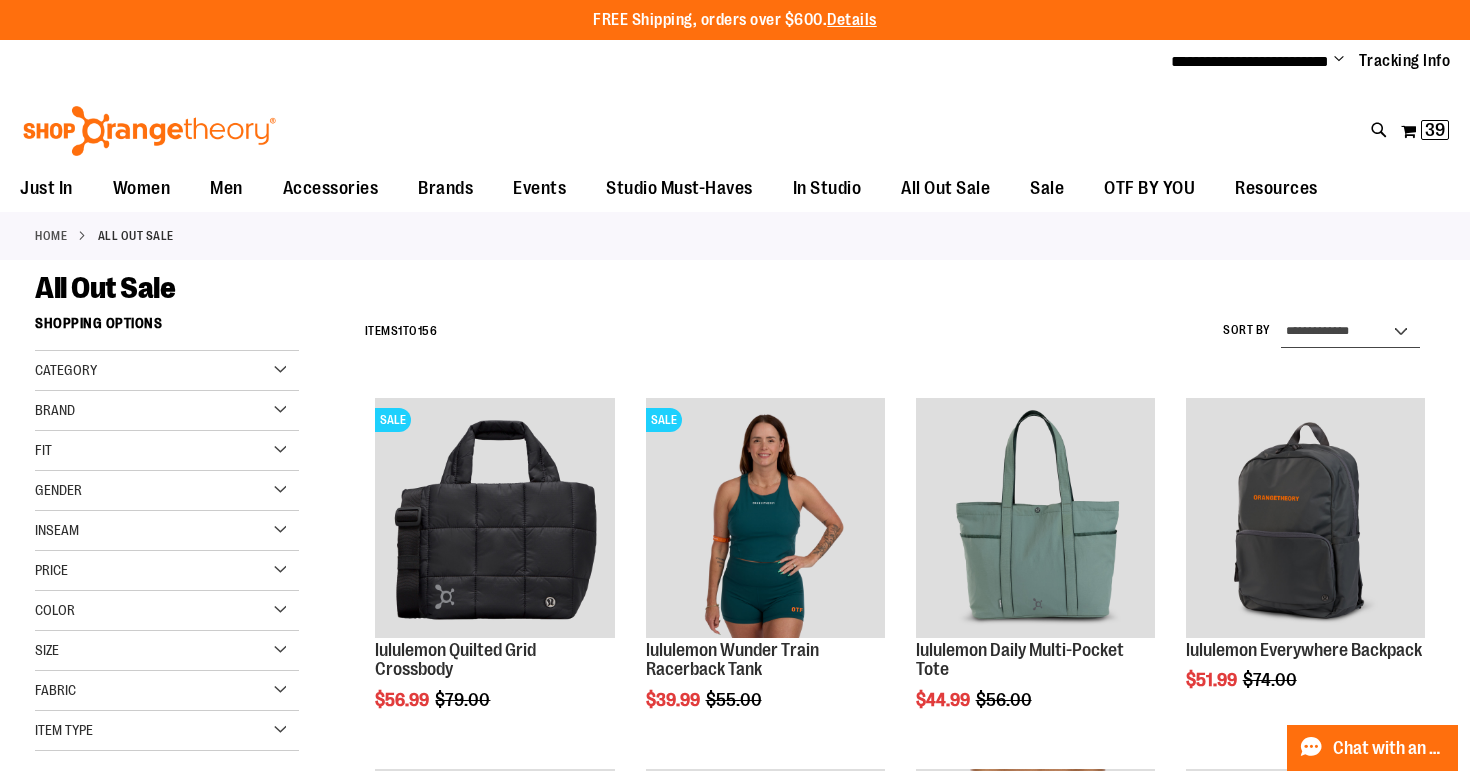 select on "*********" 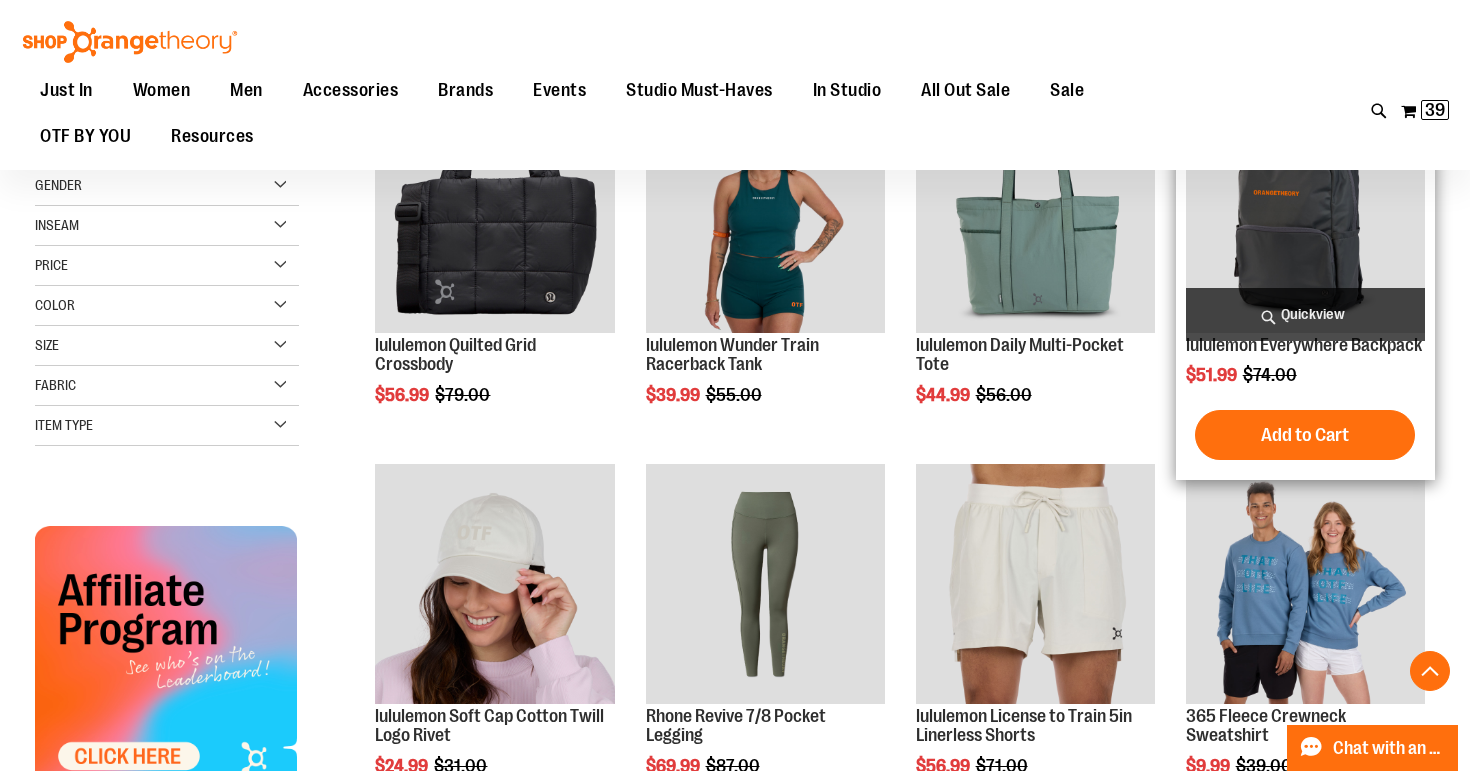 scroll, scrollTop: 304, scrollLeft: 0, axis: vertical 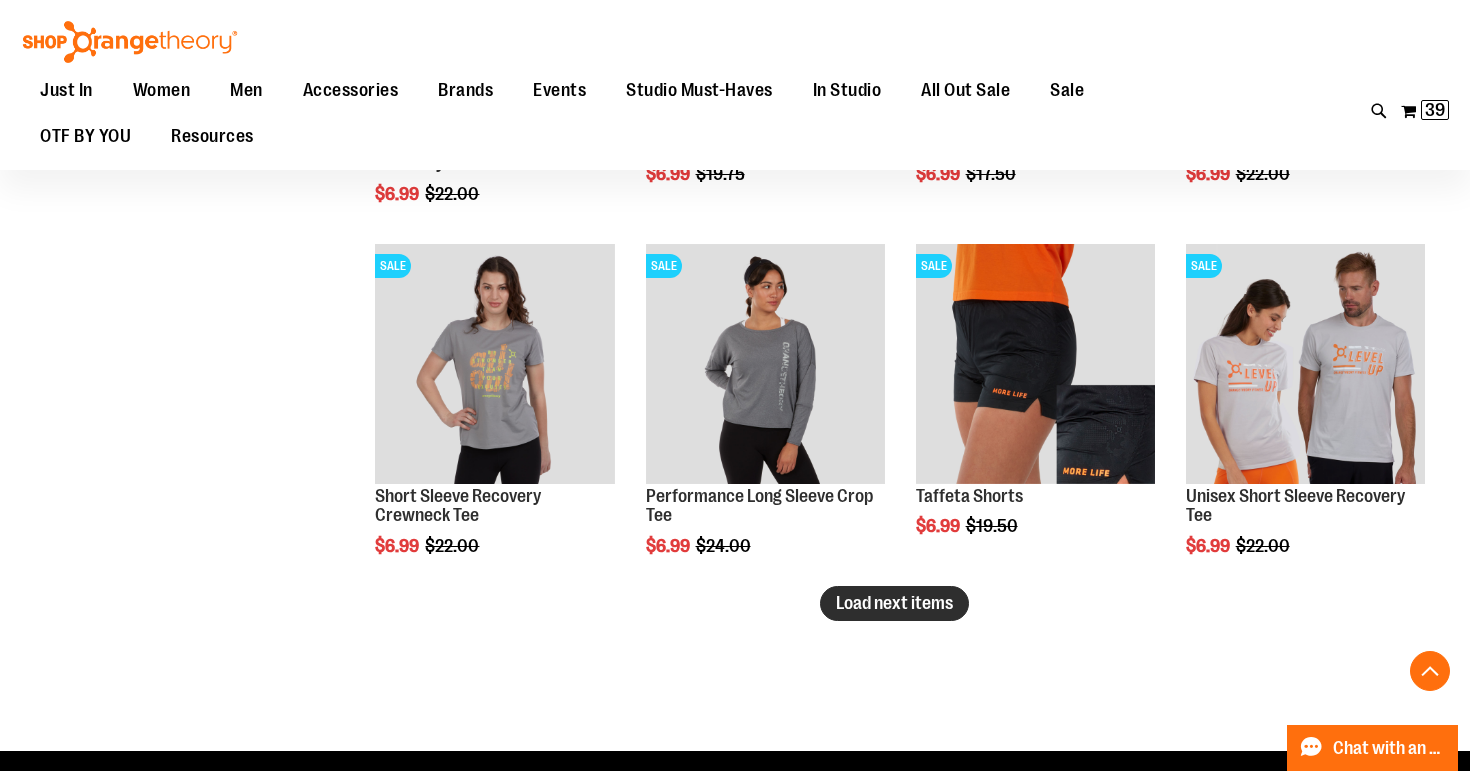 click on "Load next items" at bounding box center [894, 603] 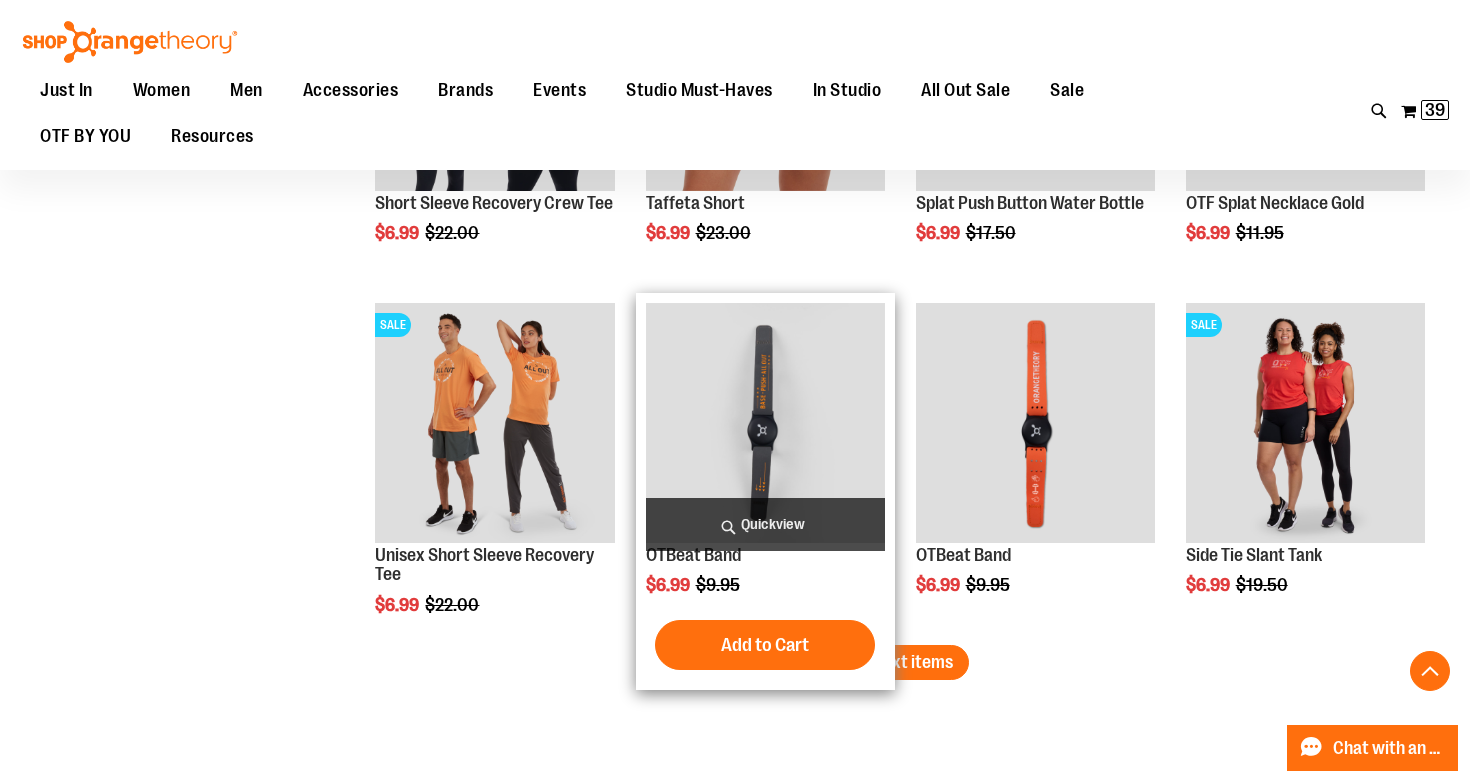 scroll, scrollTop: 3965, scrollLeft: 0, axis: vertical 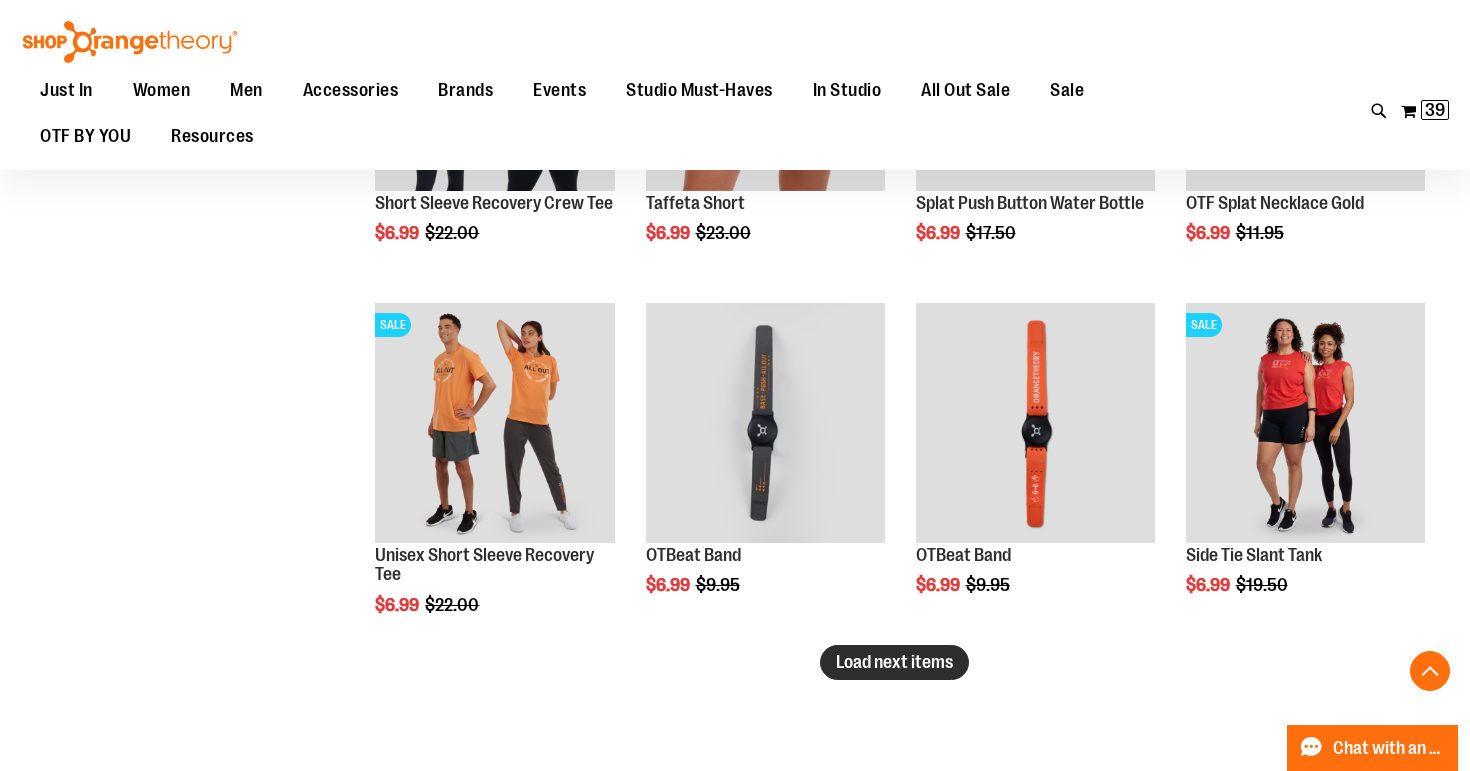 click on "Load next items" at bounding box center [894, 662] 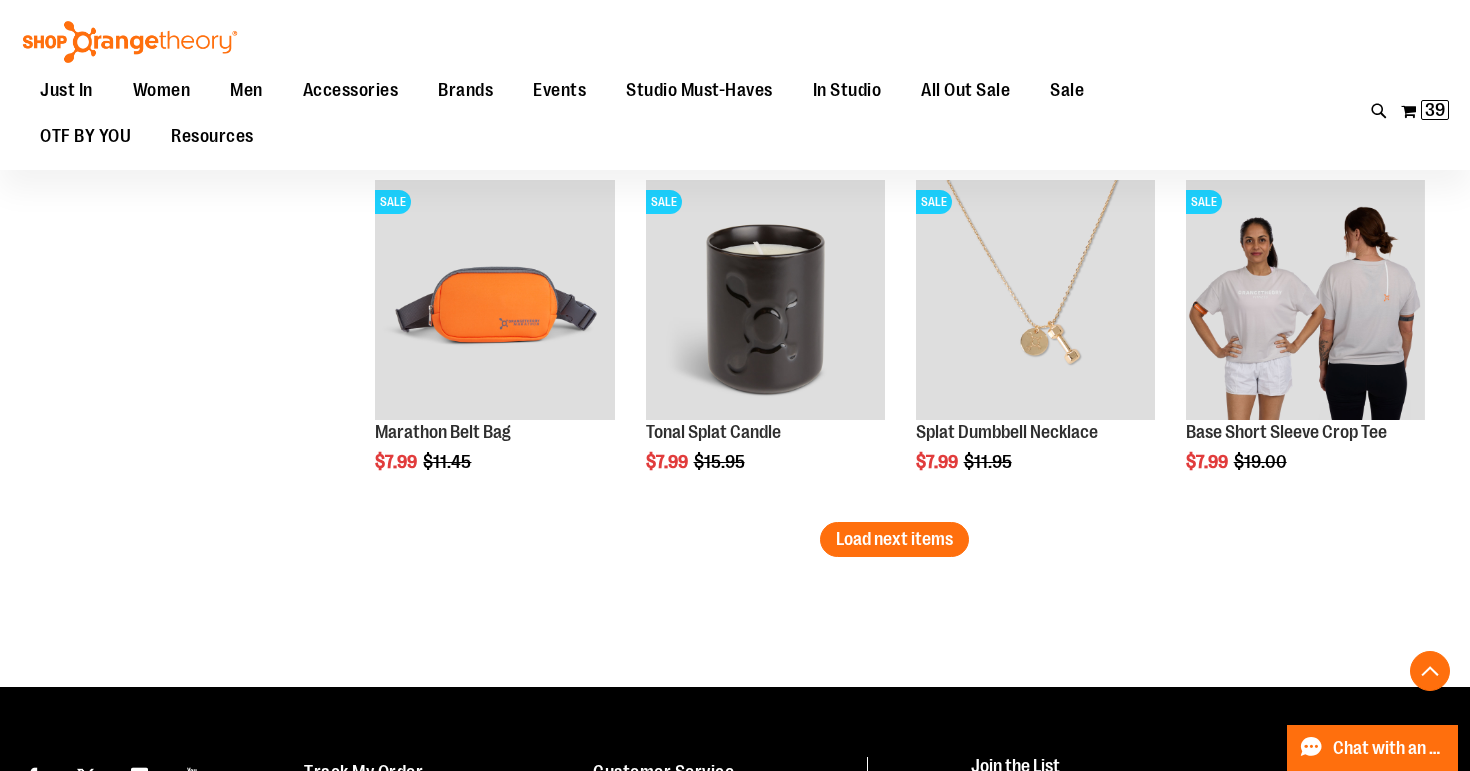 scroll, scrollTop: 5171, scrollLeft: 0, axis: vertical 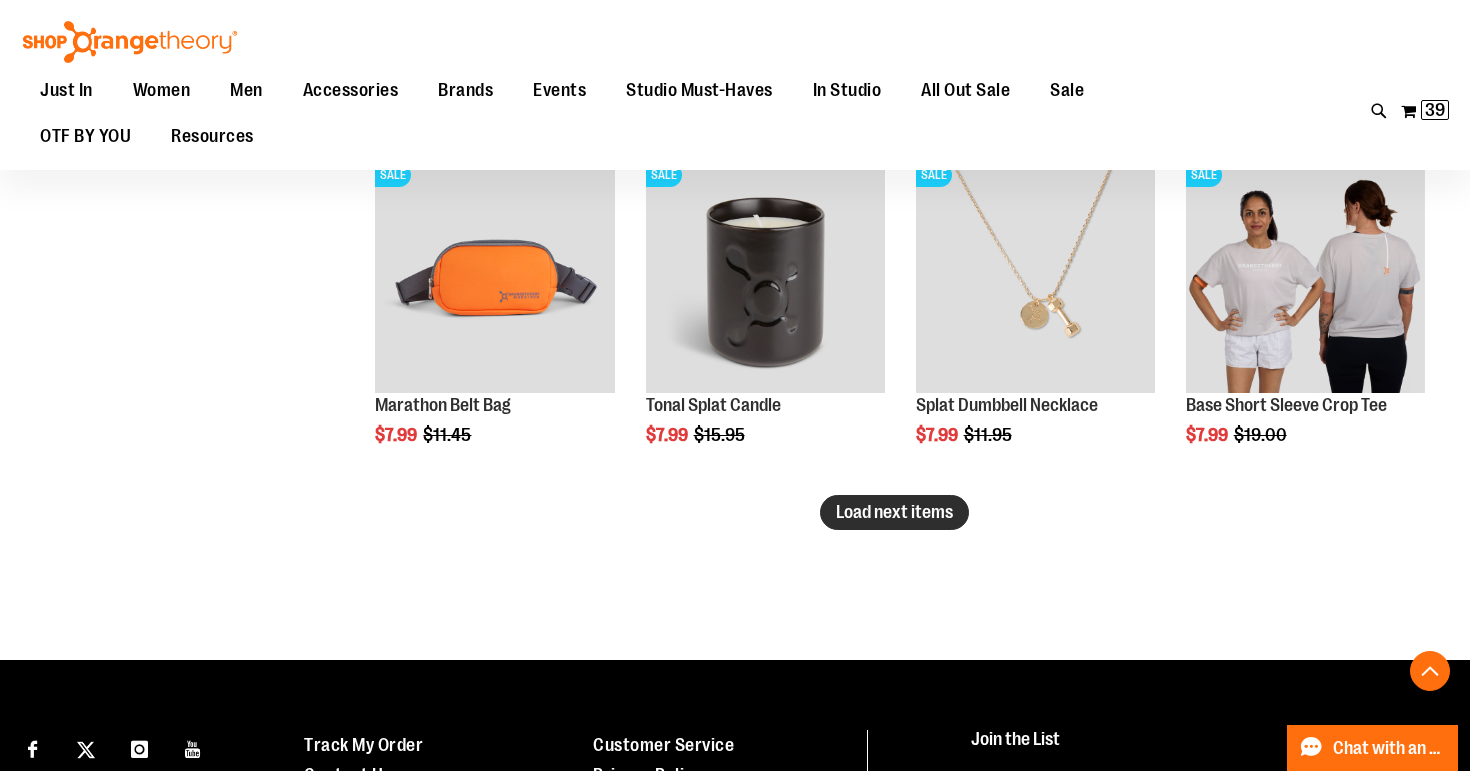 click on "Load next items" at bounding box center [894, 512] 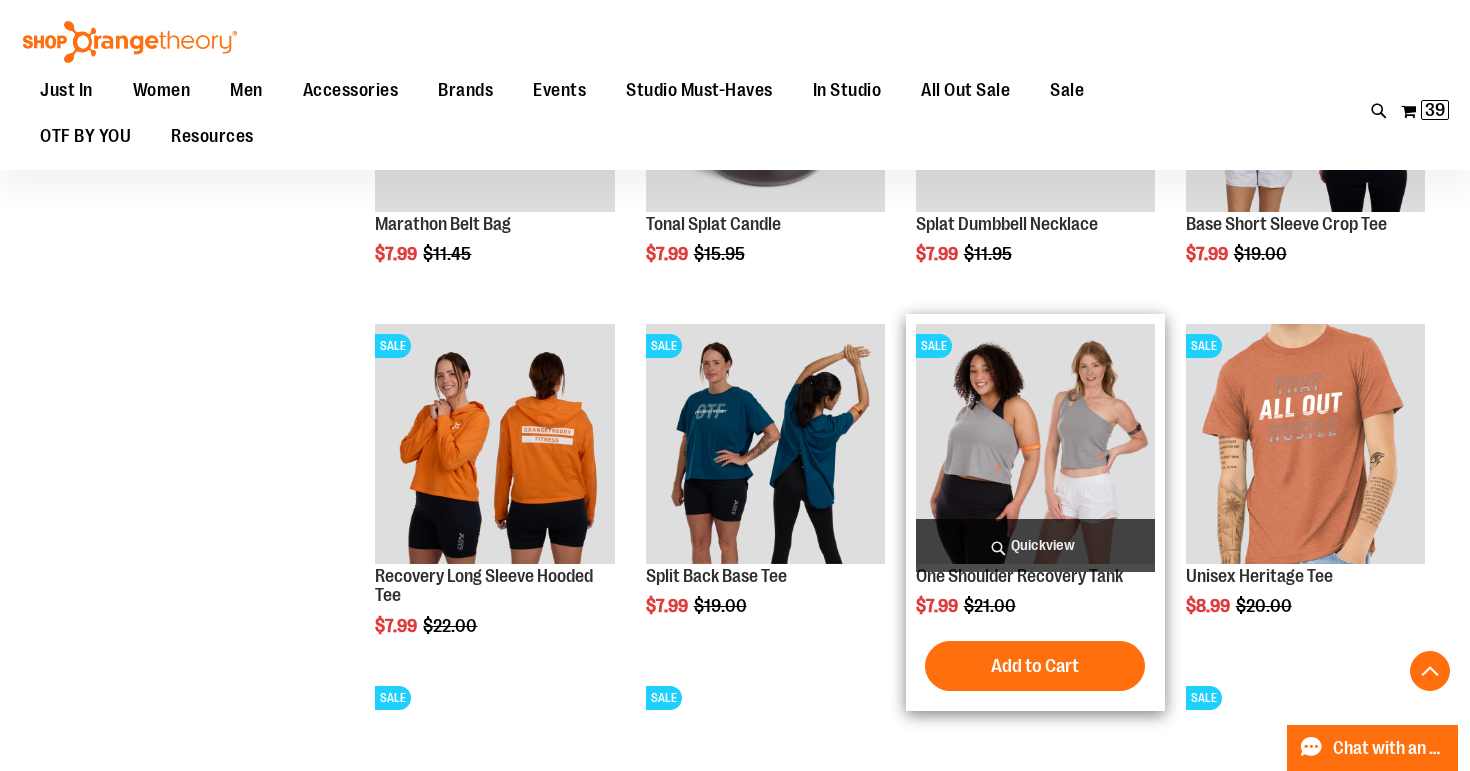 scroll, scrollTop: 5356, scrollLeft: 0, axis: vertical 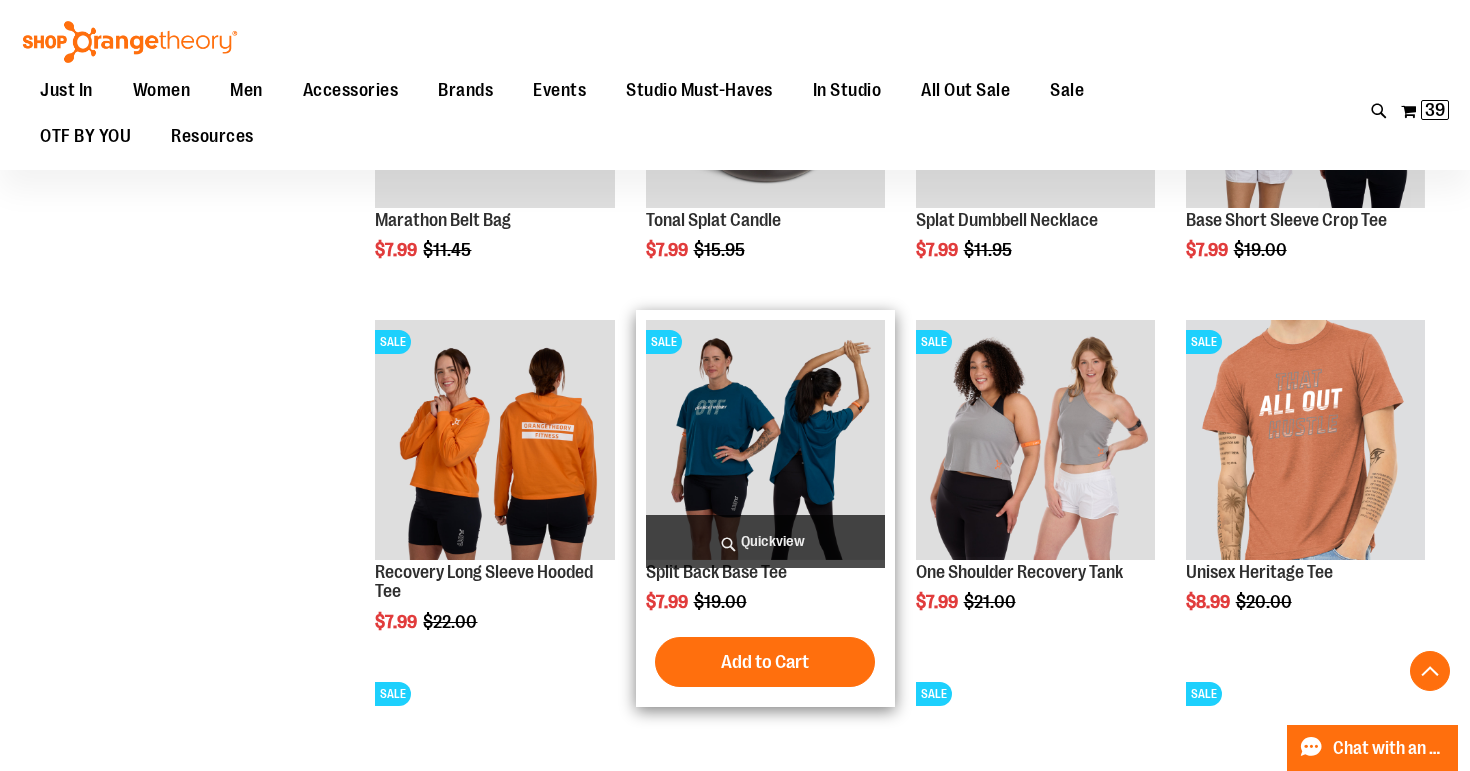 click at bounding box center (765, 439) 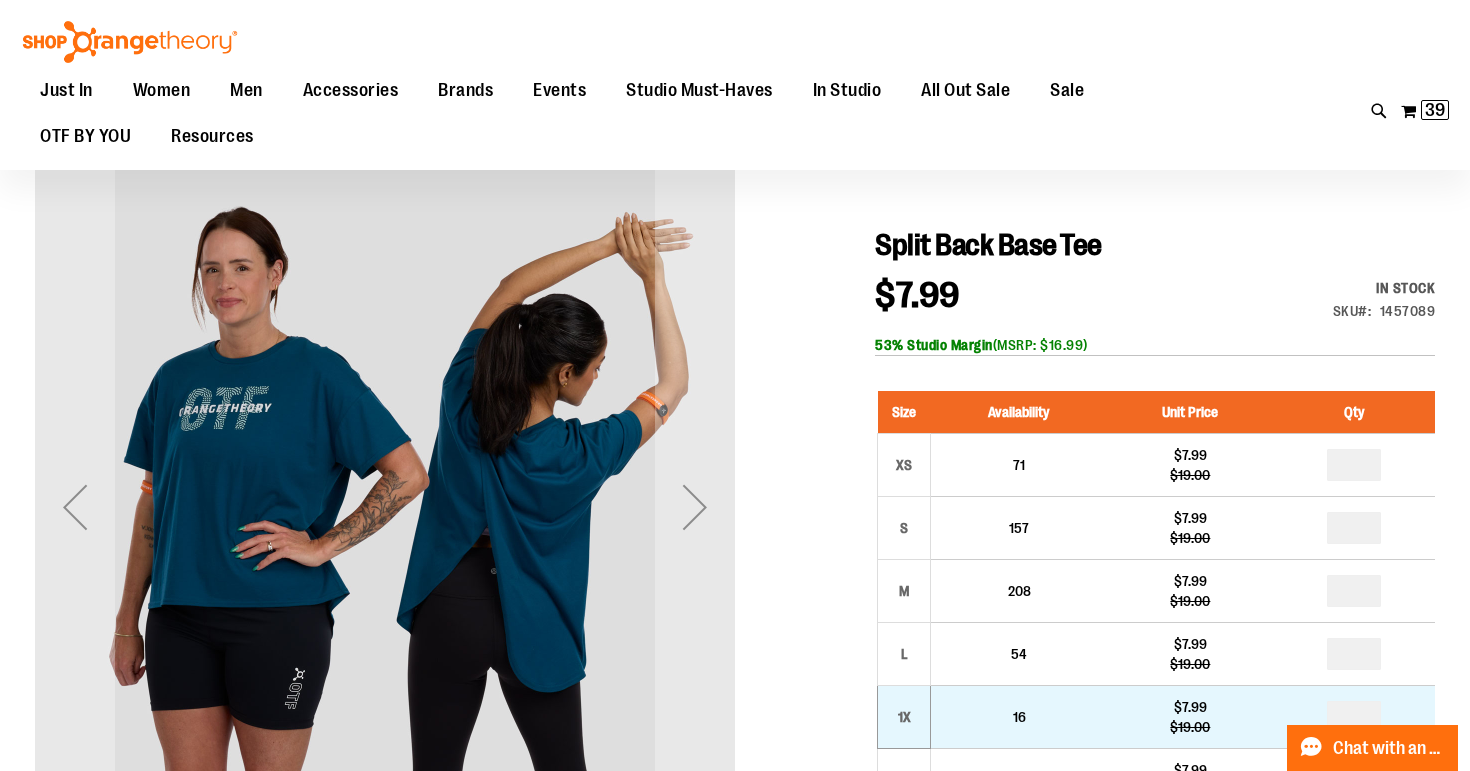 scroll, scrollTop: 125, scrollLeft: 0, axis: vertical 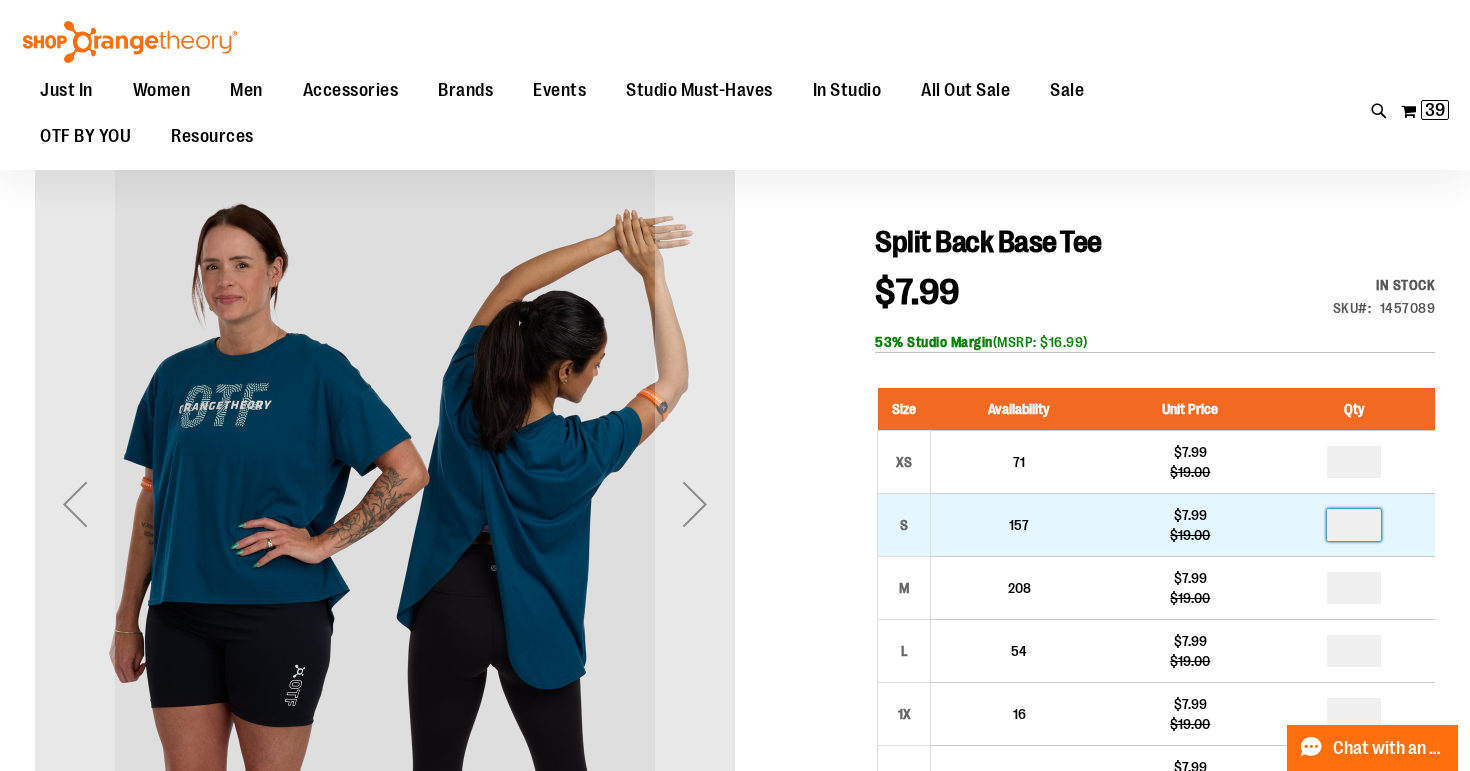 click at bounding box center [1354, 525] 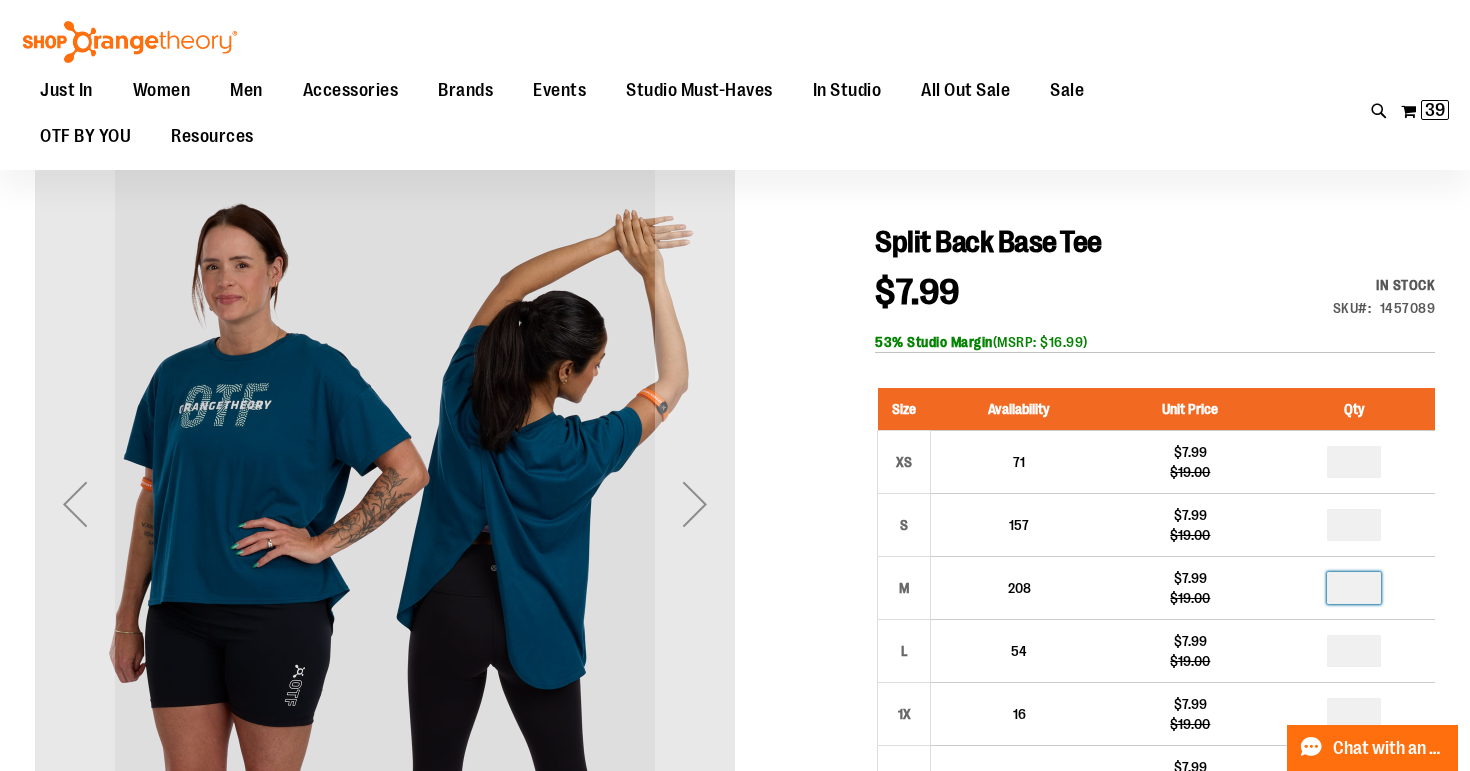 click at bounding box center [1354, 588] 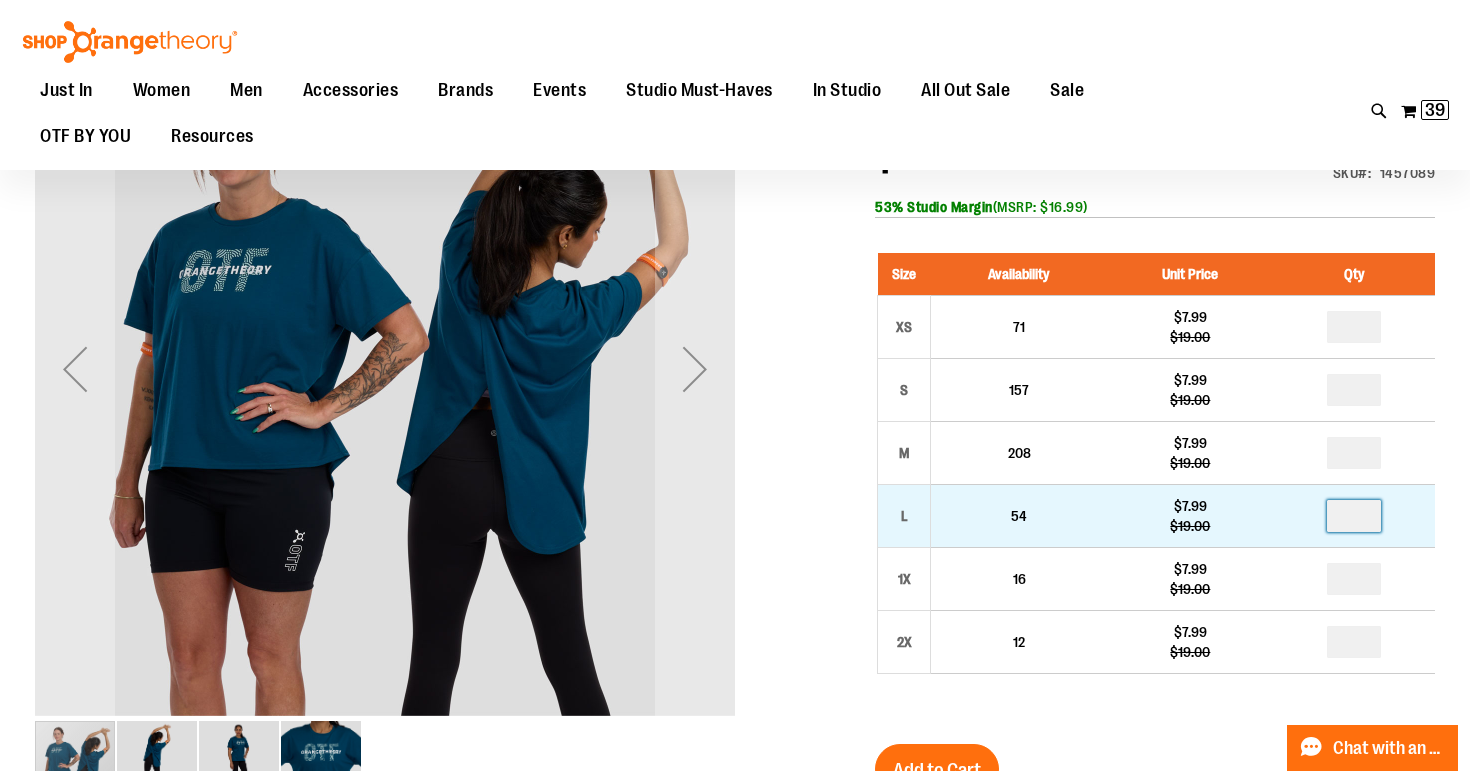 click at bounding box center [1354, 516] 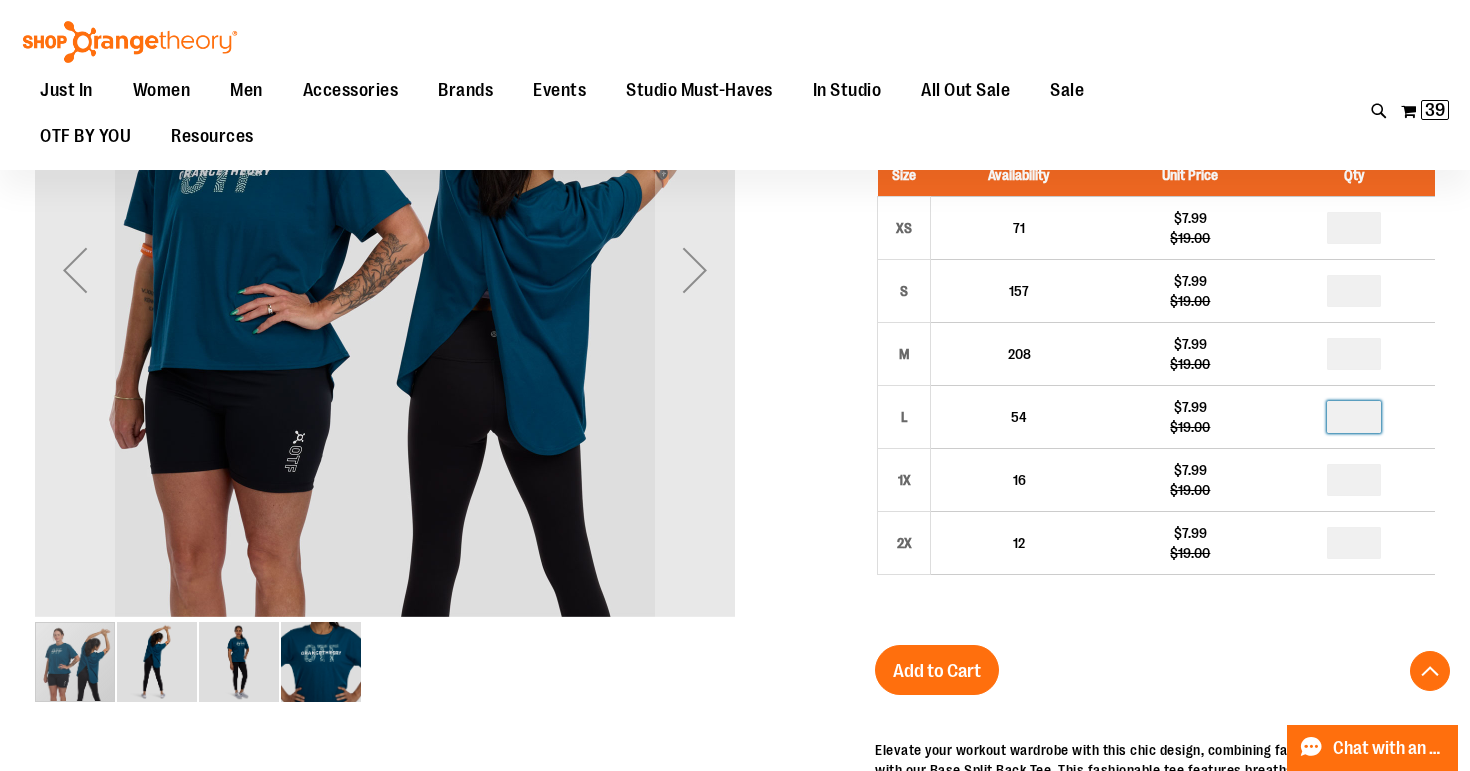scroll, scrollTop: 375, scrollLeft: 0, axis: vertical 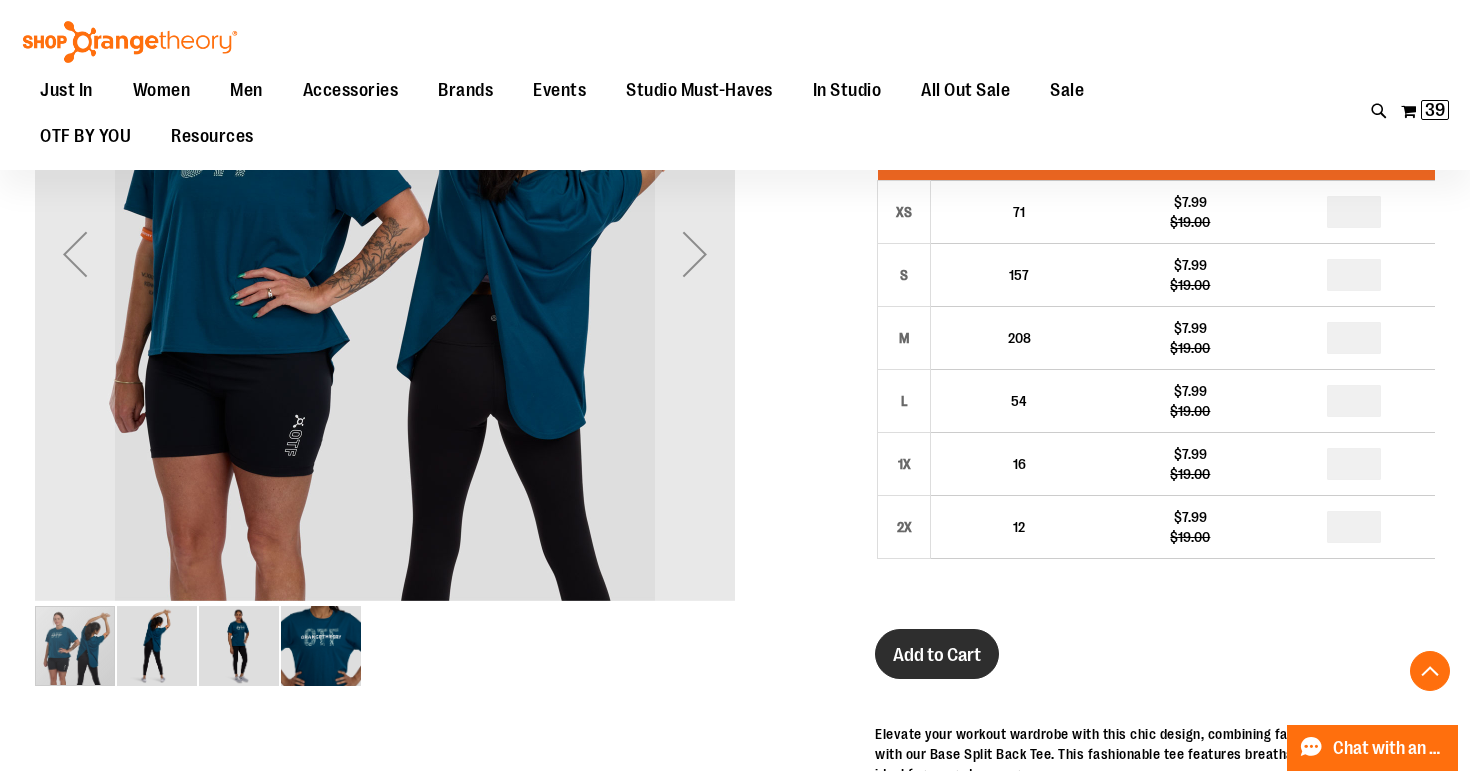 click on "Add to Cart" at bounding box center [937, 655] 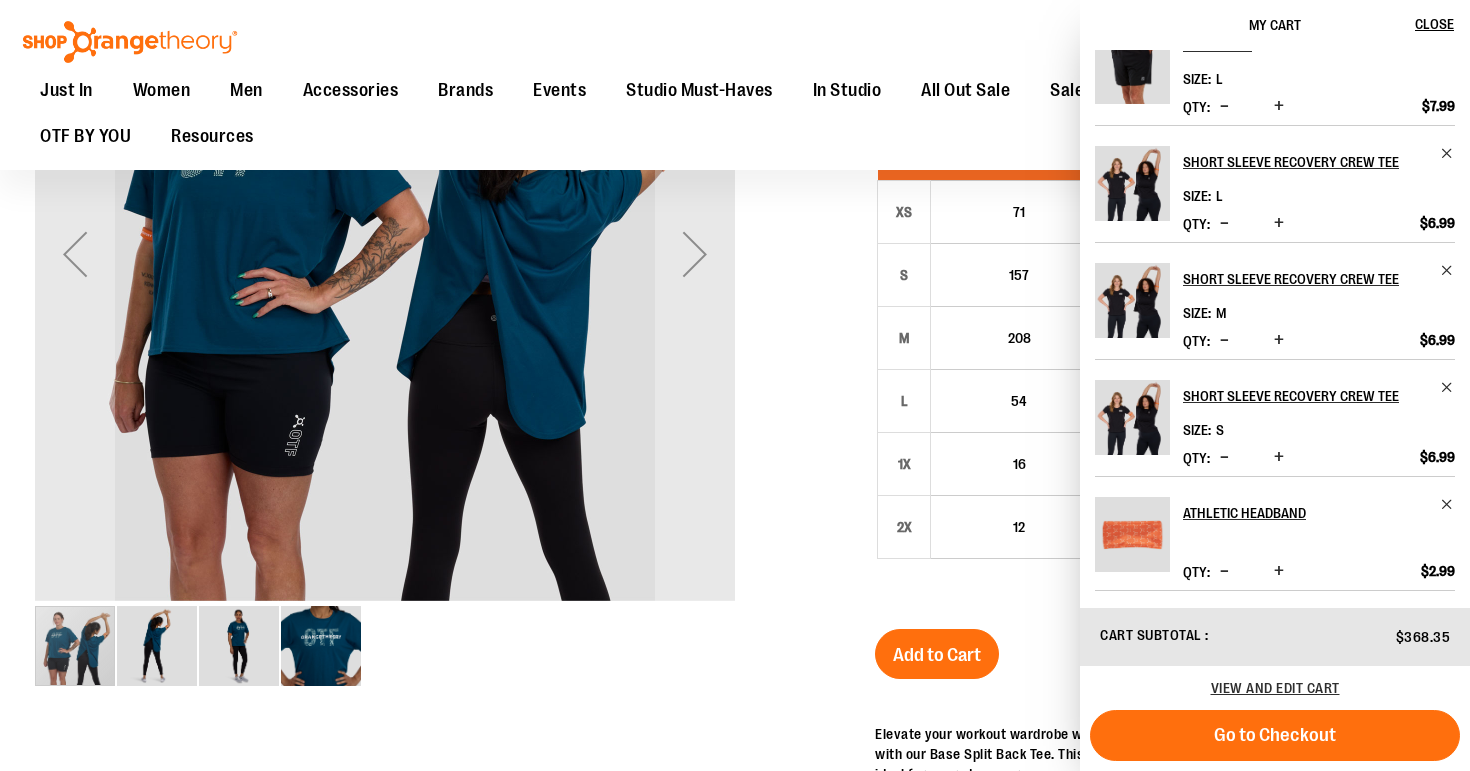 scroll, scrollTop: 621, scrollLeft: 0, axis: vertical 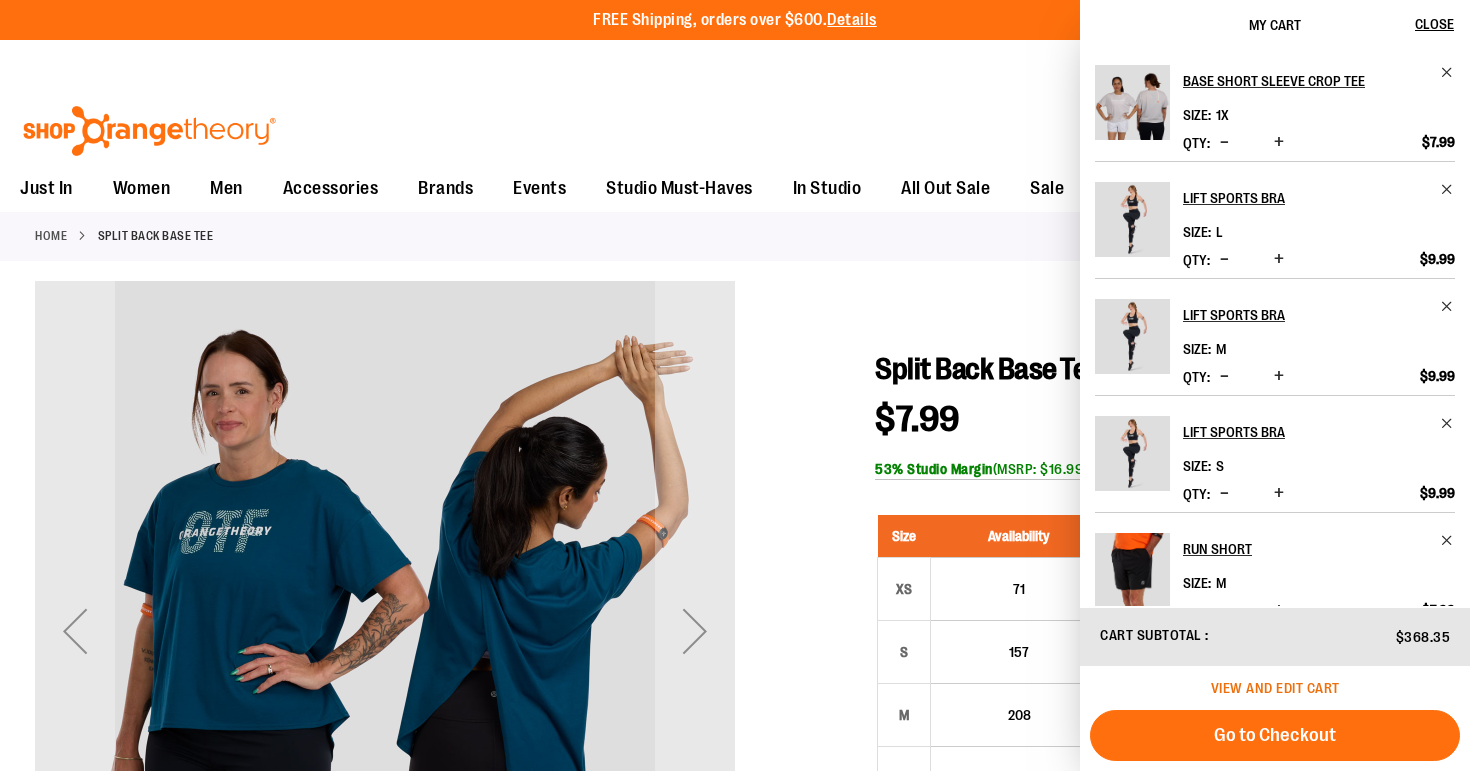 click on "View and edit cart" at bounding box center (1275, 688) 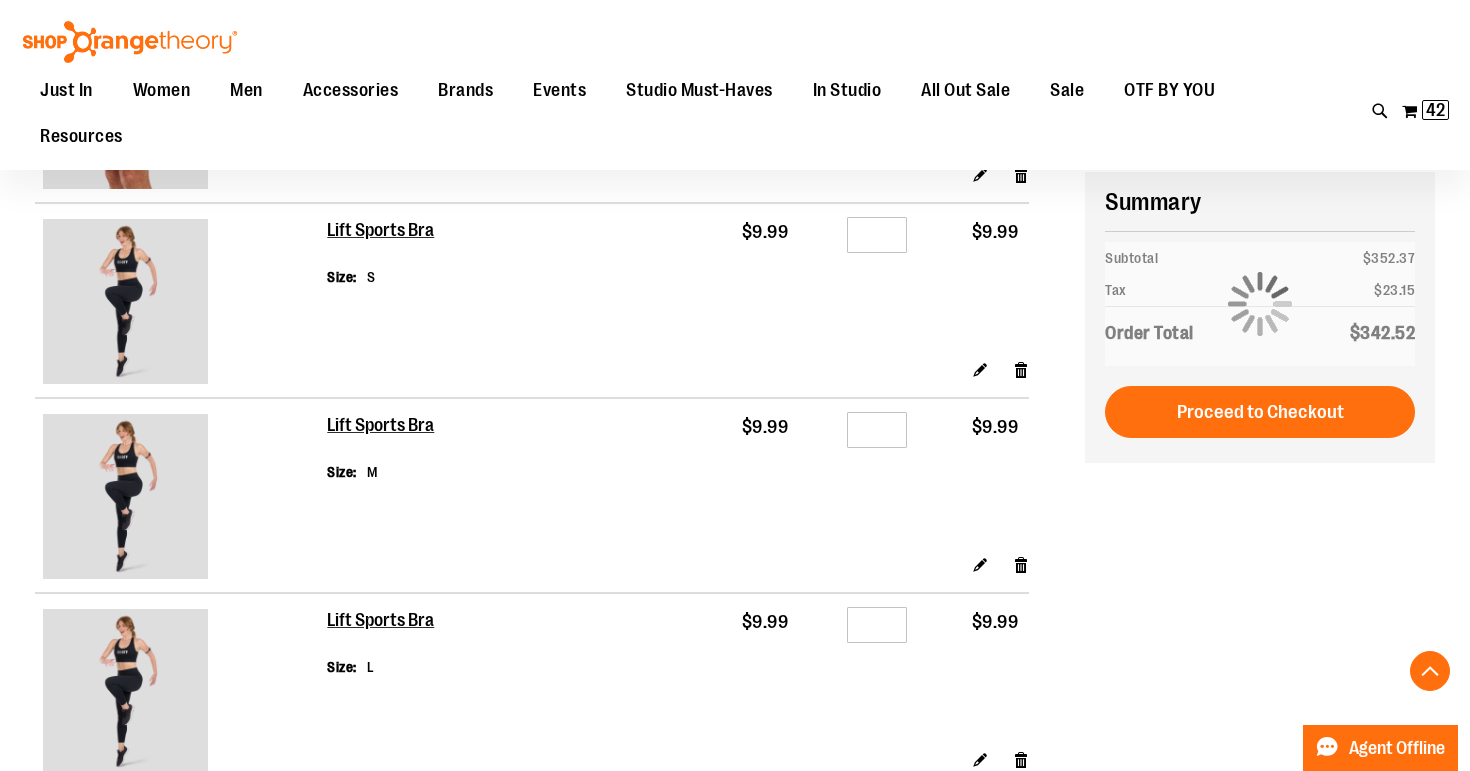 scroll, scrollTop: 1384, scrollLeft: 0, axis: vertical 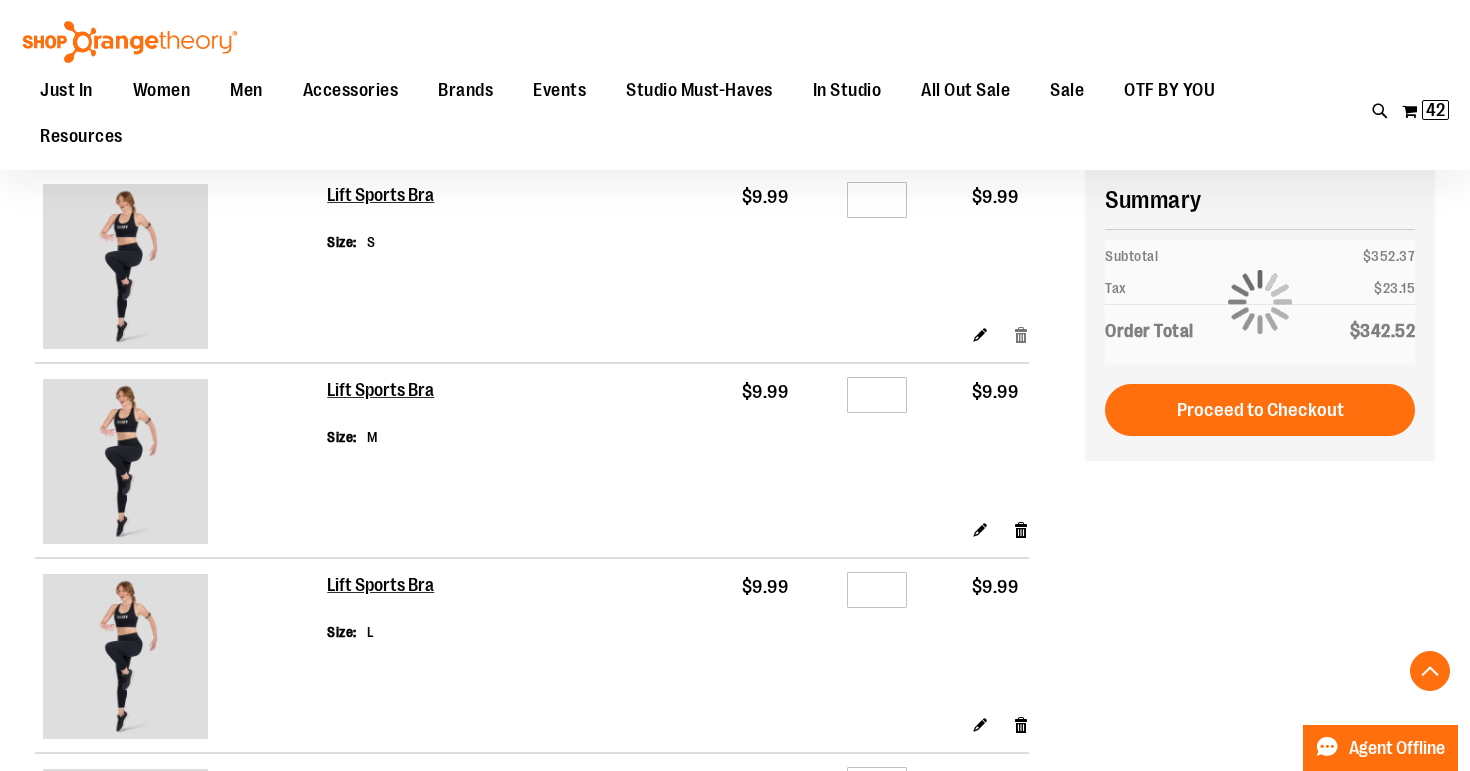 click on "Remove item" at bounding box center (1021, 334) 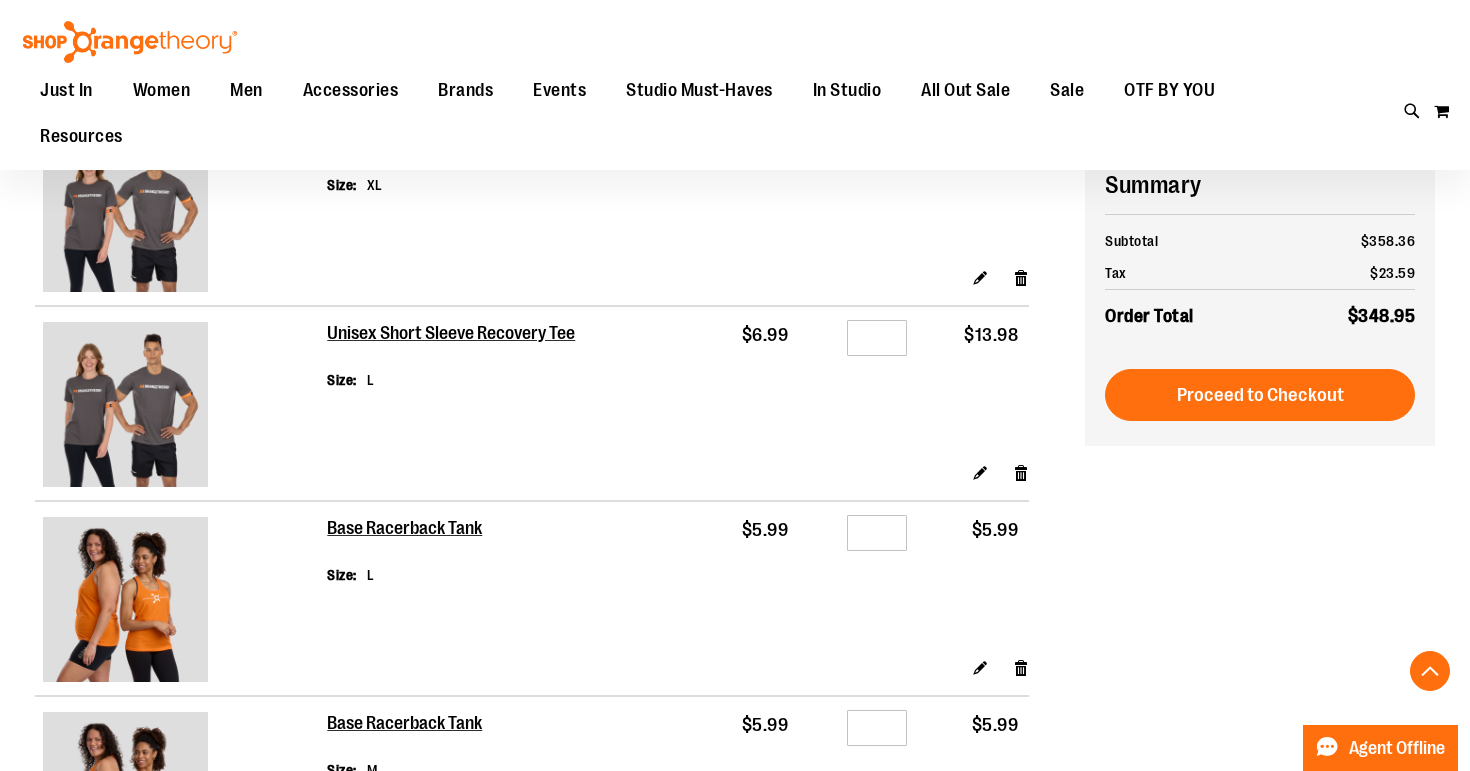 scroll, scrollTop: 2783, scrollLeft: 0, axis: vertical 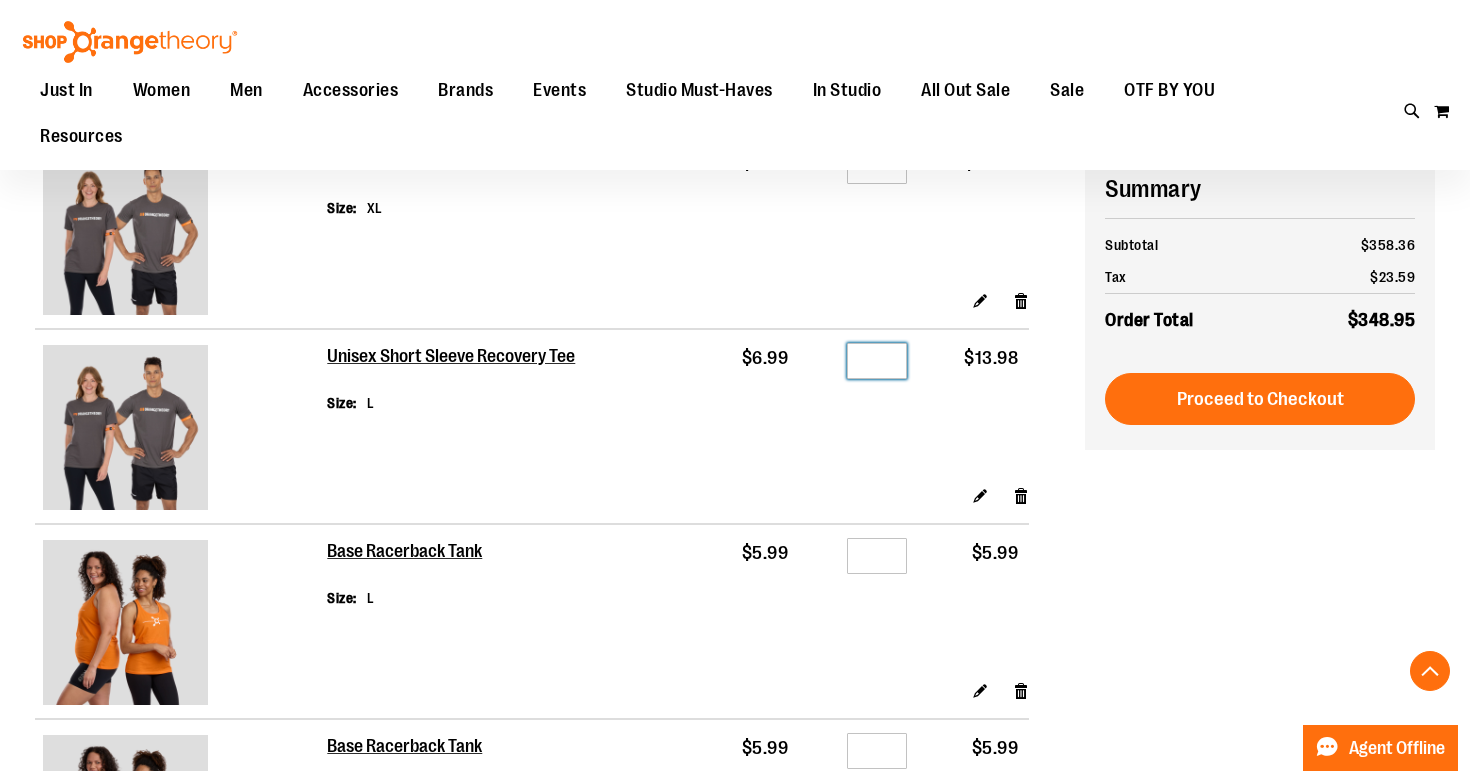 click on "*" at bounding box center (877, 361) 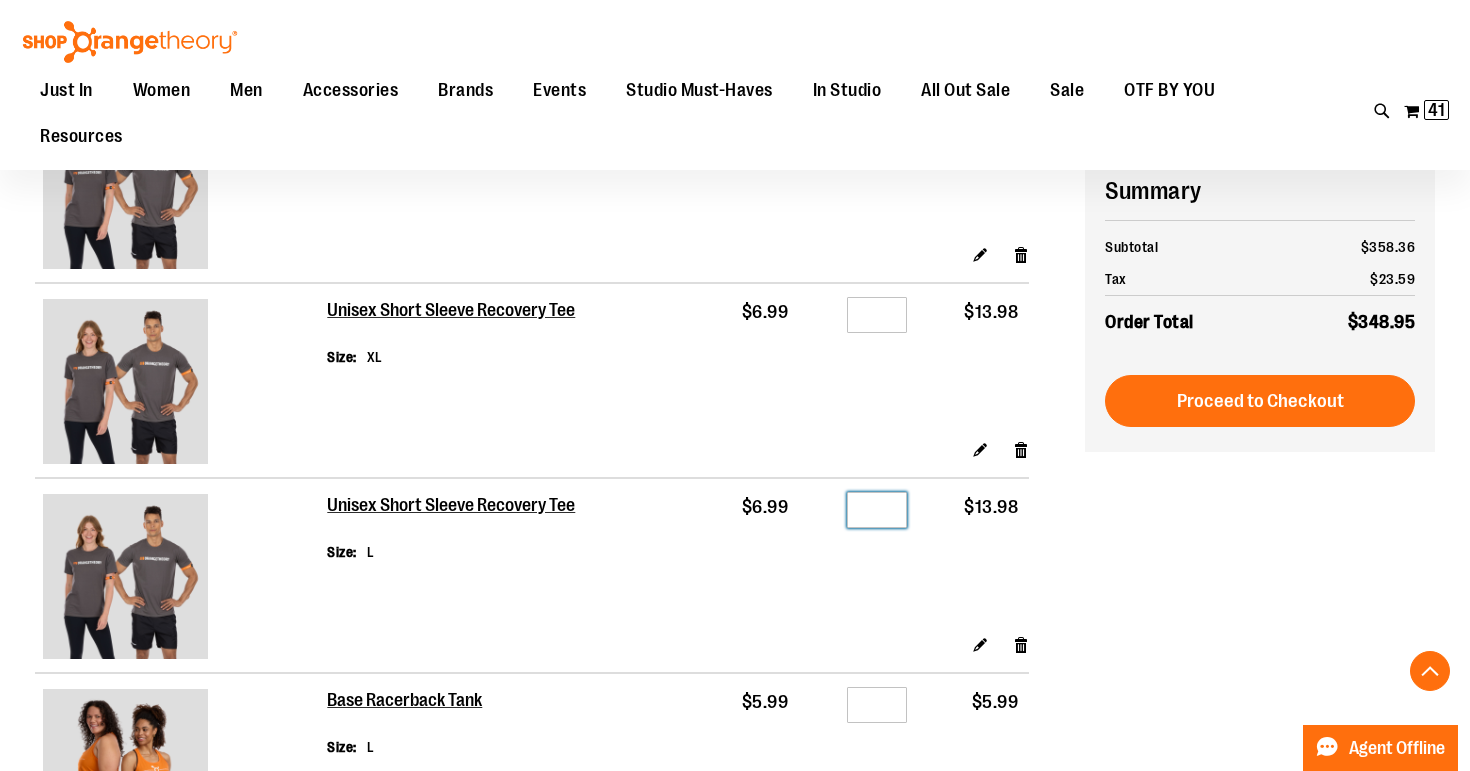 scroll, scrollTop: 2638, scrollLeft: 0, axis: vertical 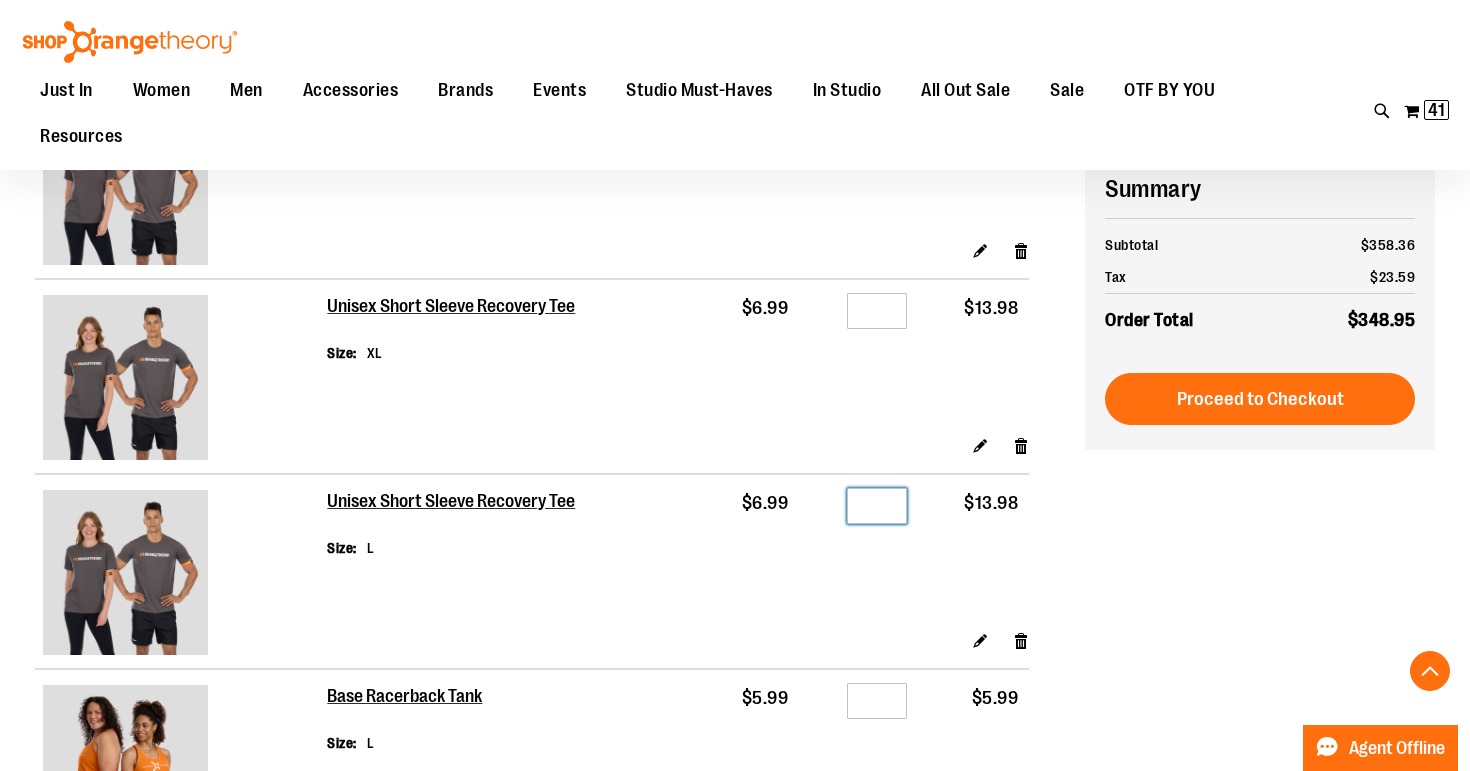 type on "*" 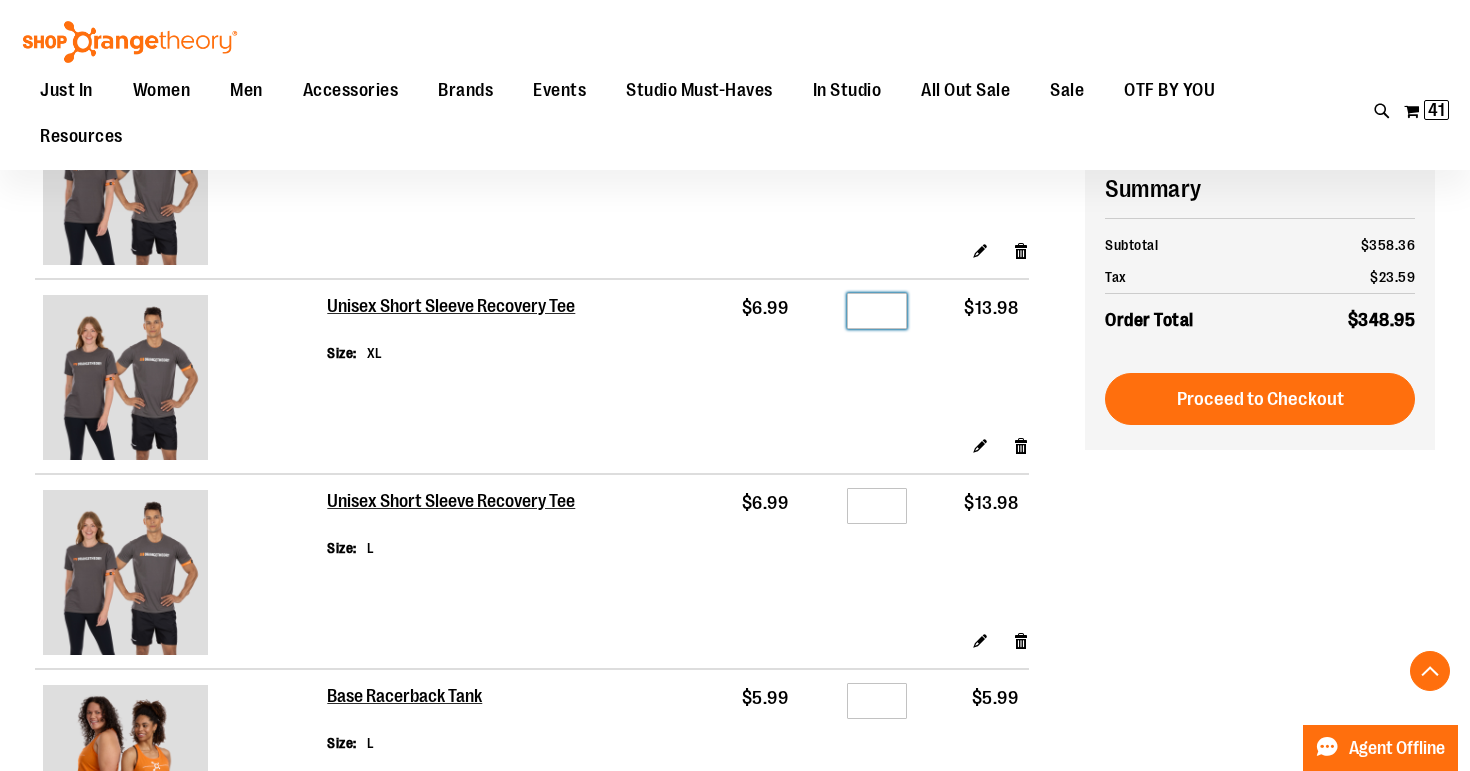 click on "*" at bounding box center (877, 311) 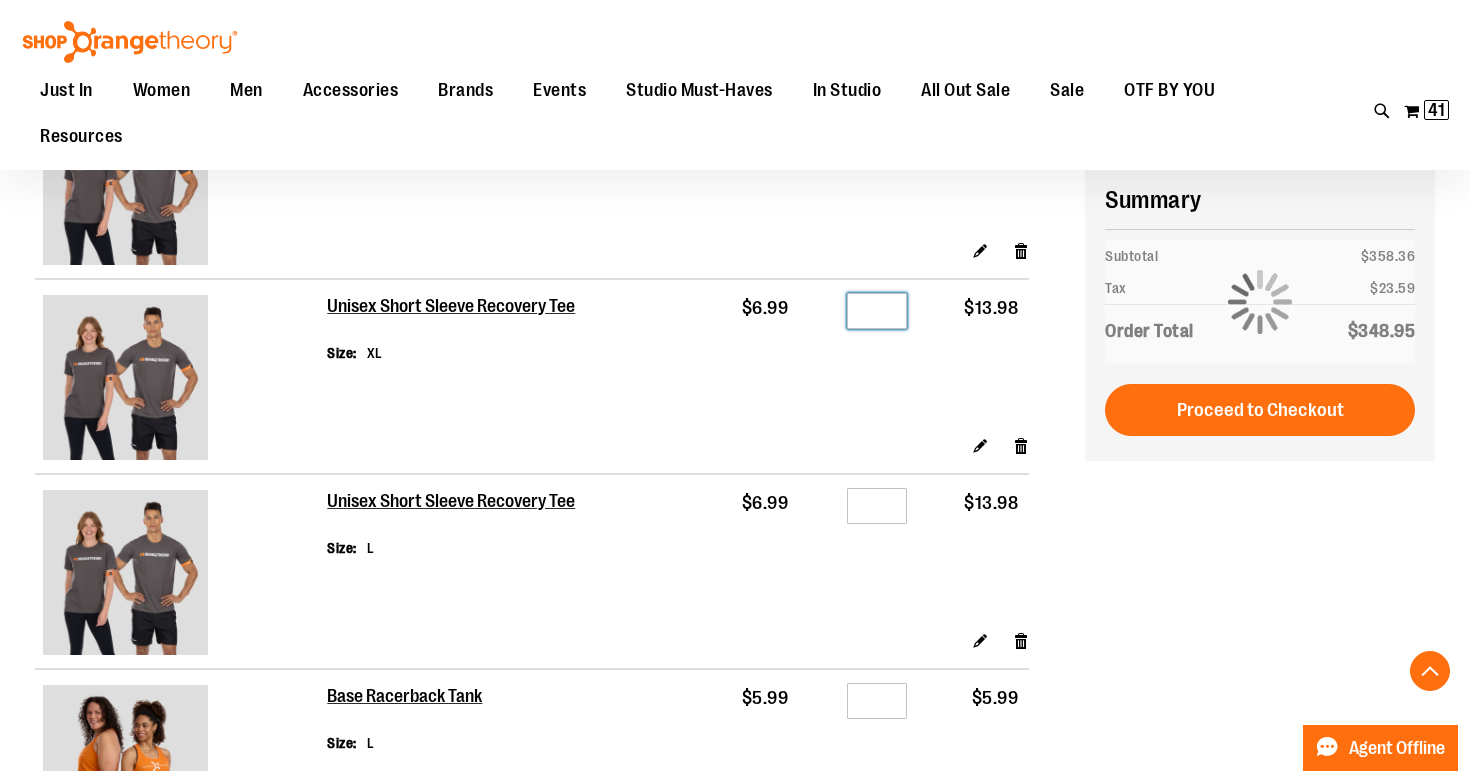 type on "*" 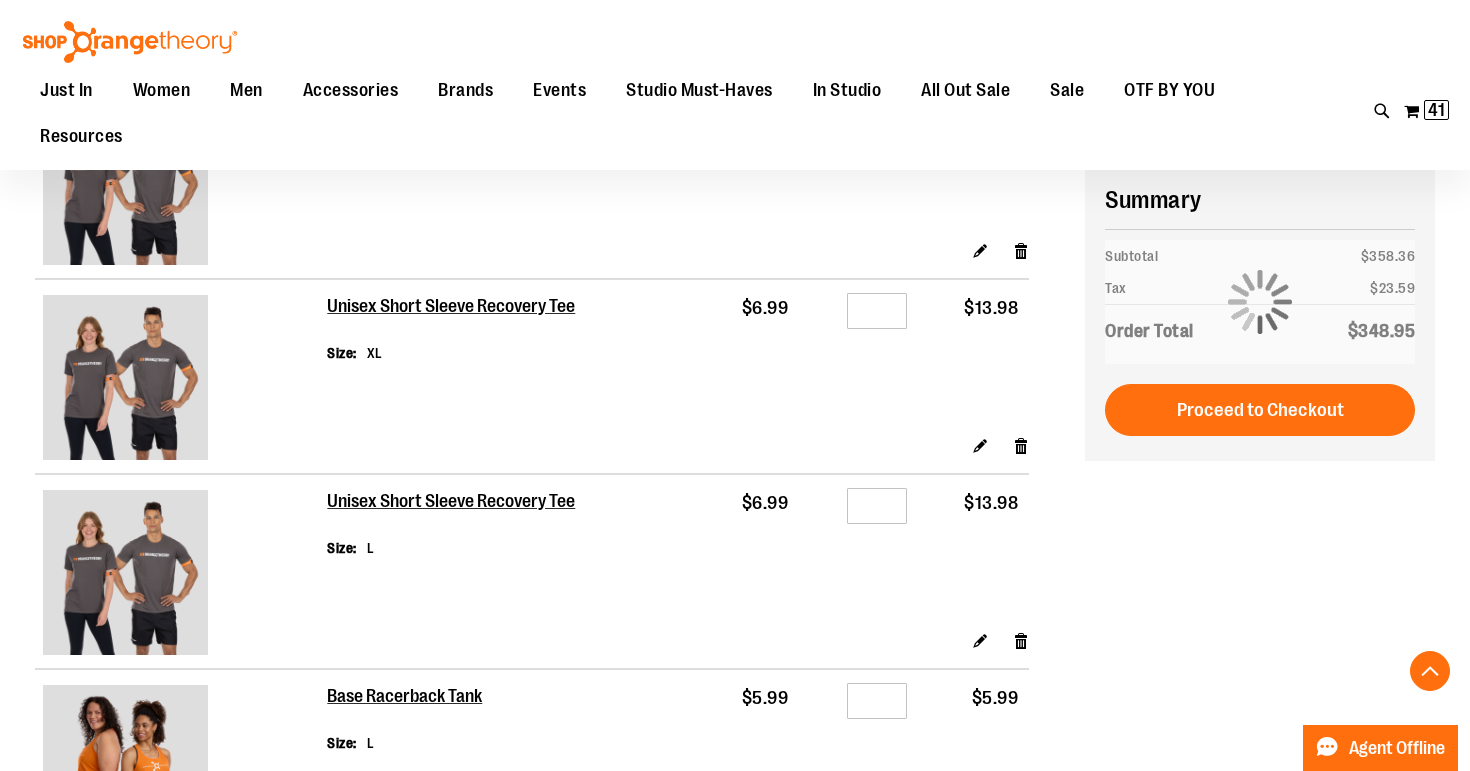 click on "Edit
Remove item" at bounding box center (678, 452) 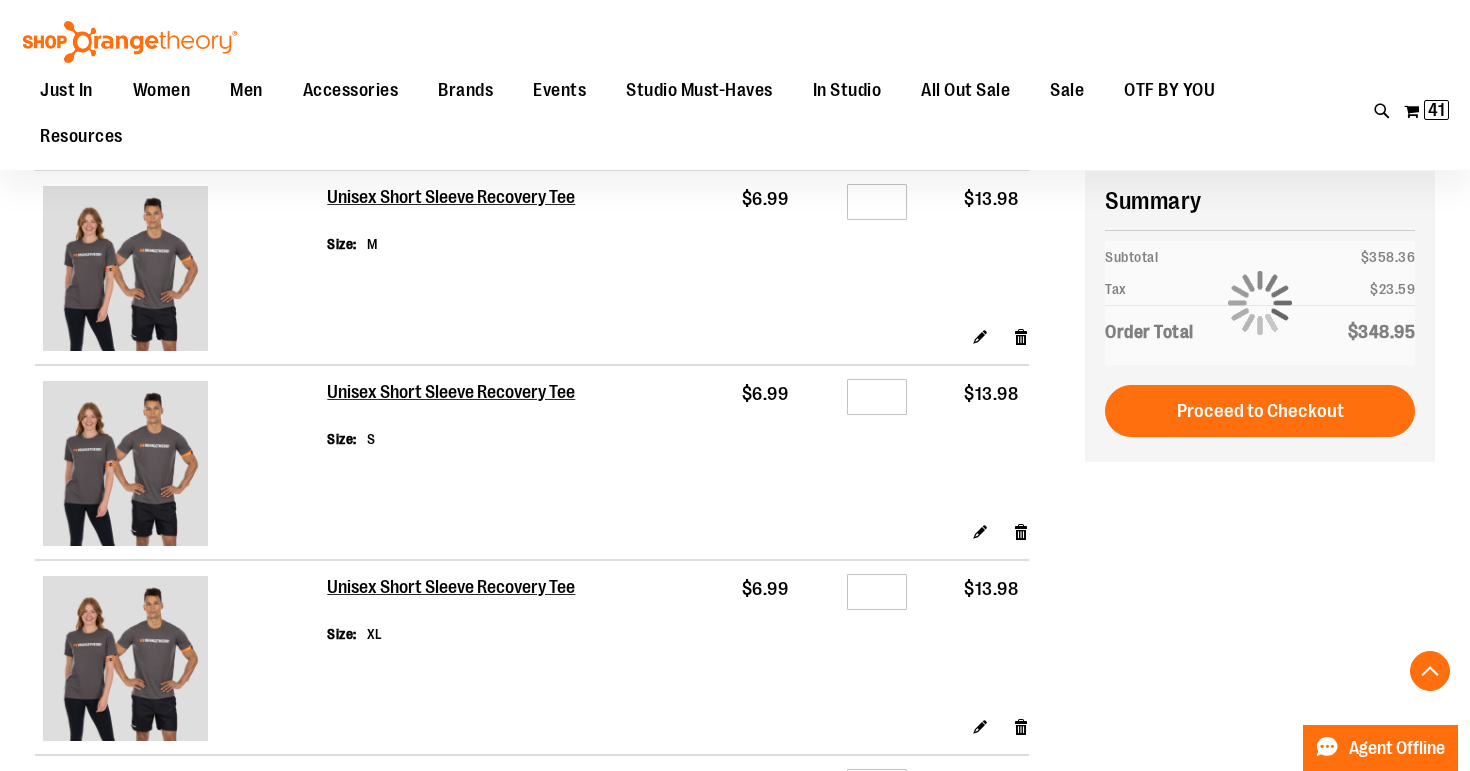 scroll, scrollTop: 2354, scrollLeft: 0, axis: vertical 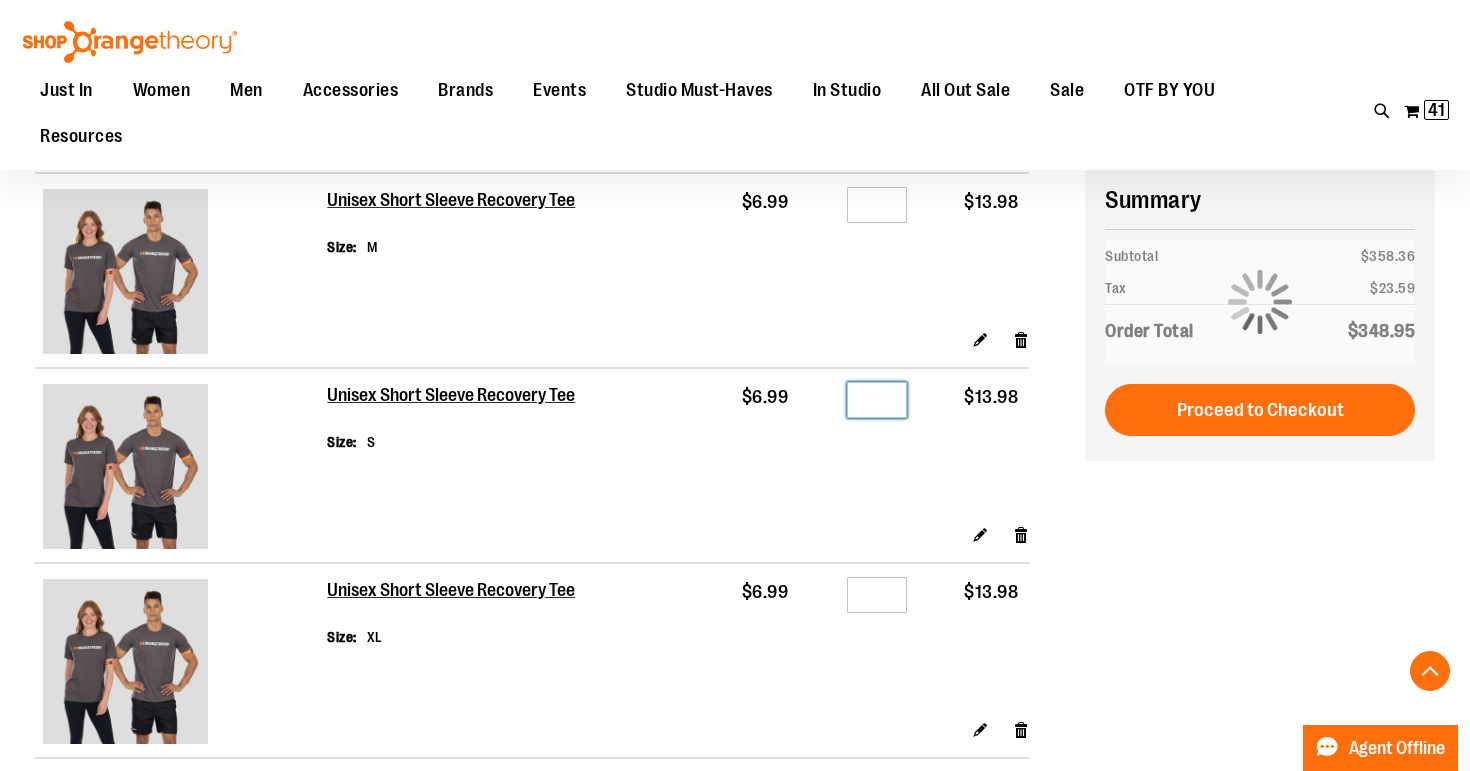 click on "*" at bounding box center (877, 400) 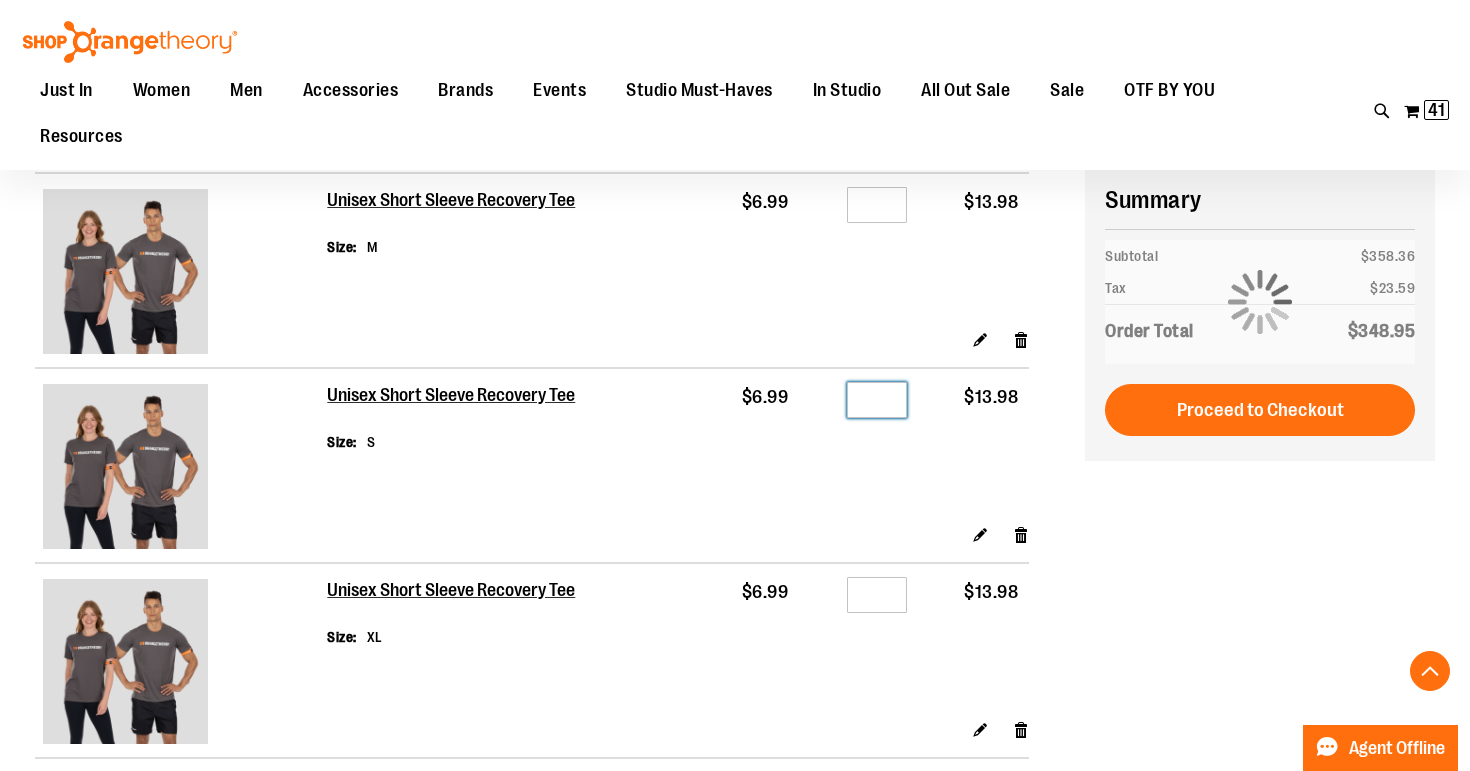 type on "*" 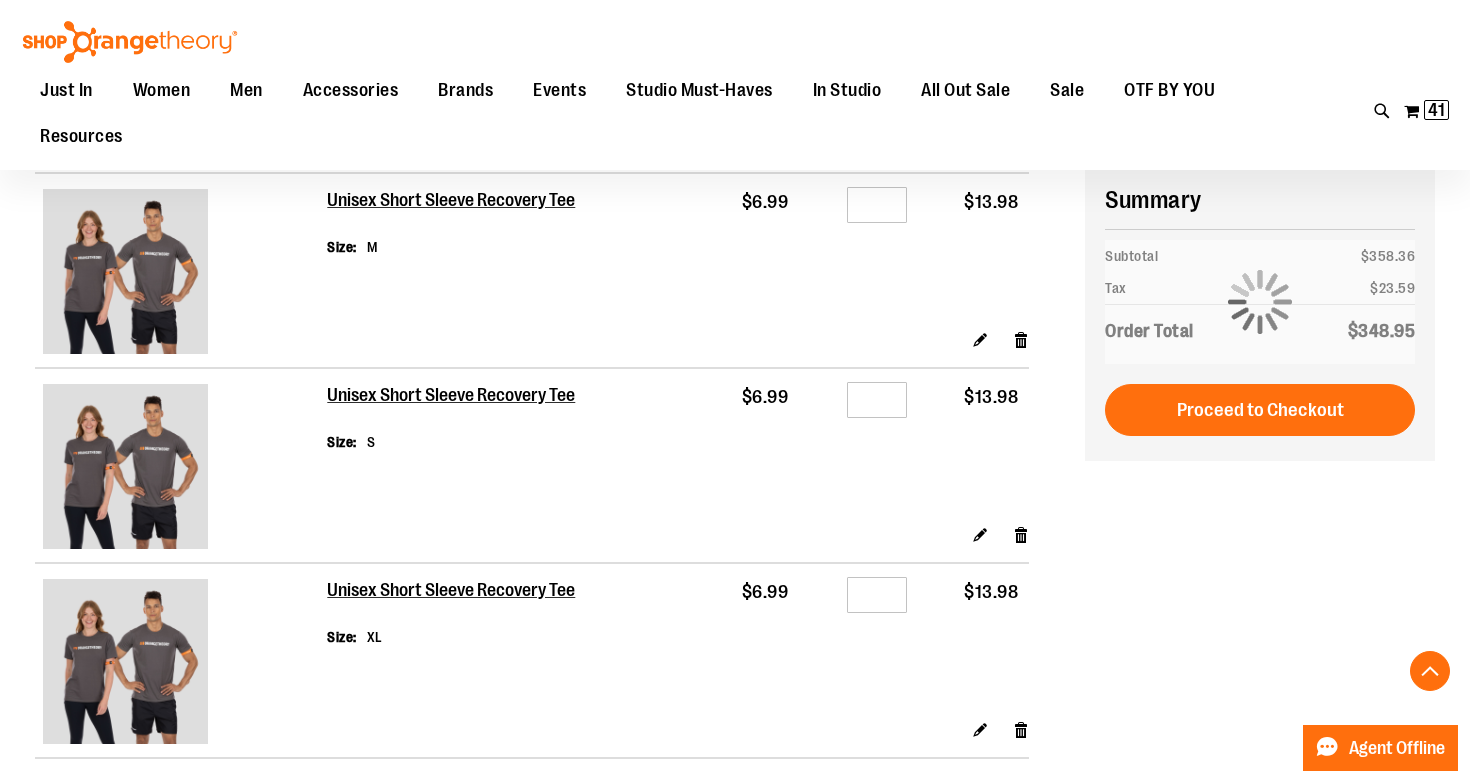 click on "$6.99" at bounding box center (750, 251) 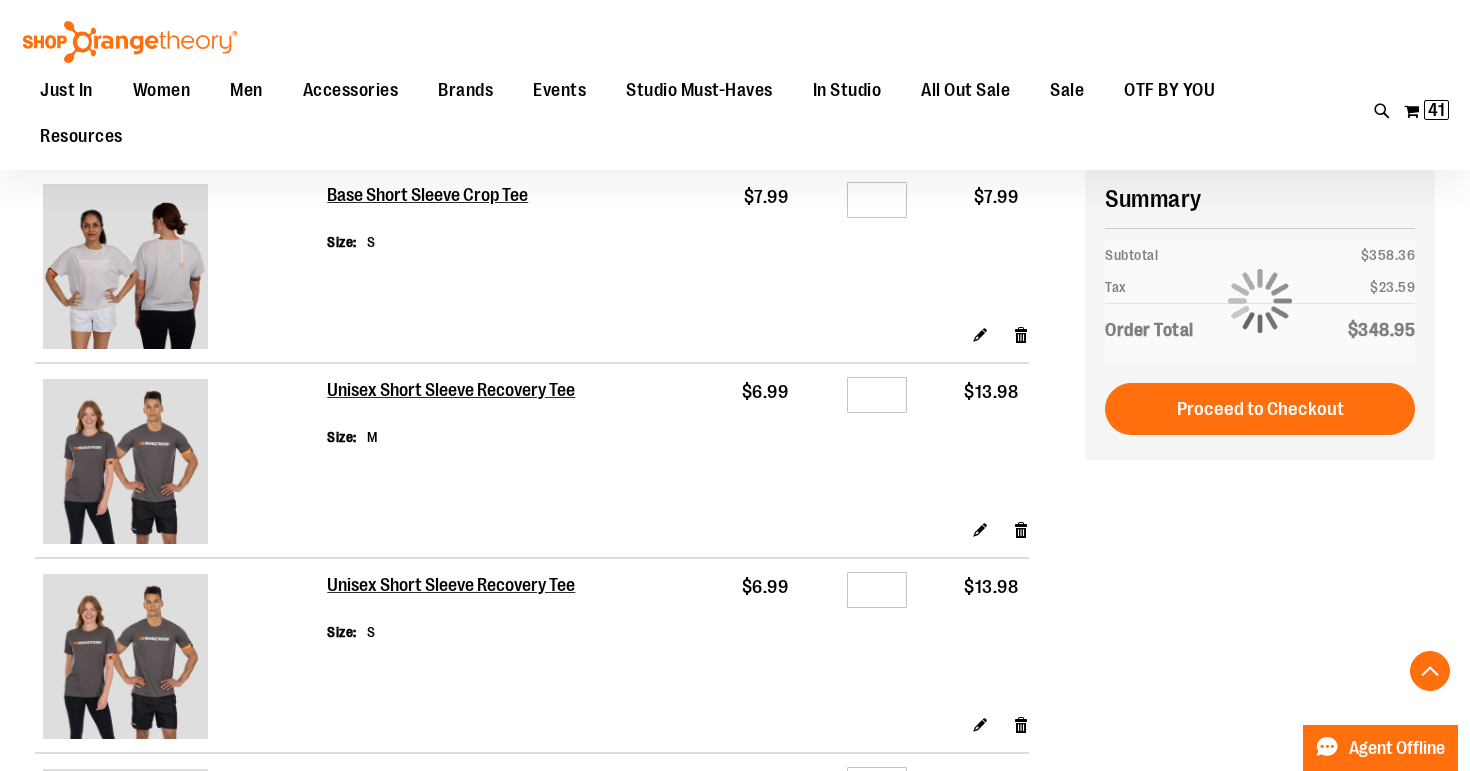 scroll, scrollTop: 2161, scrollLeft: 0, axis: vertical 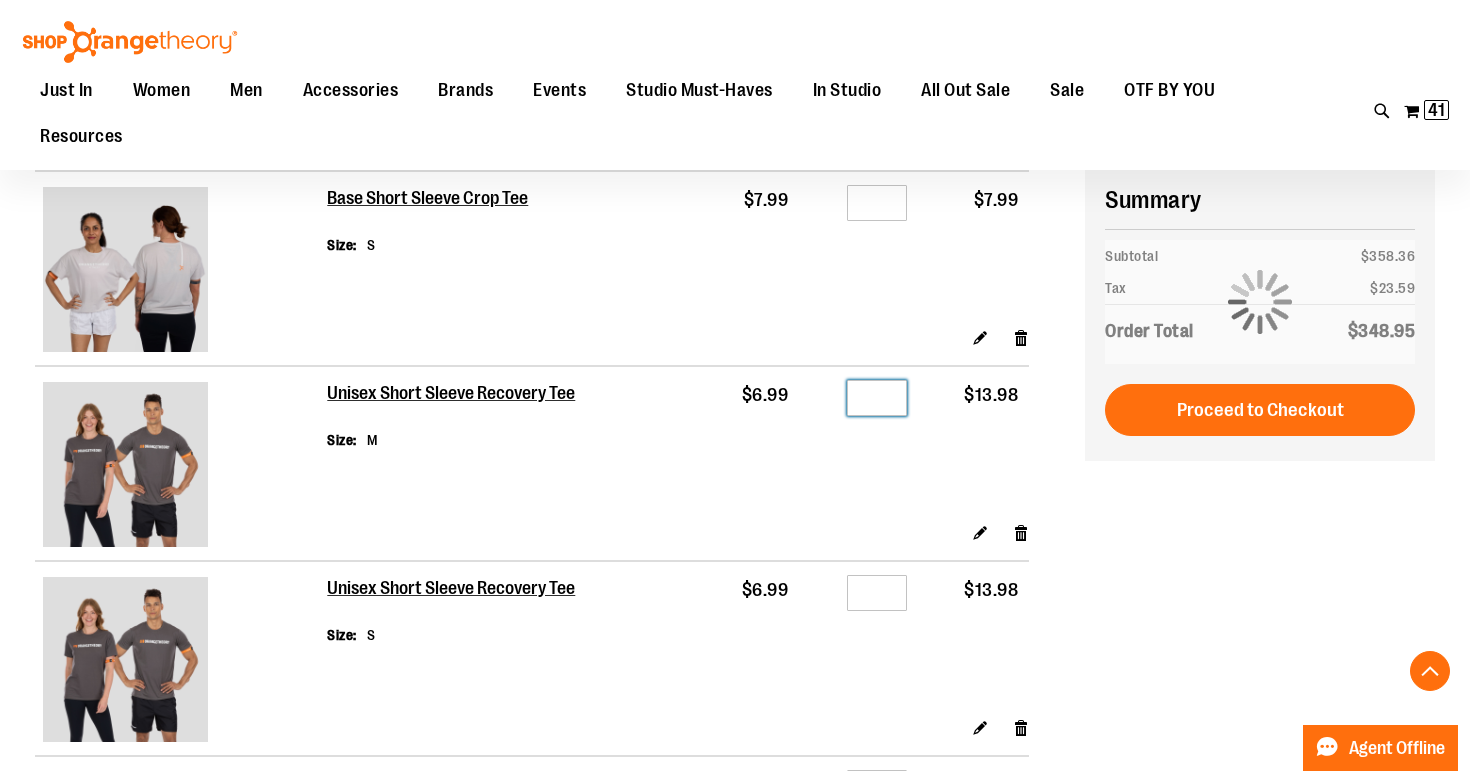 click on "*" at bounding box center [877, 398] 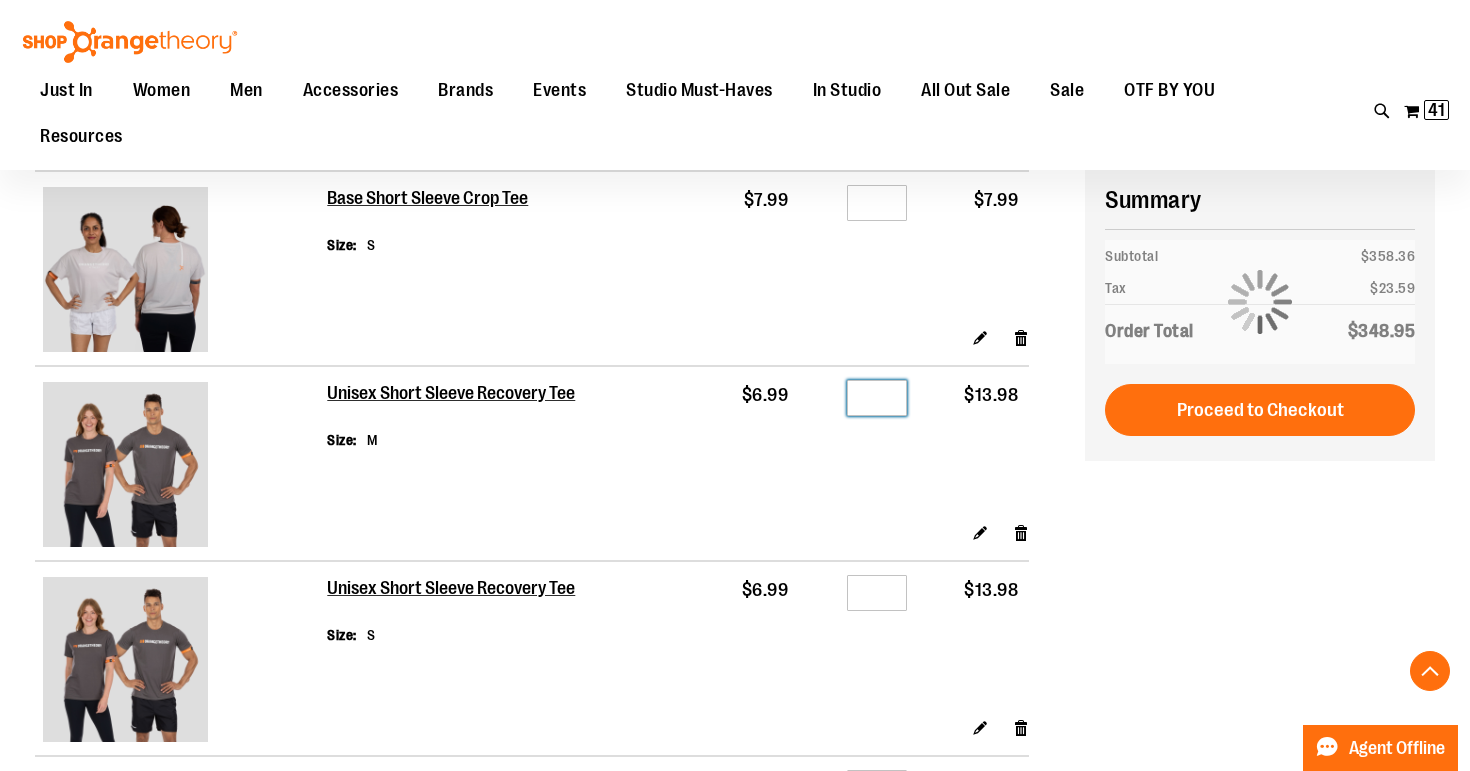 type on "*" 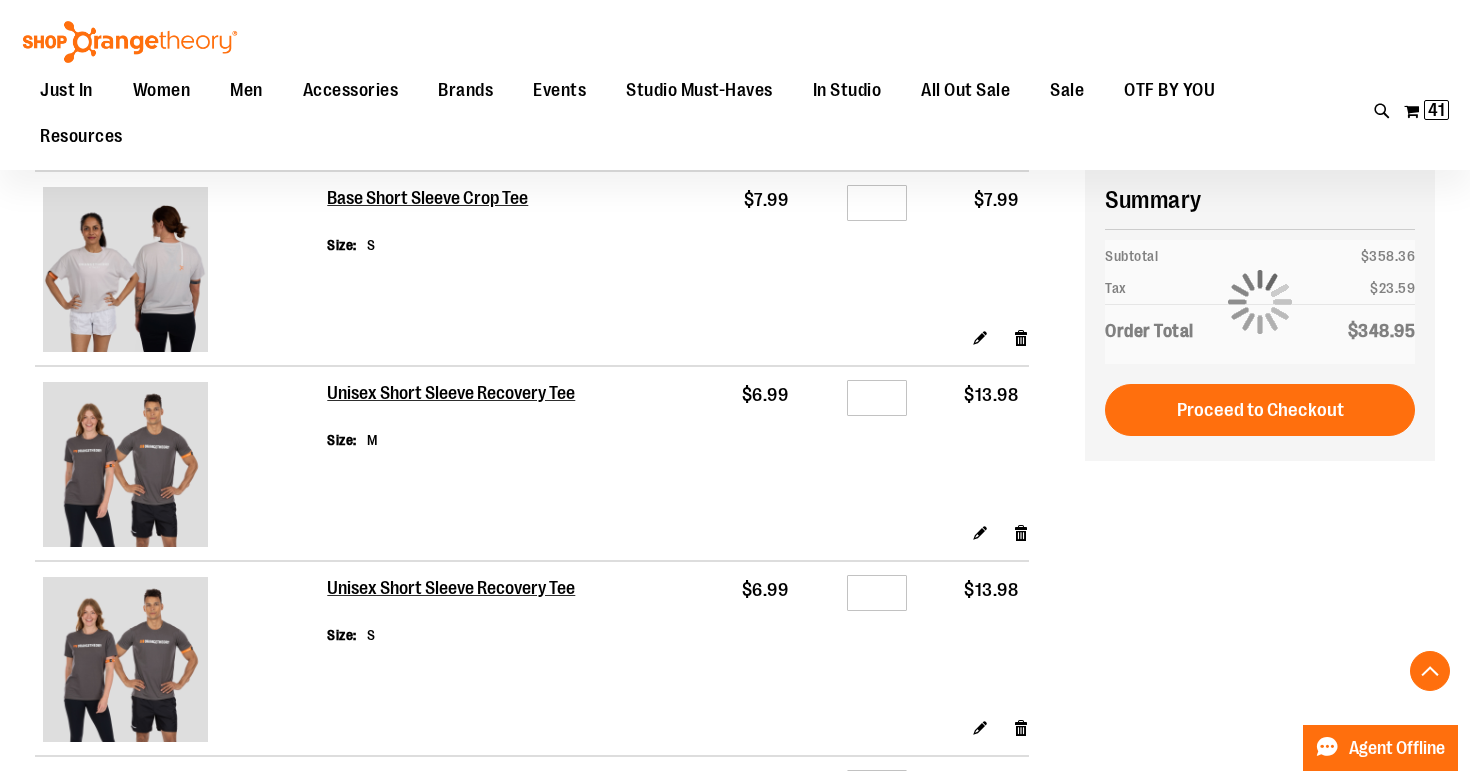 click on "$6.99" at bounding box center (750, 444) 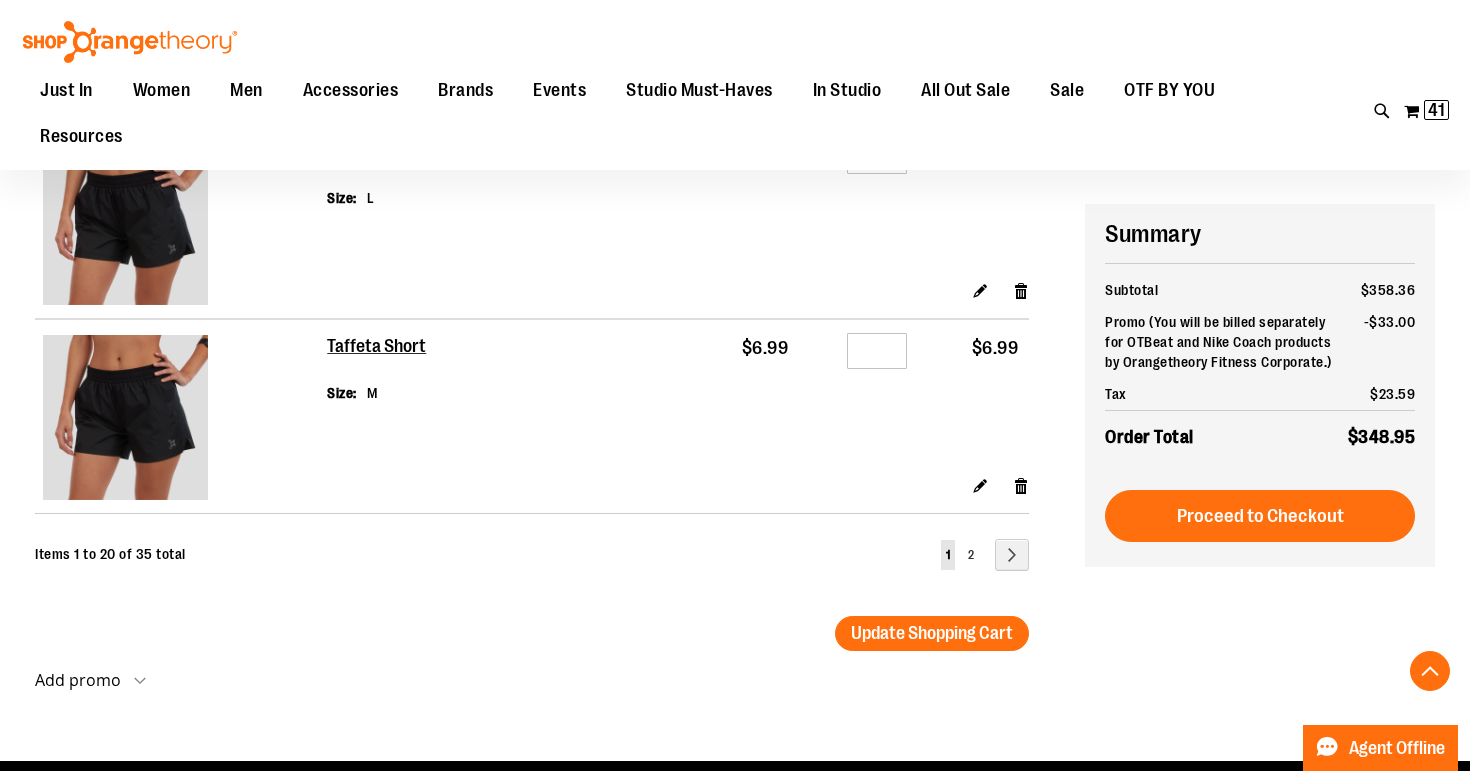 scroll, scrollTop: 3805, scrollLeft: 0, axis: vertical 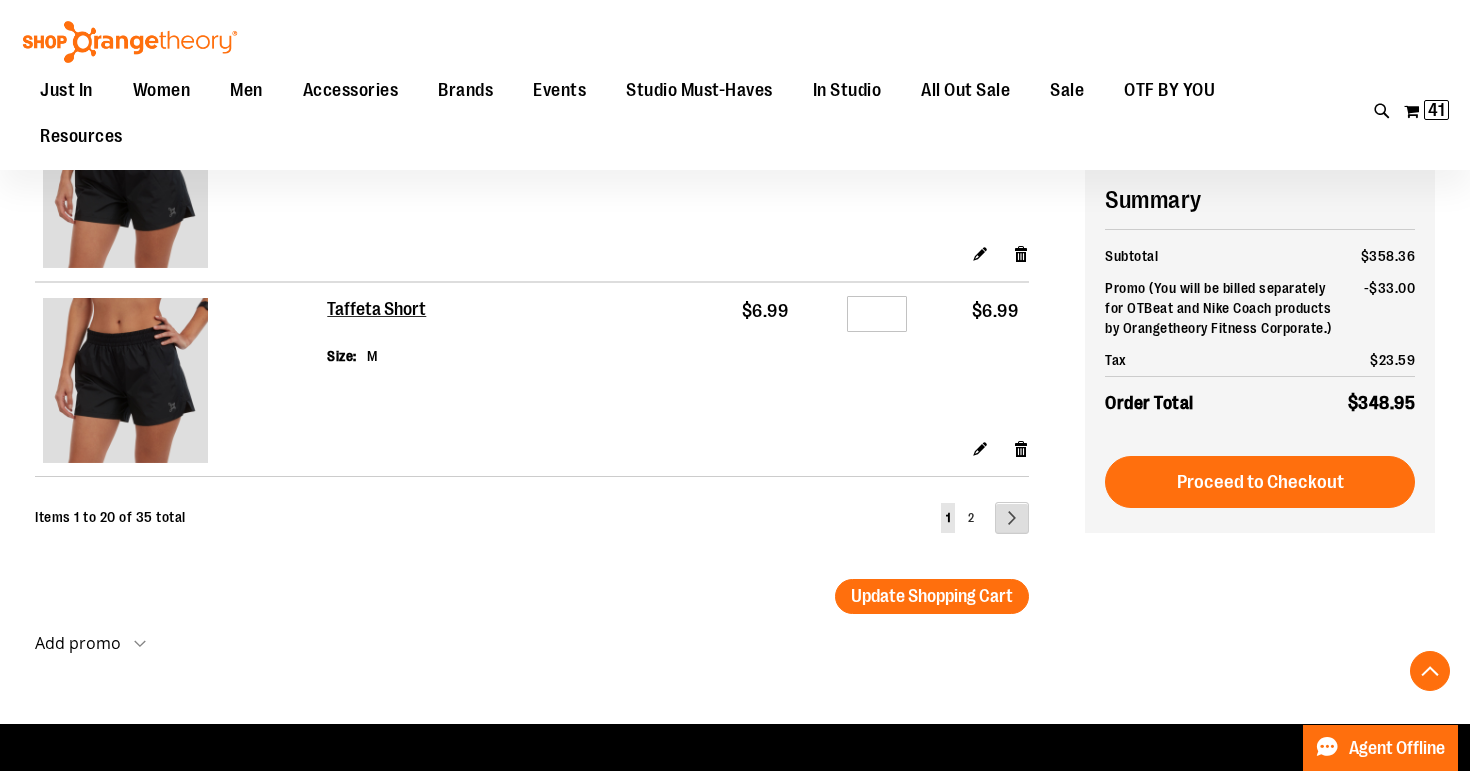 click on "Page
Next" at bounding box center [1012, 518] 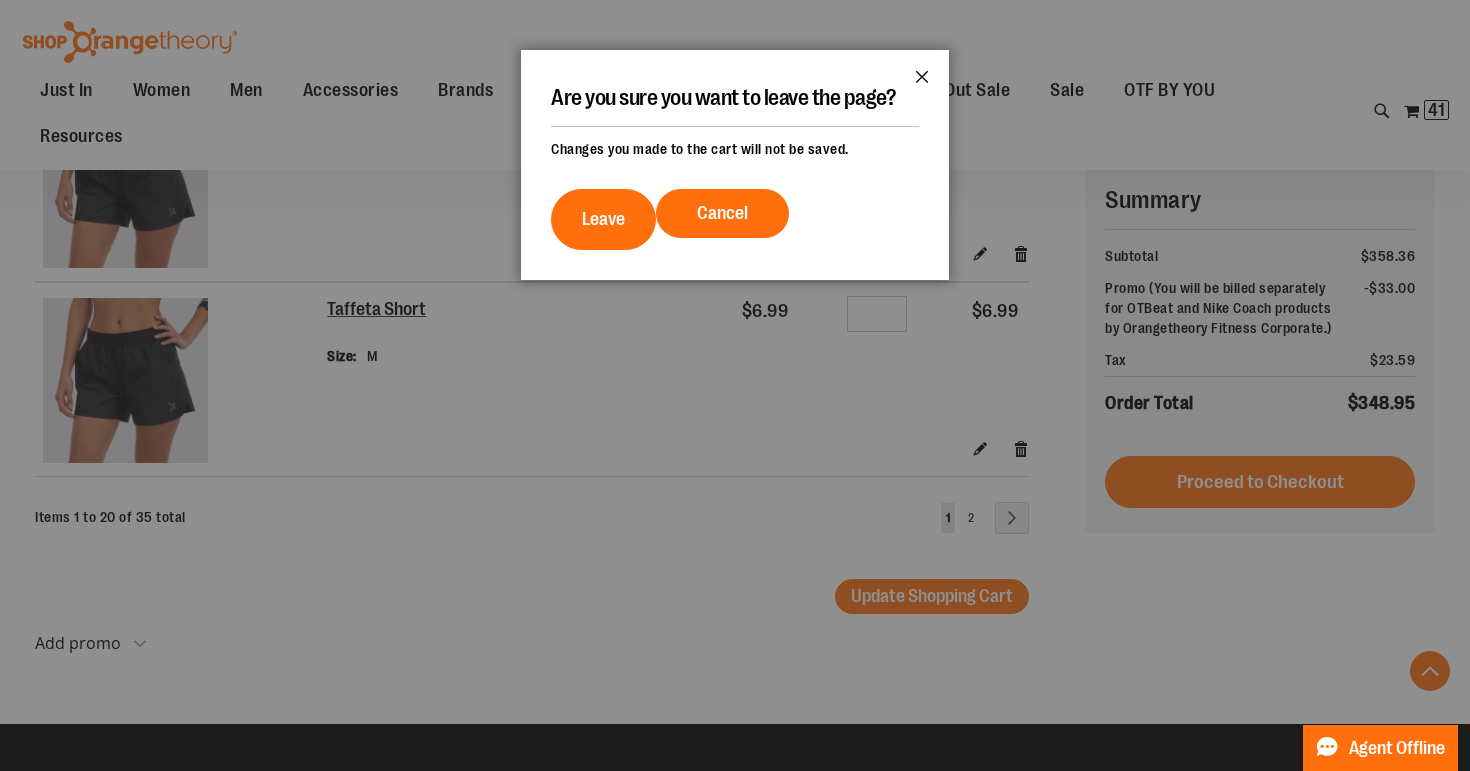 click on "Close" at bounding box center (922, 83) 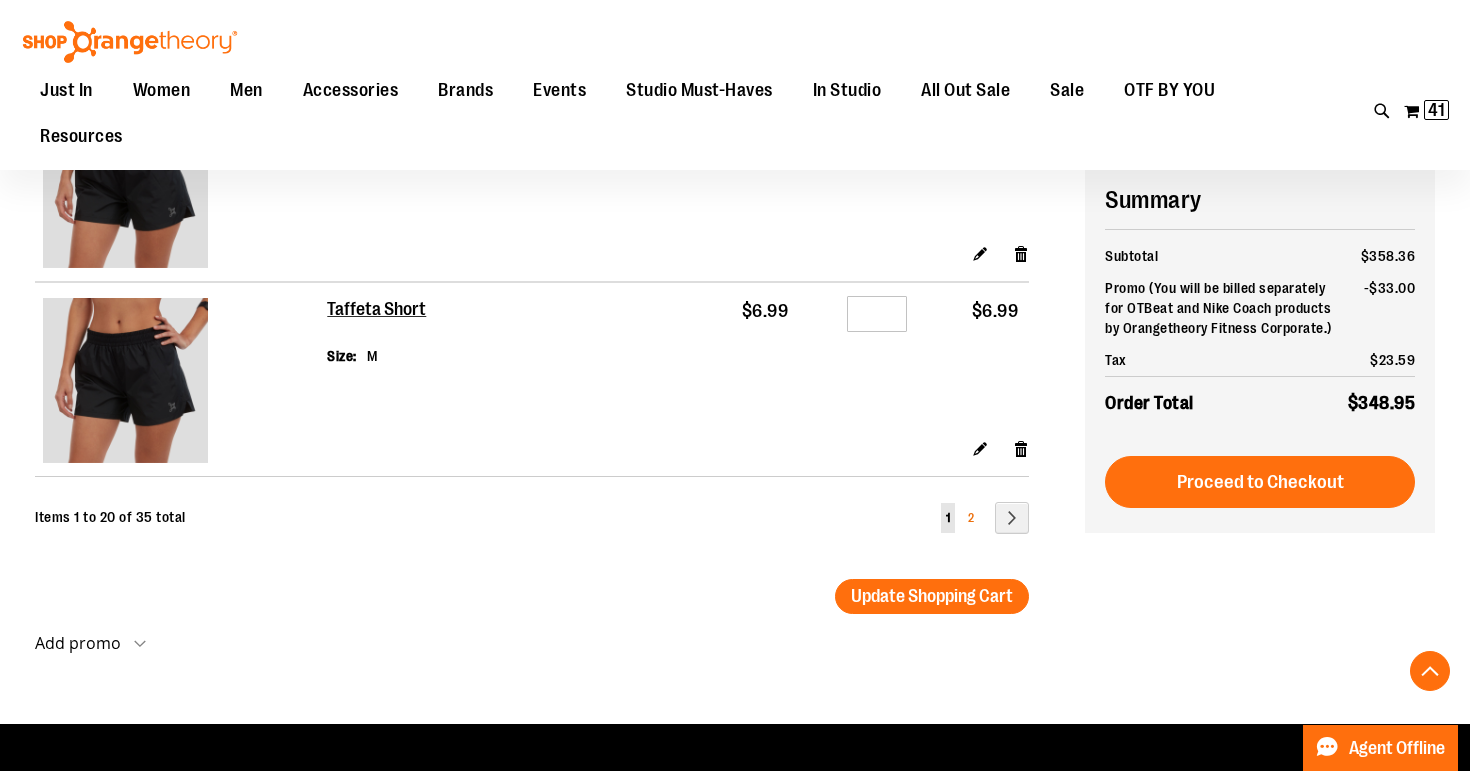 click on "Page
2" at bounding box center [971, 518] 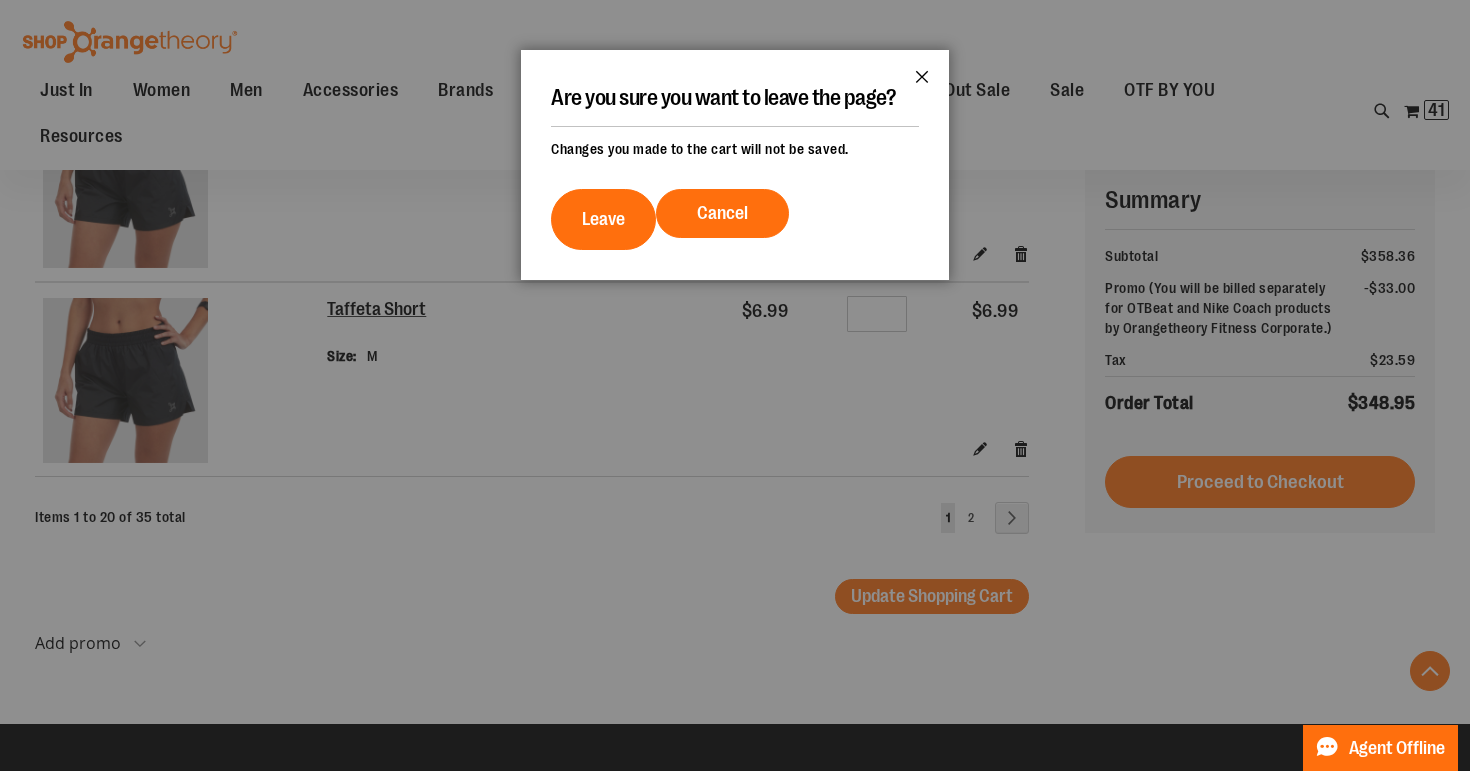 click on "Close" at bounding box center [922, 83] 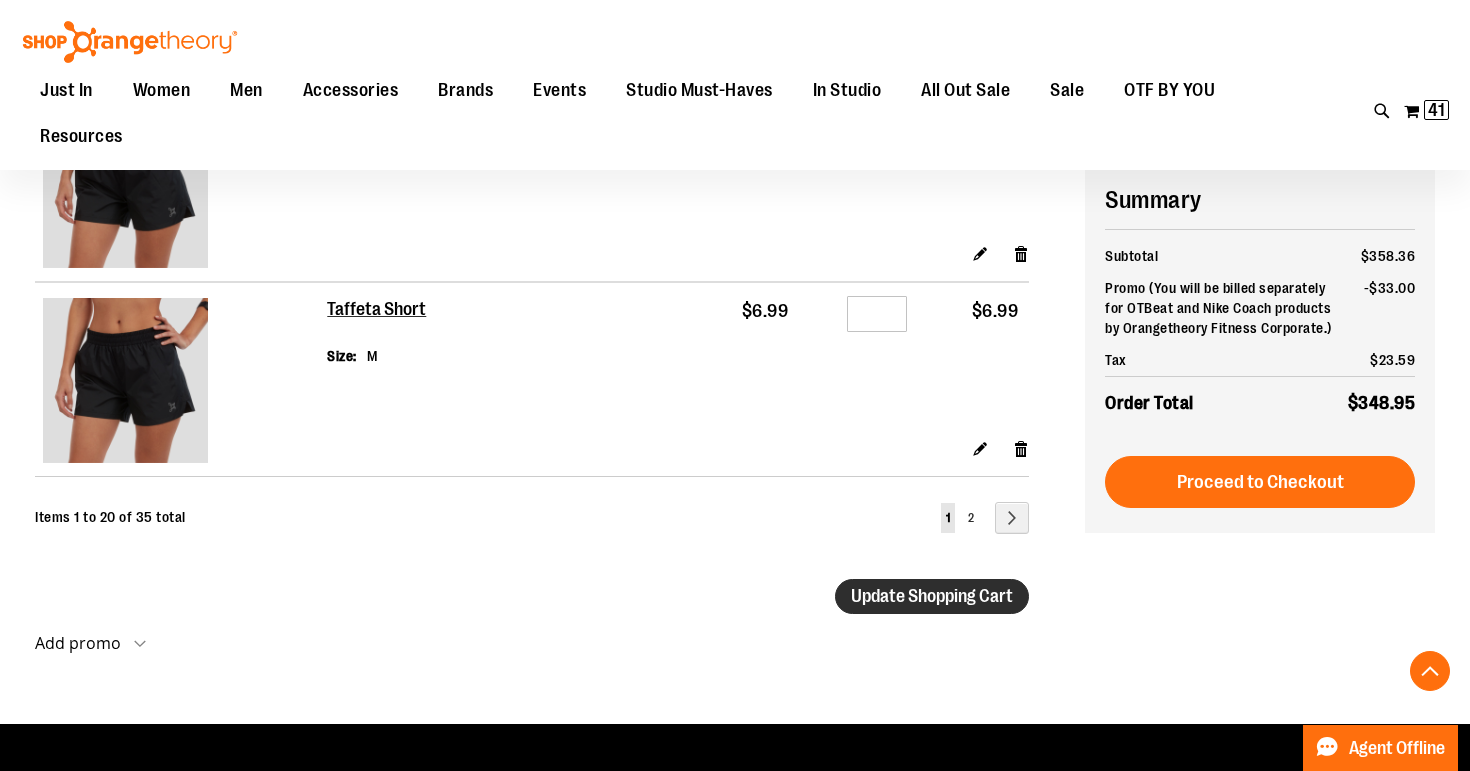click on "Update Shopping Cart" at bounding box center (932, 596) 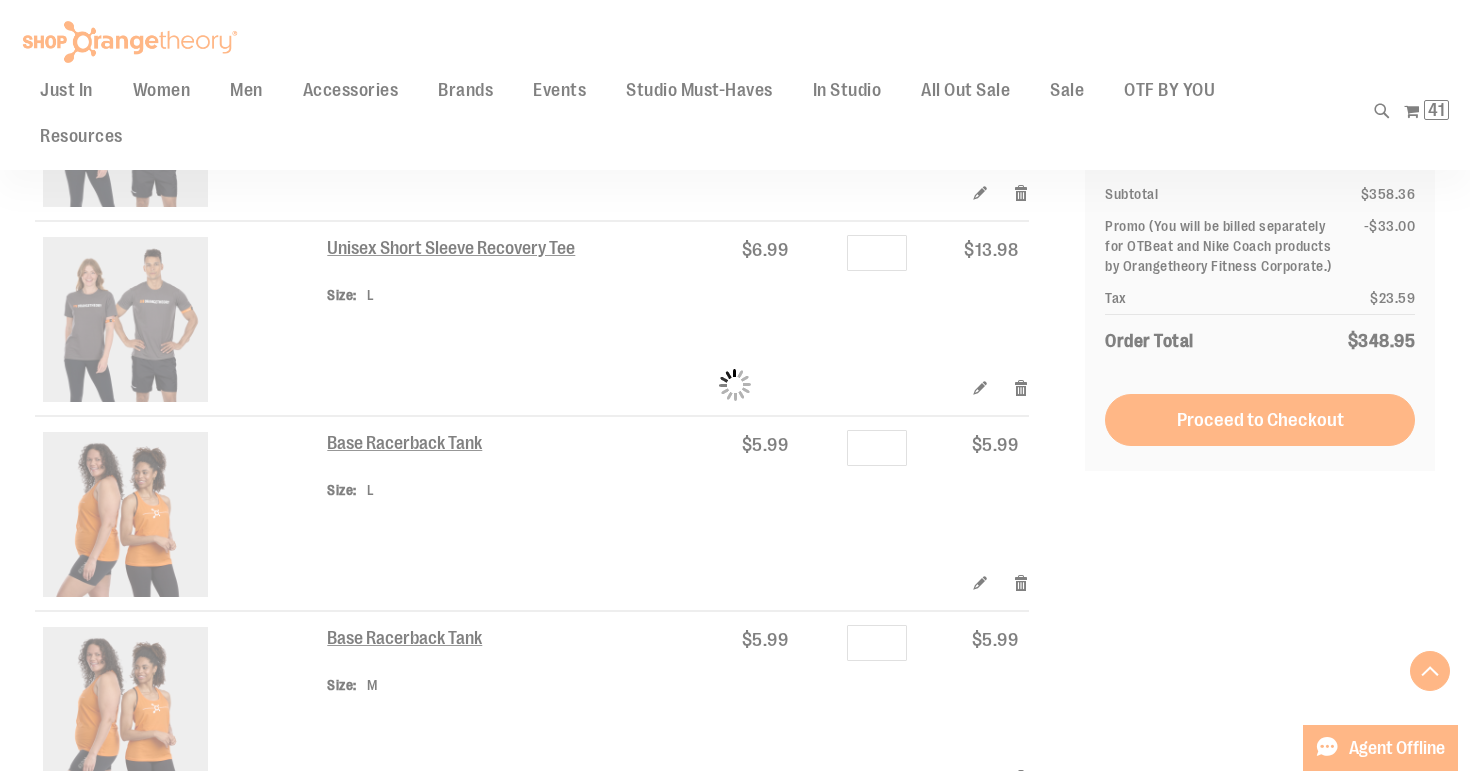 scroll, scrollTop: 2829, scrollLeft: 0, axis: vertical 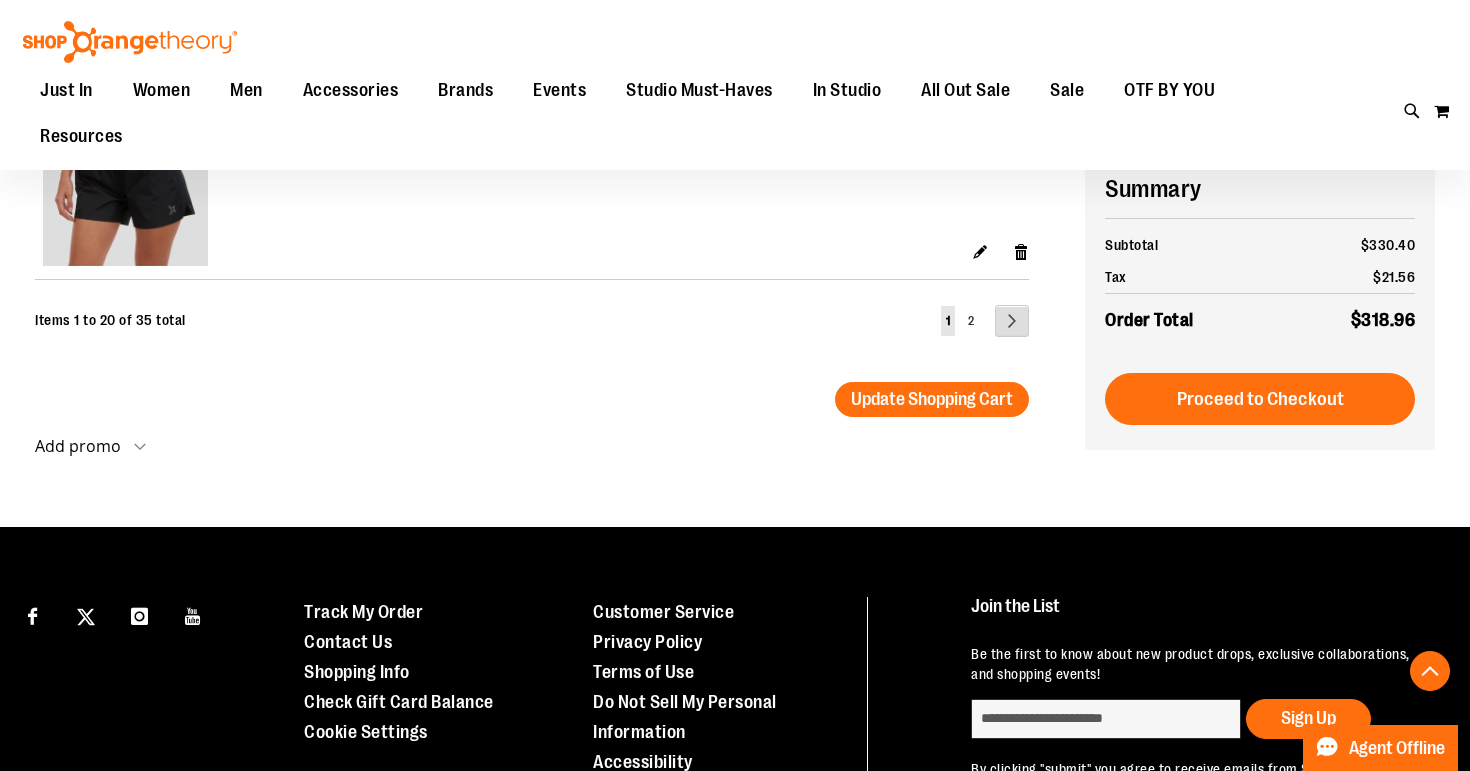 click on "Page
Next" at bounding box center (1012, 321) 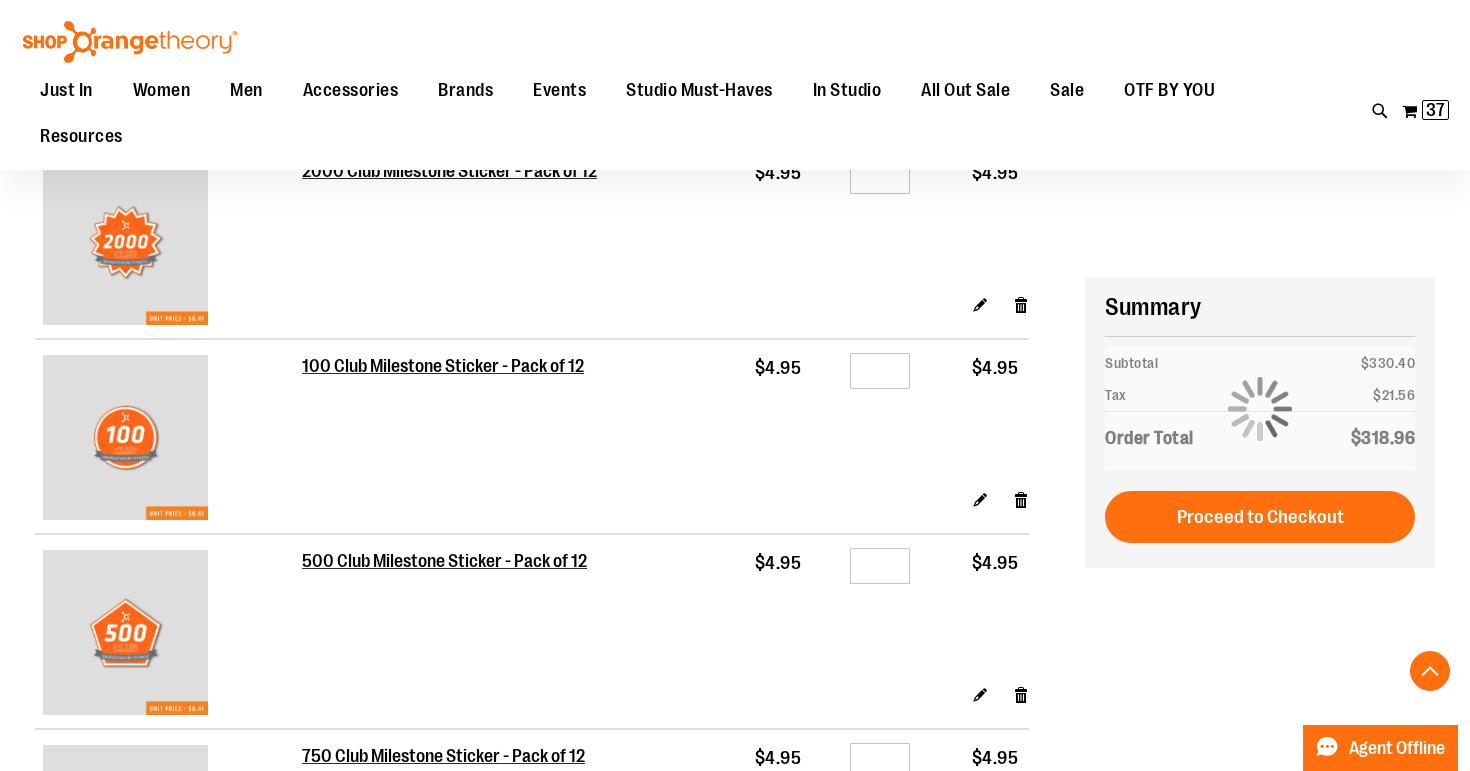 scroll, scrollTop: 335, scrollLeft: 0, axis: vertical 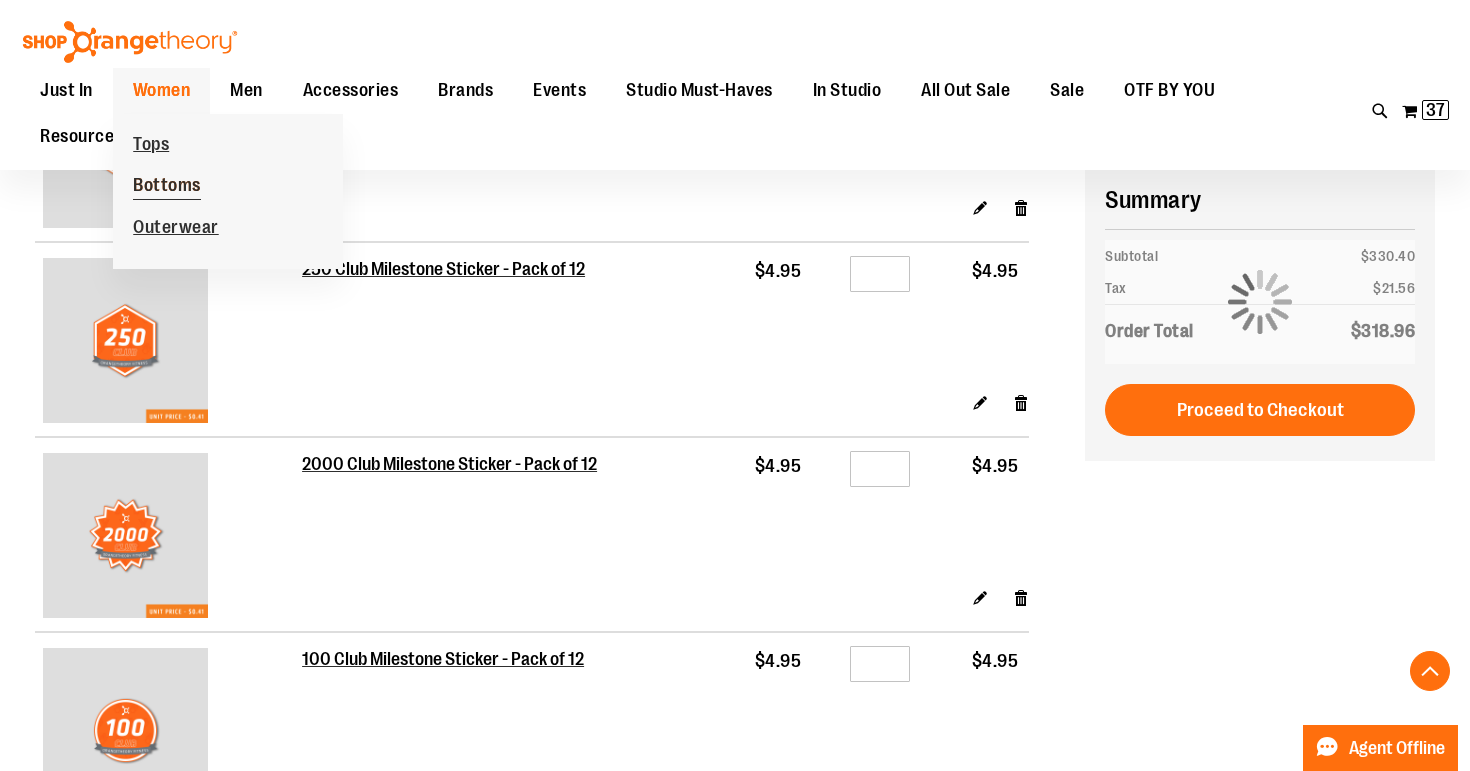 click on "Bottoms" at bounding box center [167, 187] 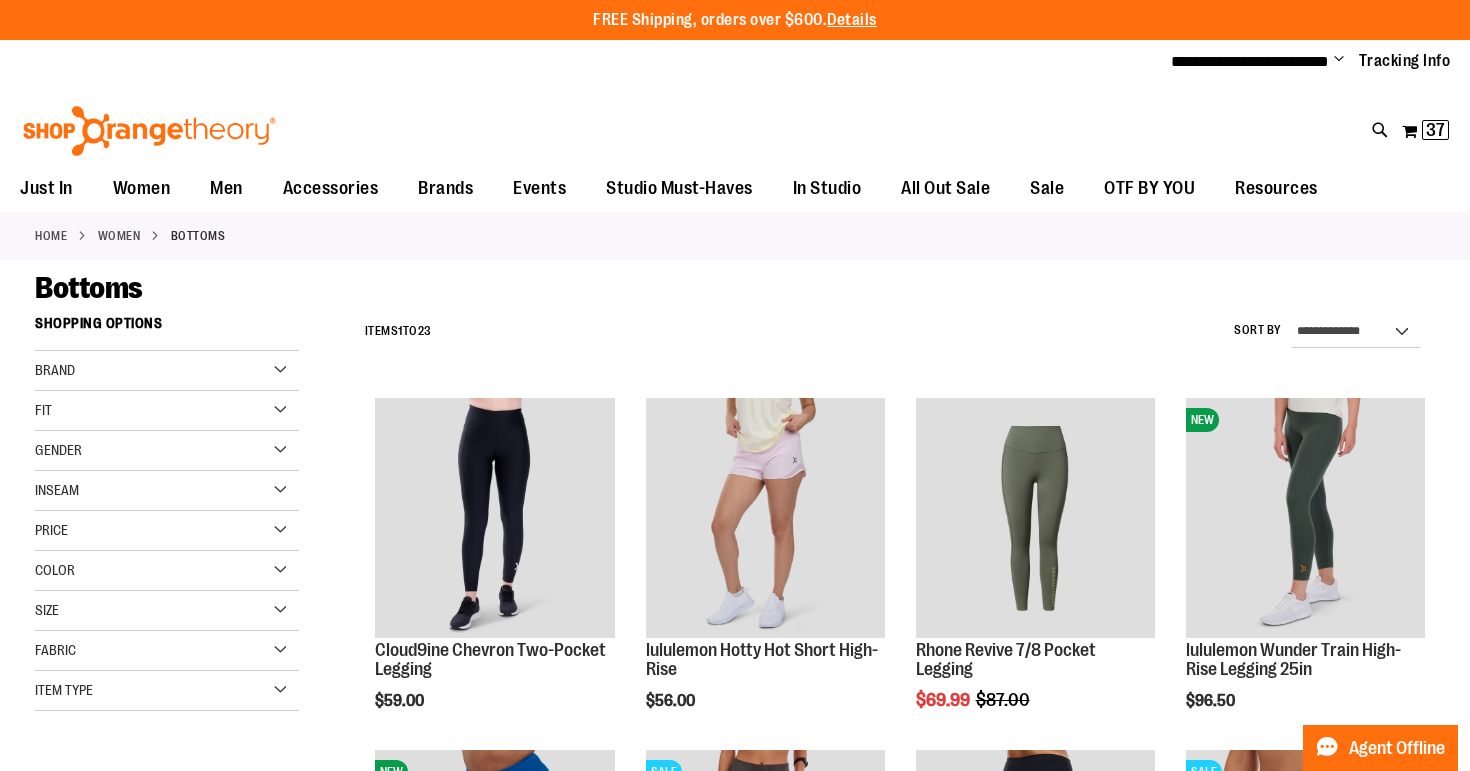 scroll, scrollTop: 0, scrollLeft: 0, axis: both 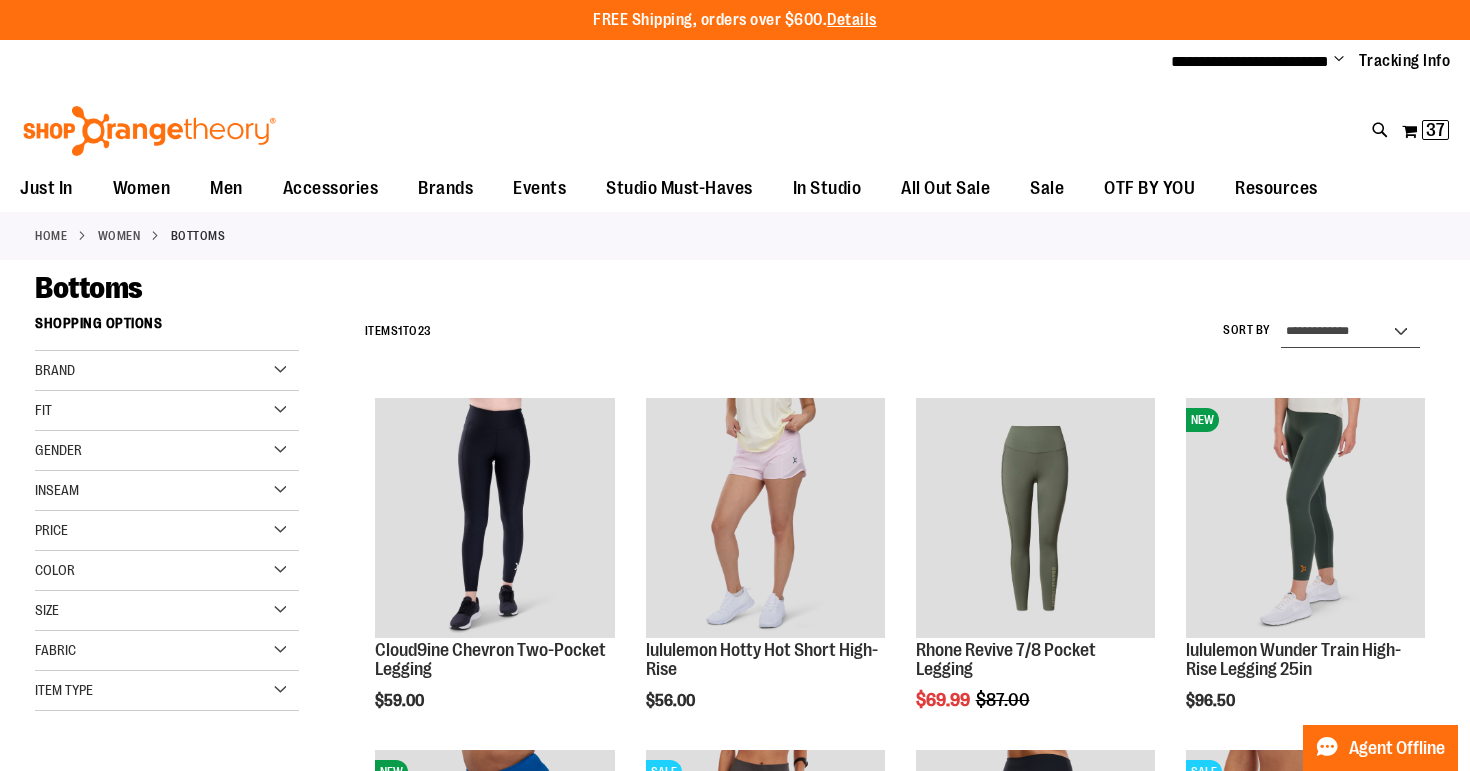 select on "*********" 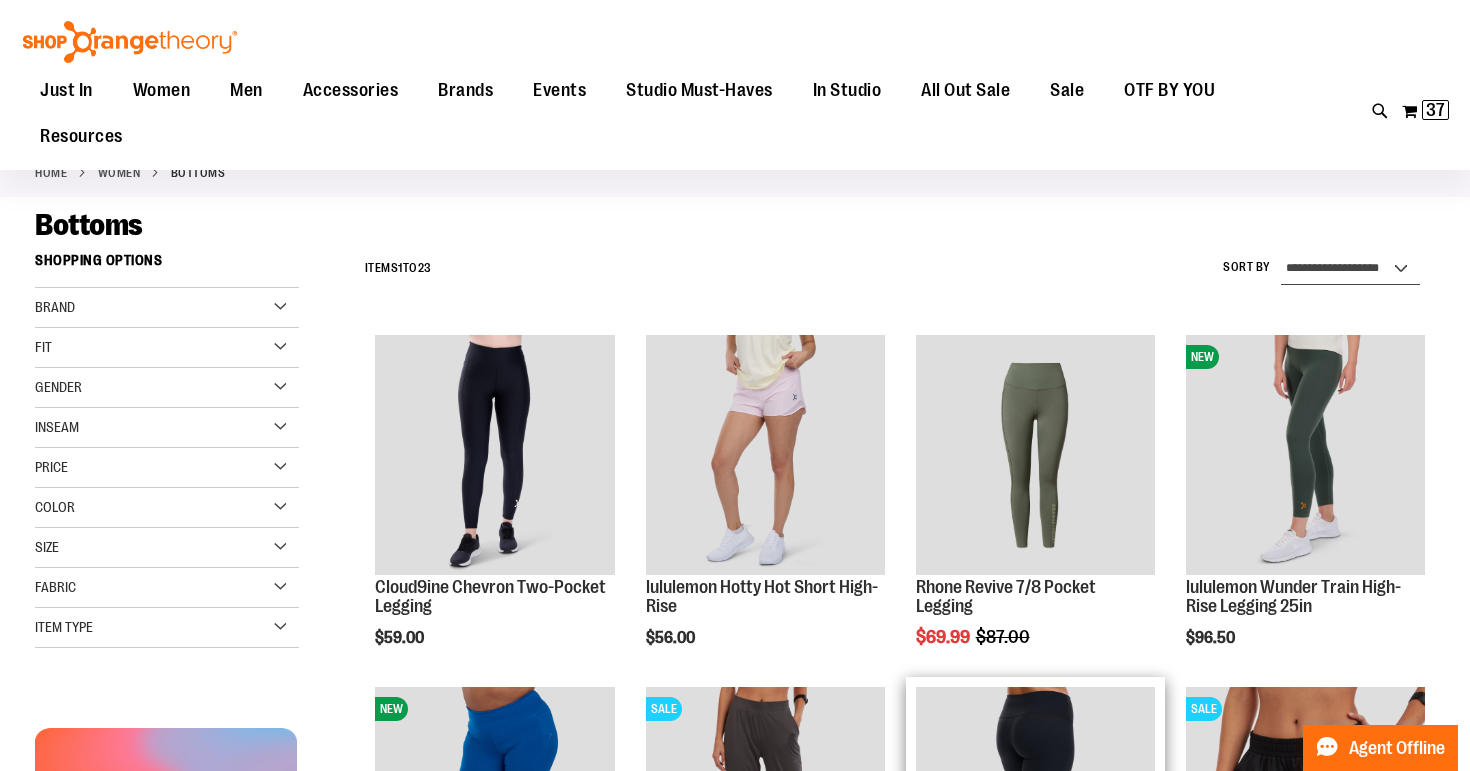scroll, scrollTop: 57, scrollLeft: 0, axis: vertical 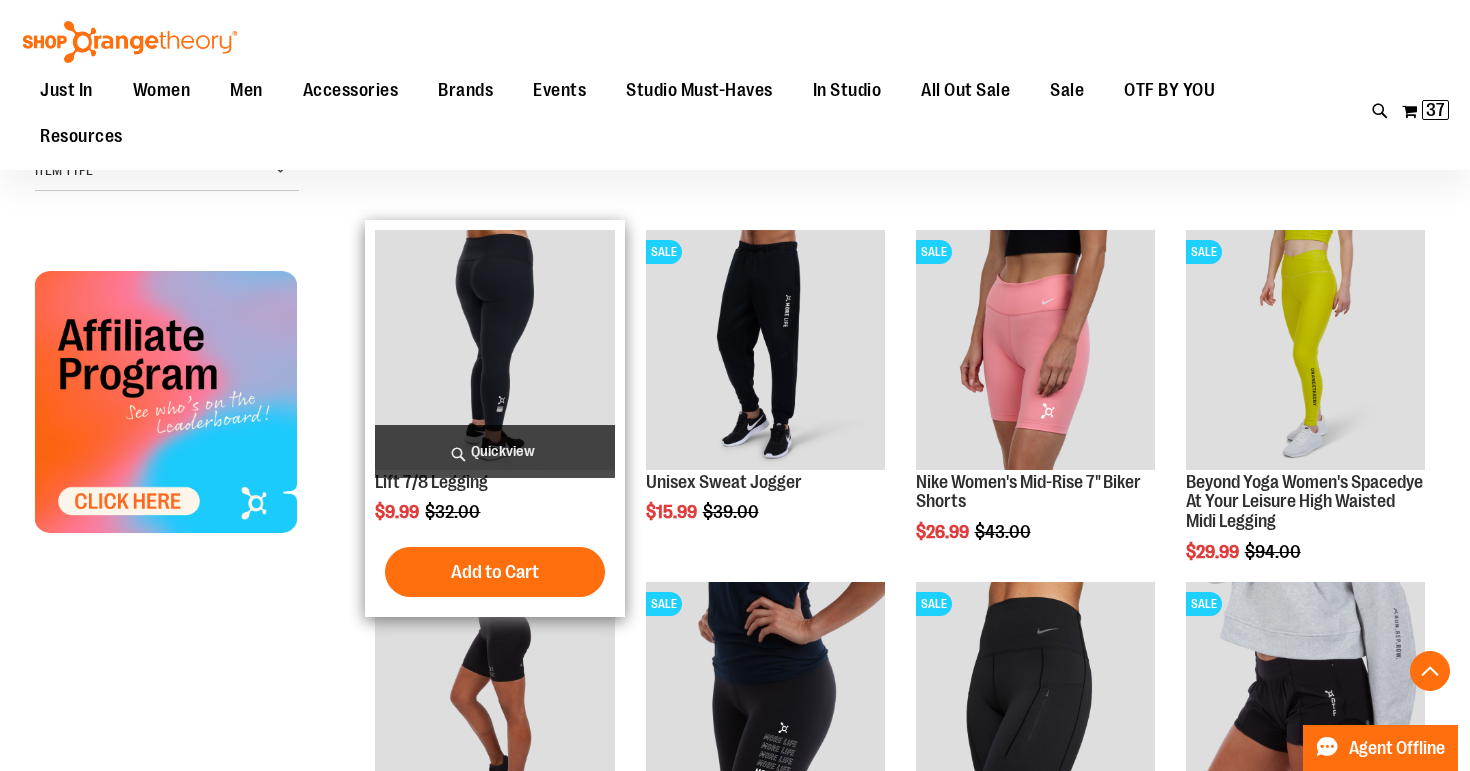 click at bounding box center (494, 349) 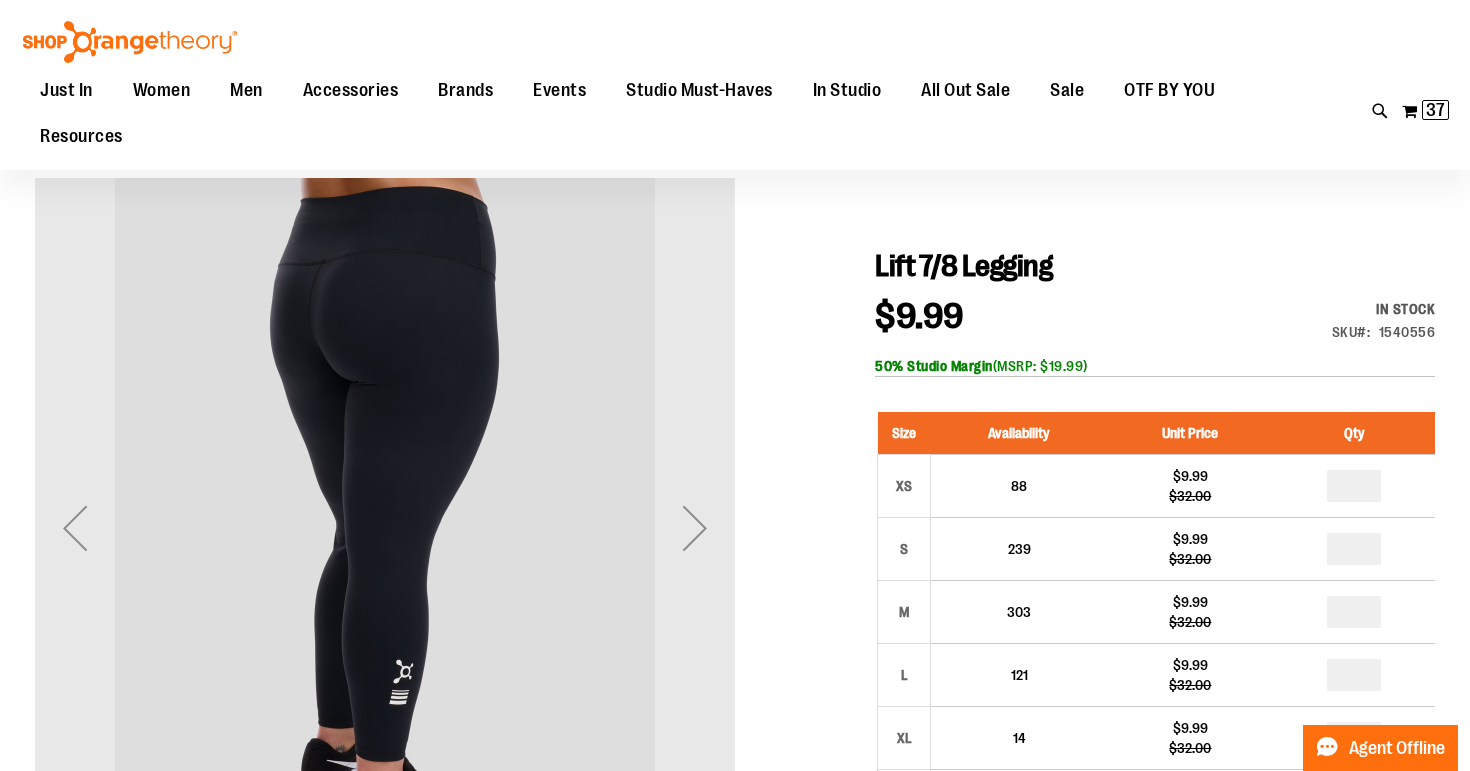 scroll, scrollTop: 105, scrollLeft: 0, axis: vertical 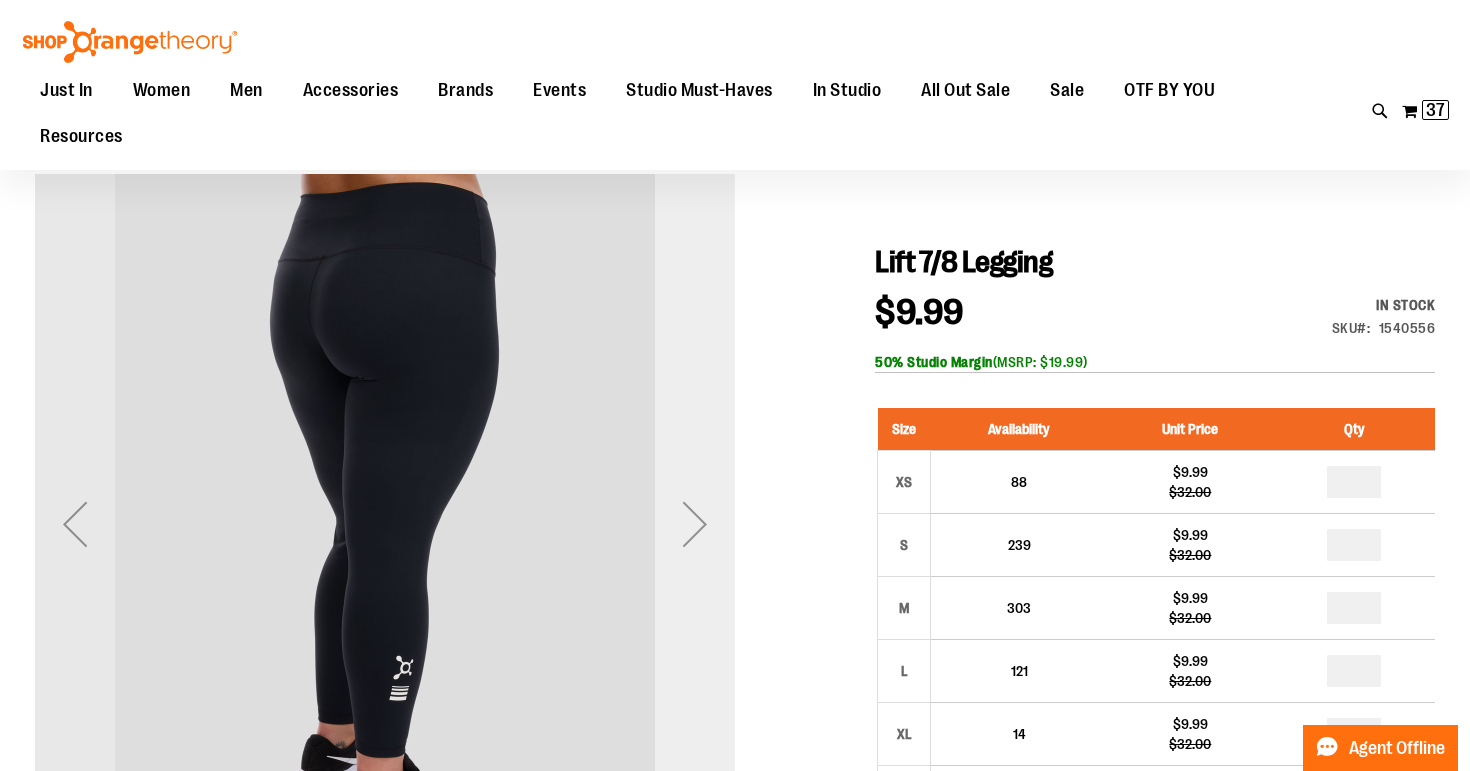 click at bounding box center (695, 524) 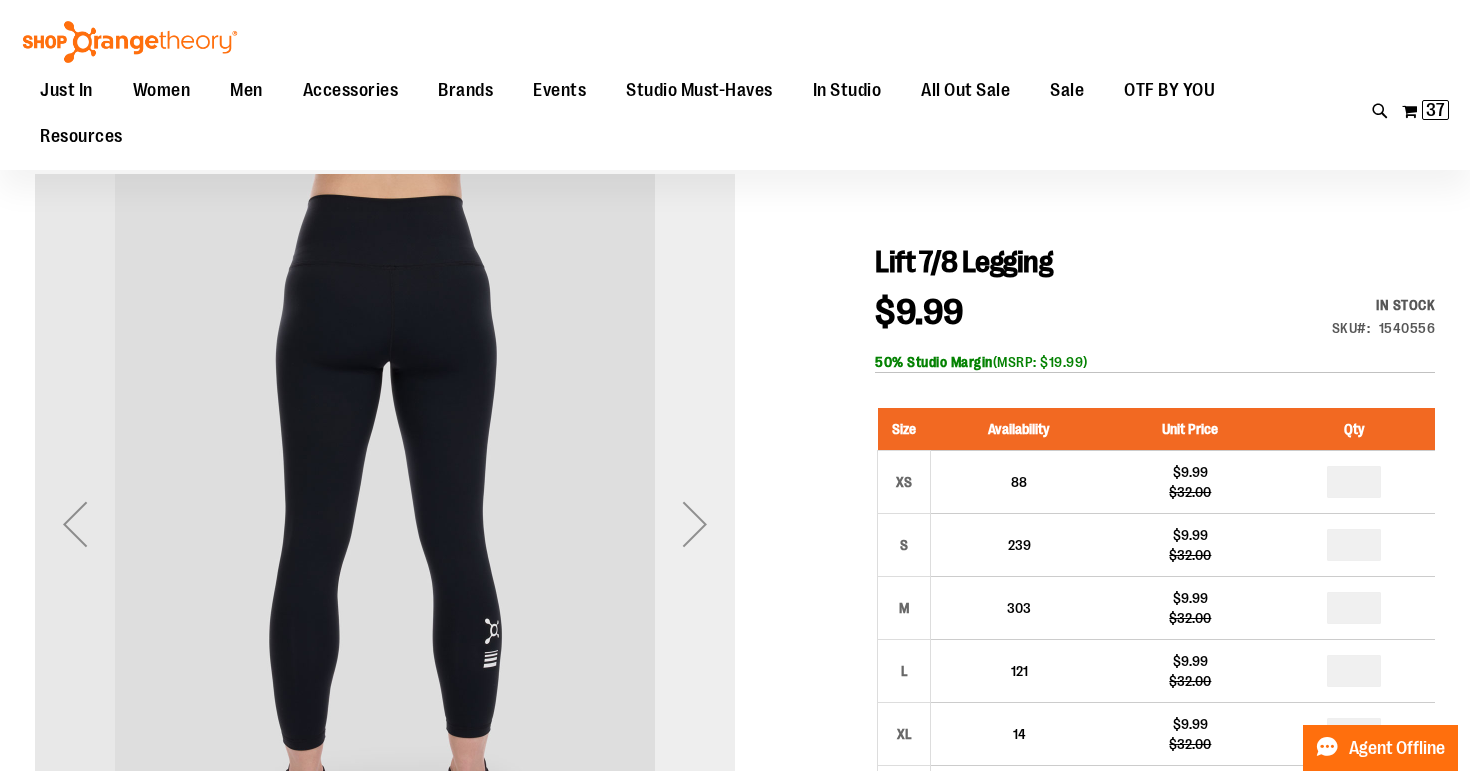 click at bounding box center (695, 524) 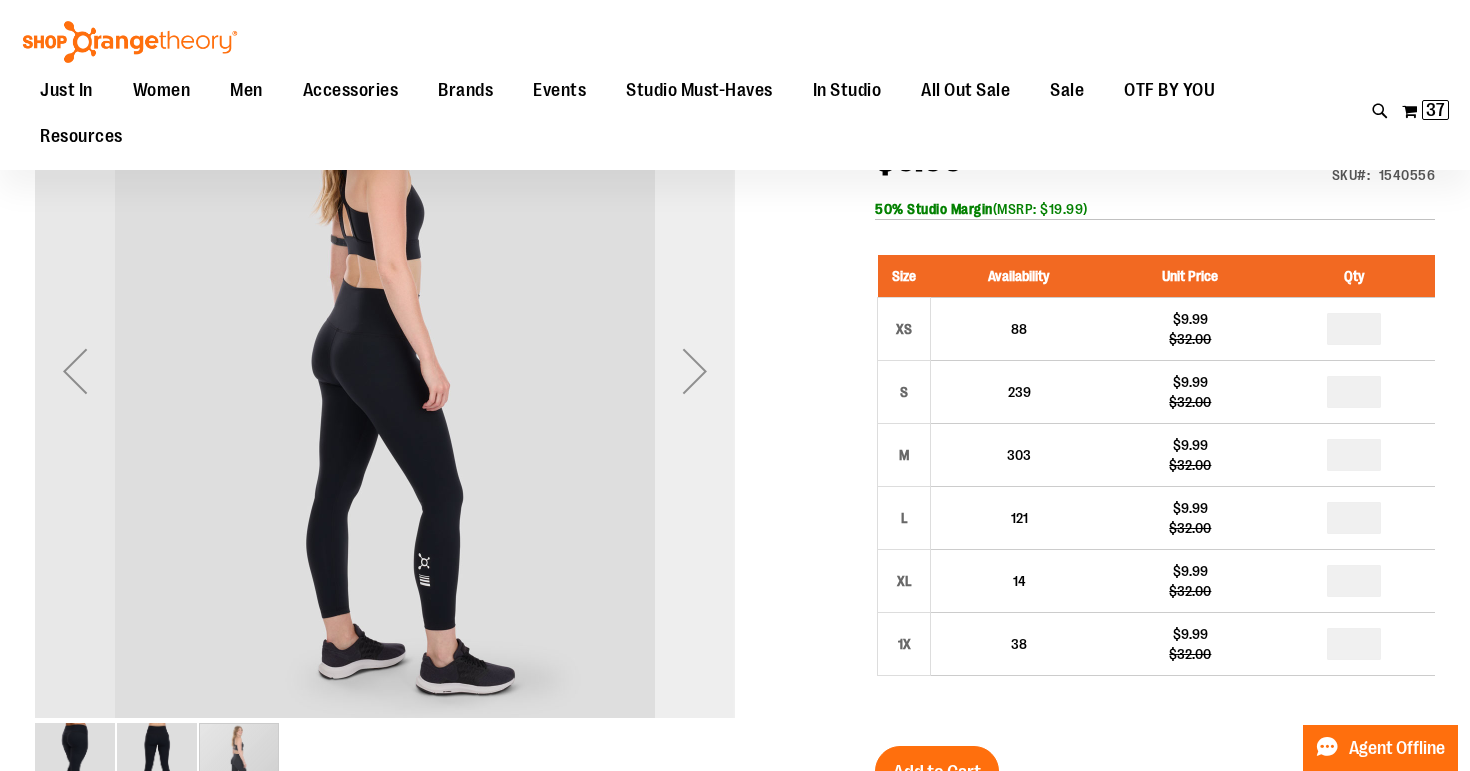 scroll, scrollTop: 281, scrollLeft: 0, axis: vertical 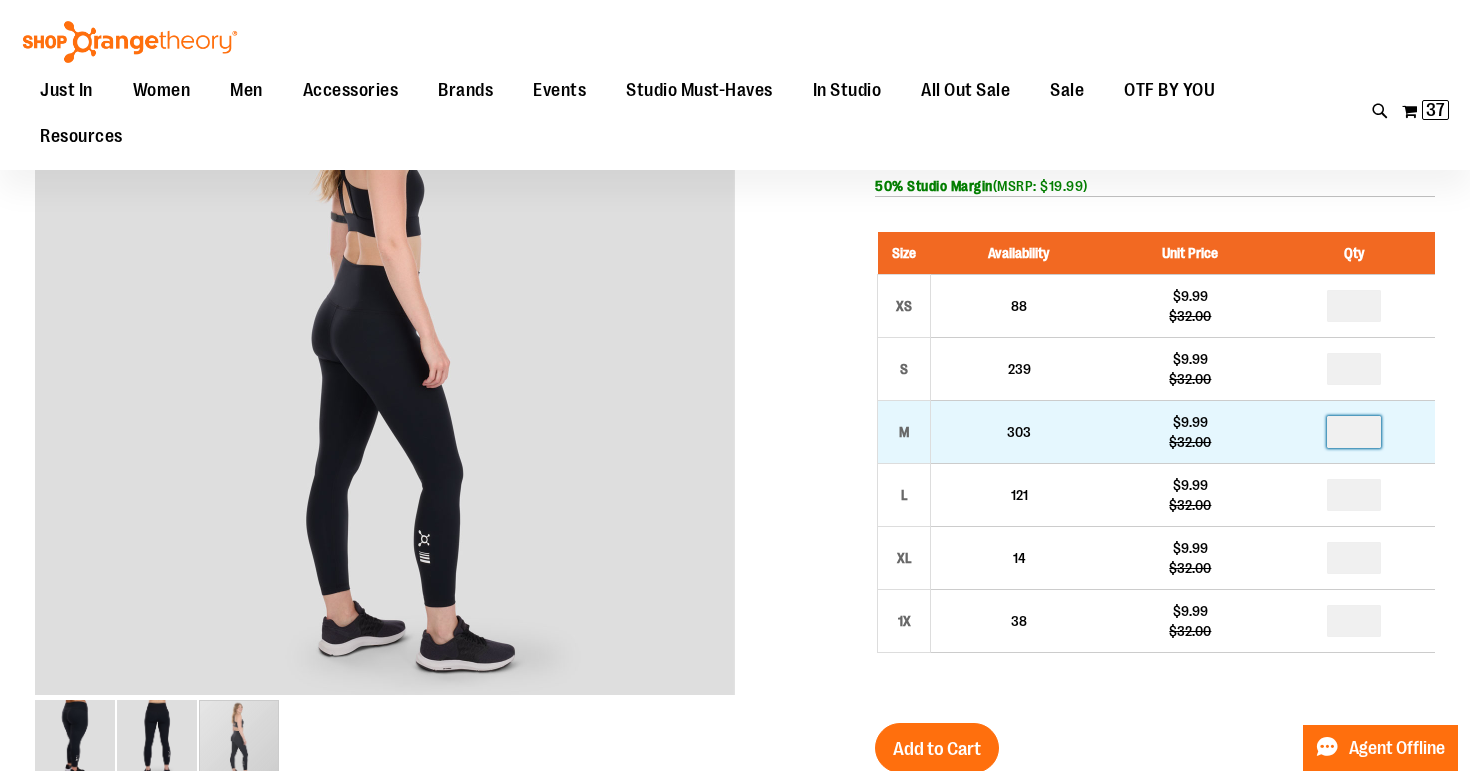 click at bounding box center [1354, 432] 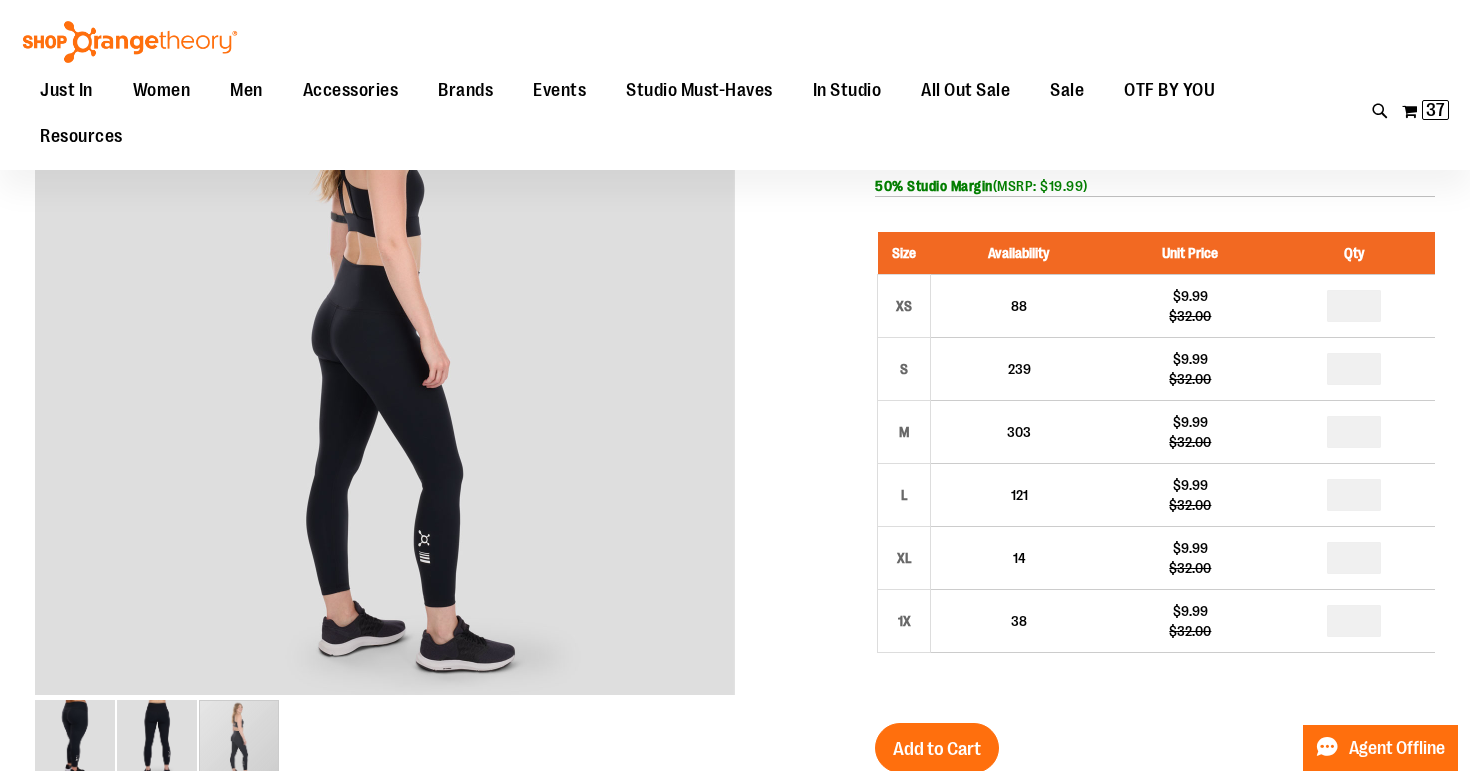 click on "Lift 7/8 Legging
$9.99
Regular Price
$32.00
In stock
Only  %1  left
SKU
1540556
50% Studio Margin  (MSRP: $19.99)
Size
Availability
Unit Price
Qty
XS
88" at bounding box center (735, 909) 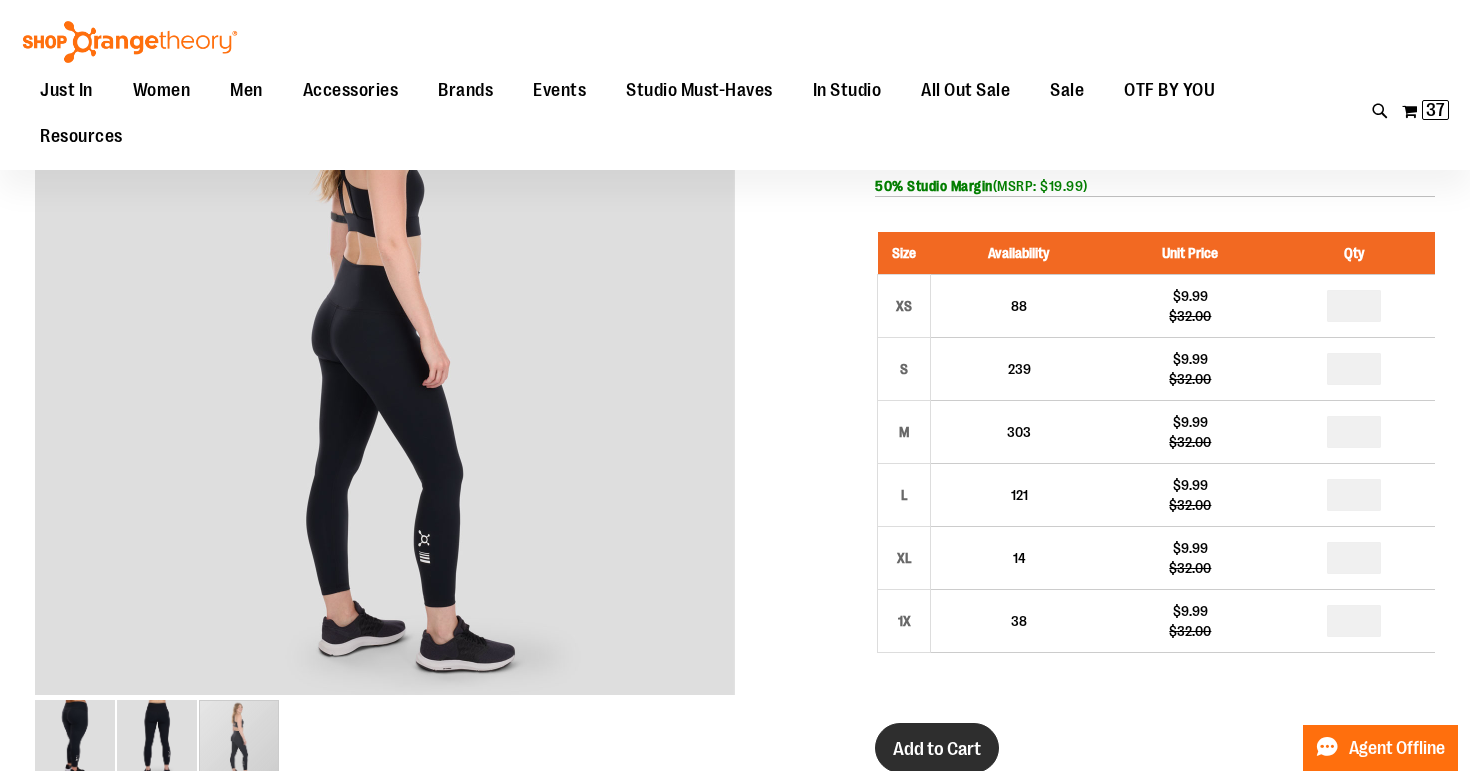 click on "Add to Cart" at bounding box center [937, 749] 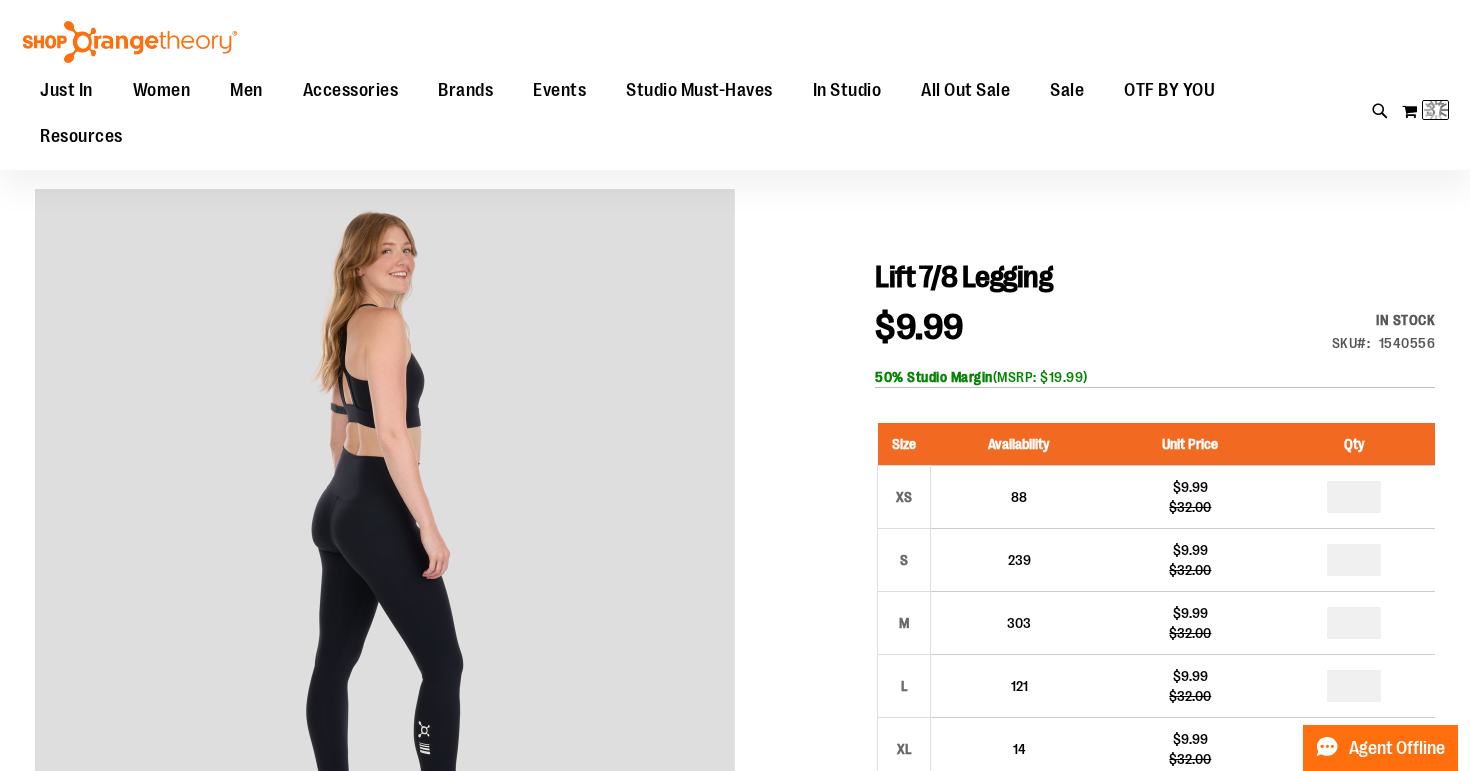 scroll, scrollTop: 38, scrollLeft: 0, axis: vertical 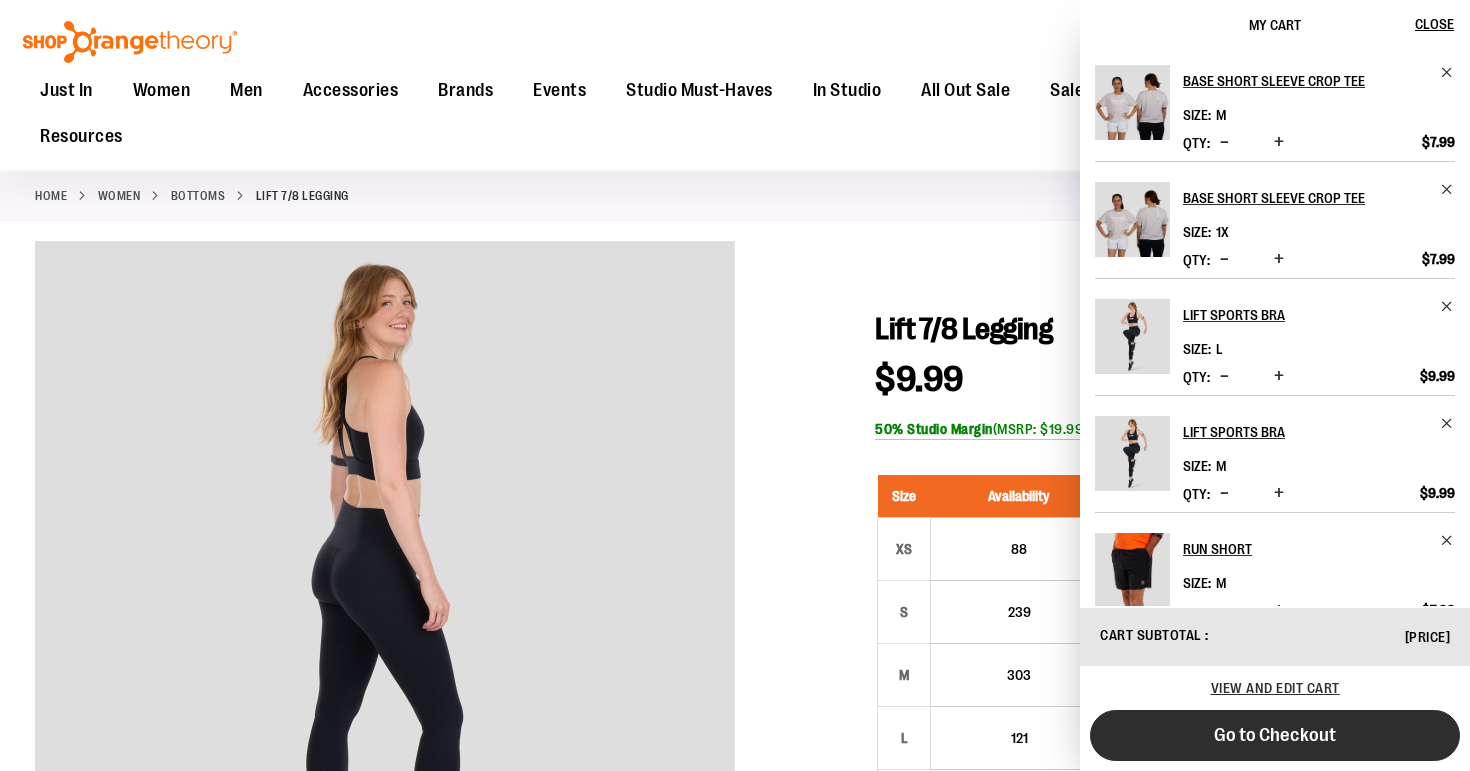 click on "Go to Checkout" at bounding box center [1275, 735] 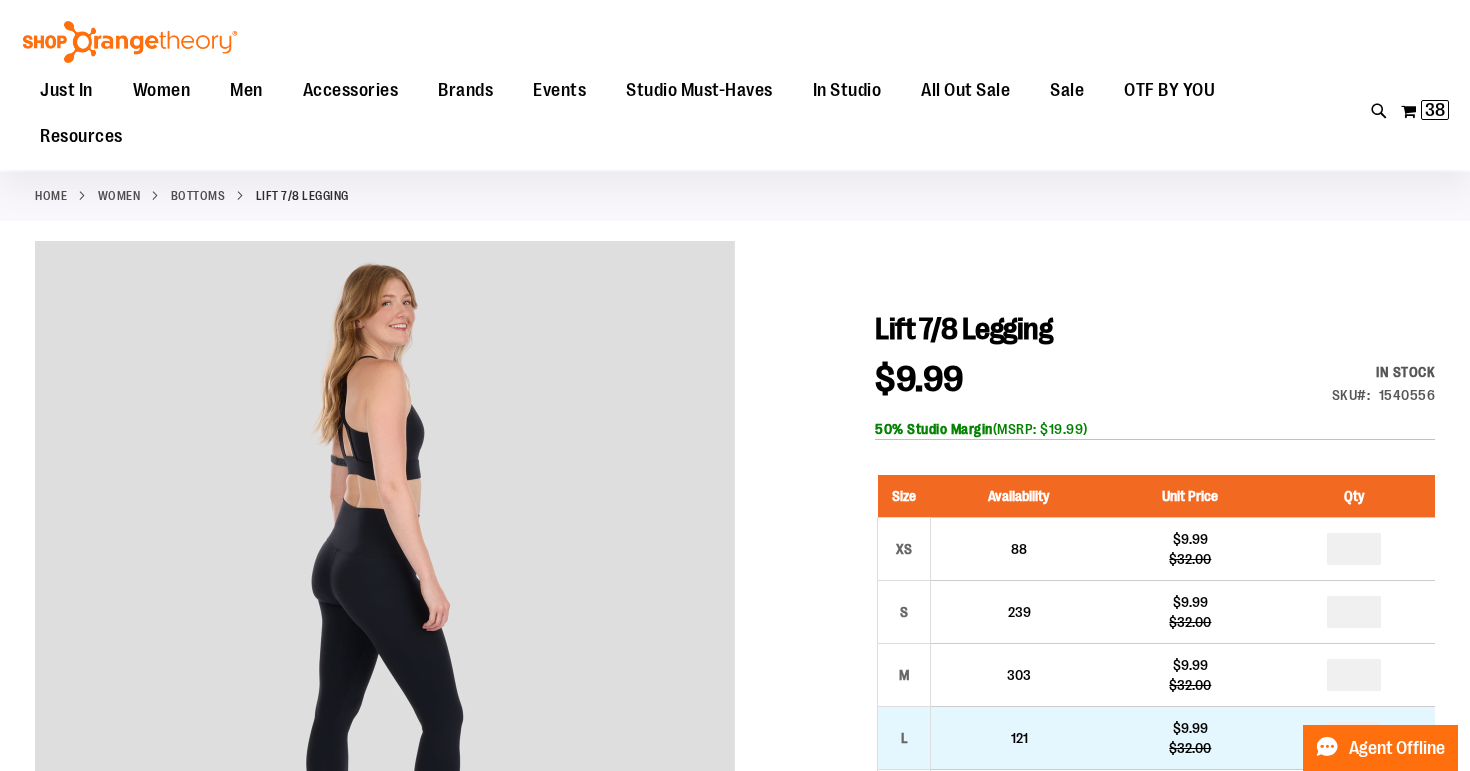 click on "*" at bounding box center [1354, 738] 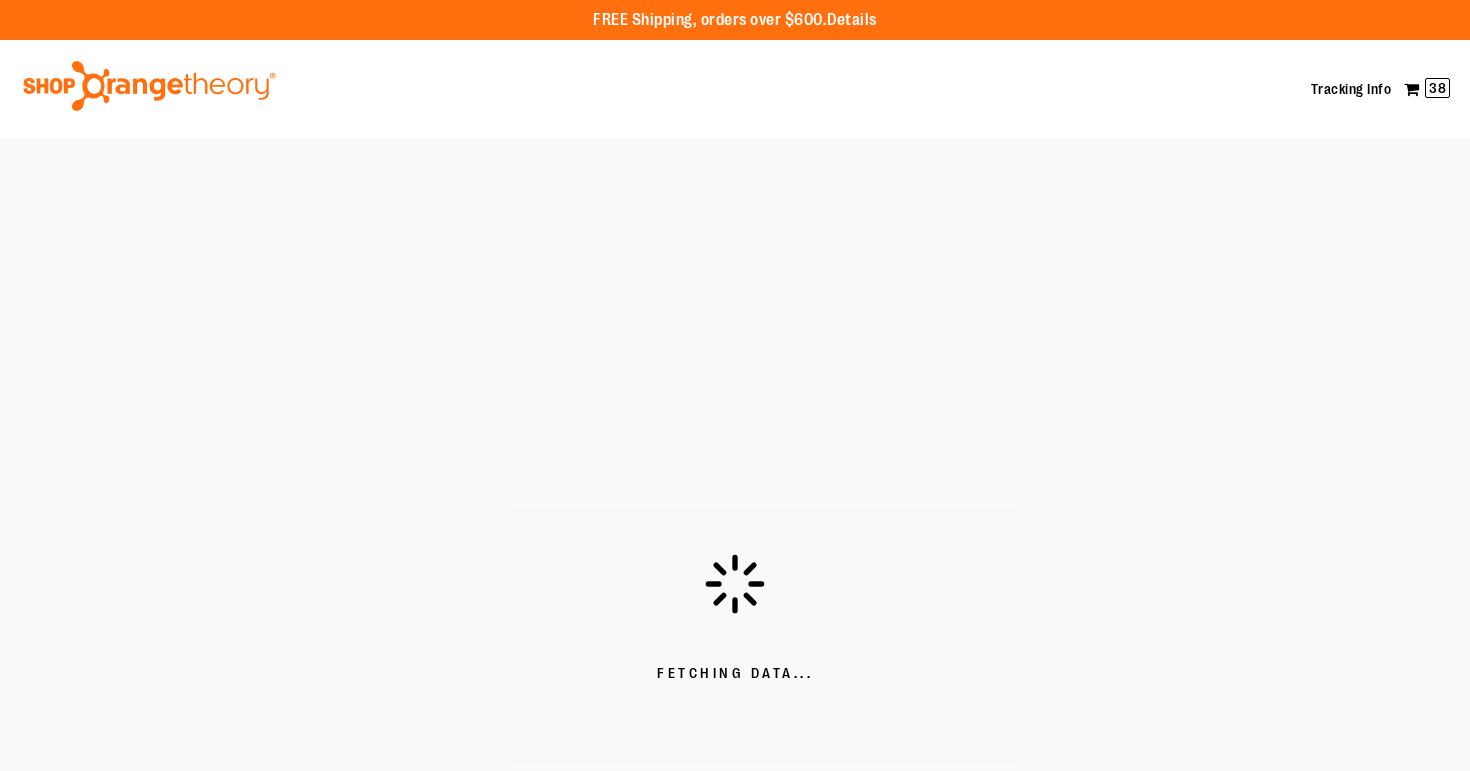 scroll, scrollTop: 0, scrollLeft: 0, axis: both 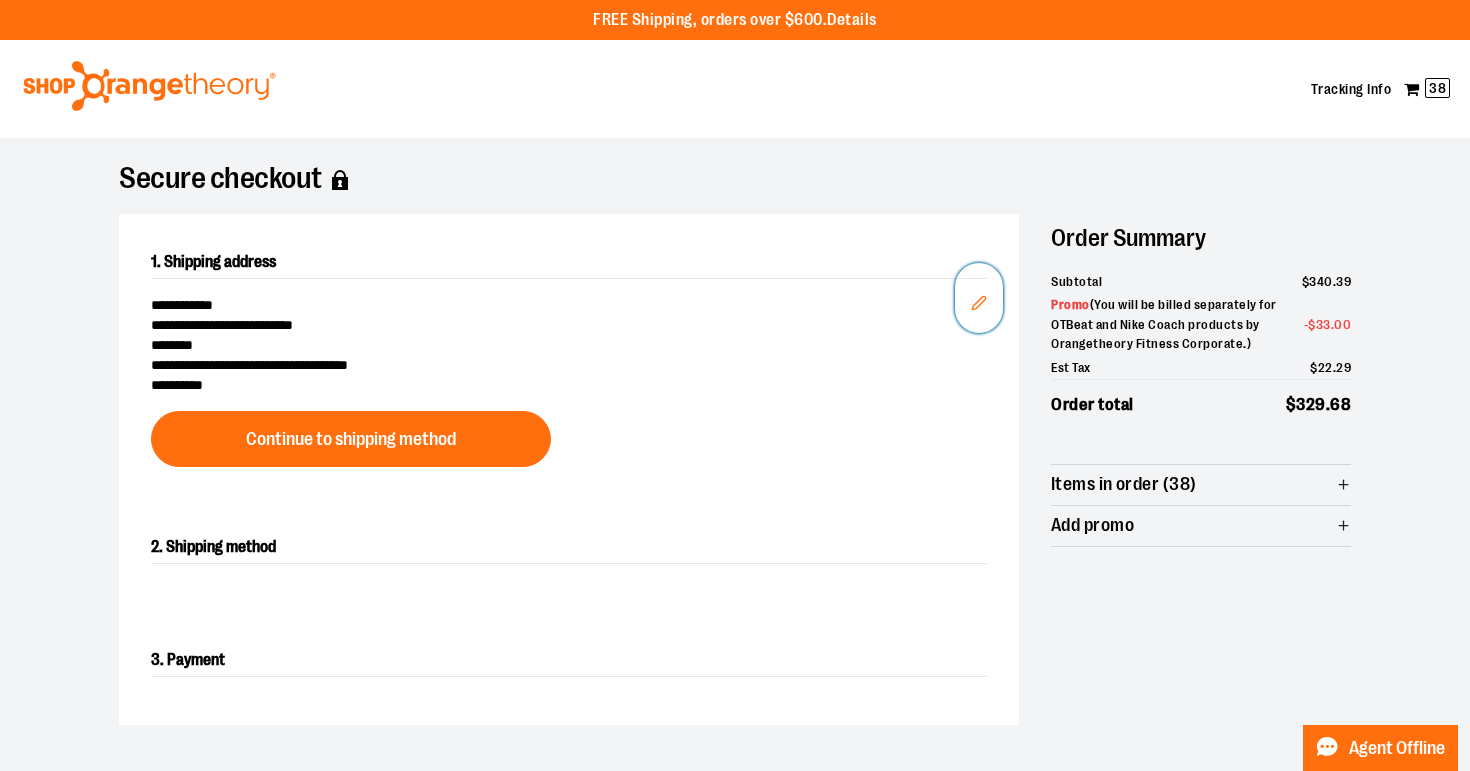 click 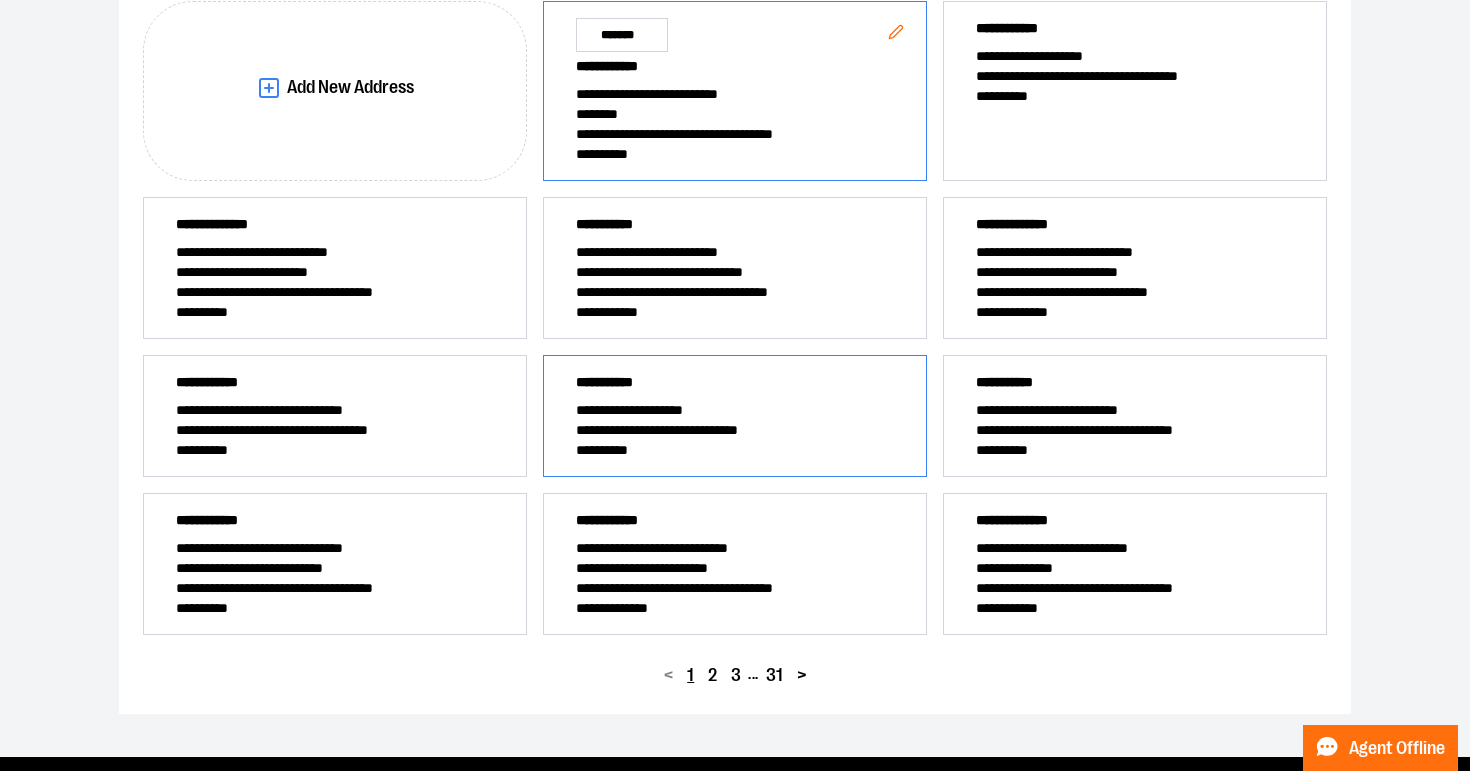 scroll, scrollTop: 343, scrollLeft: 0, axis: vertical 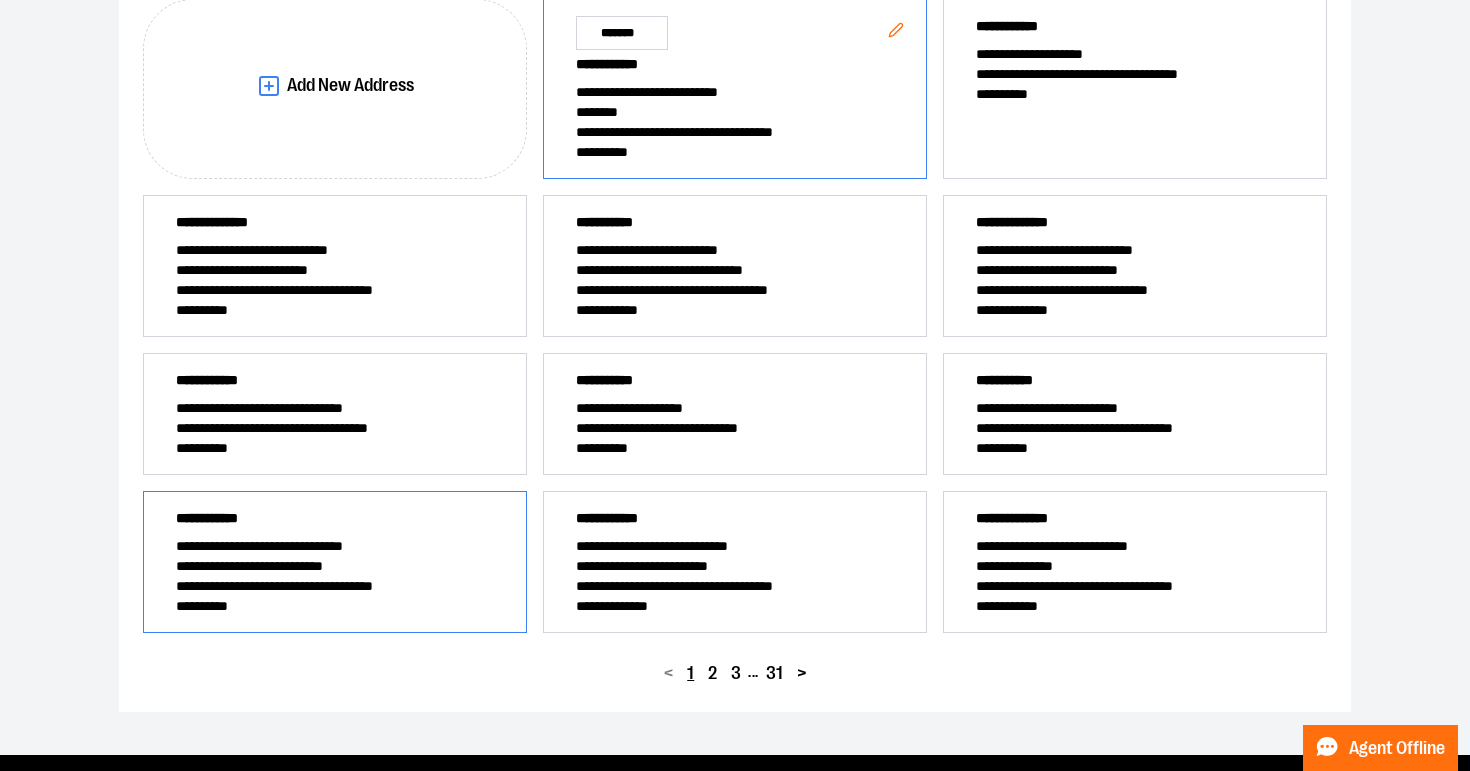 click on "**********" at bounding box center [335, 522] 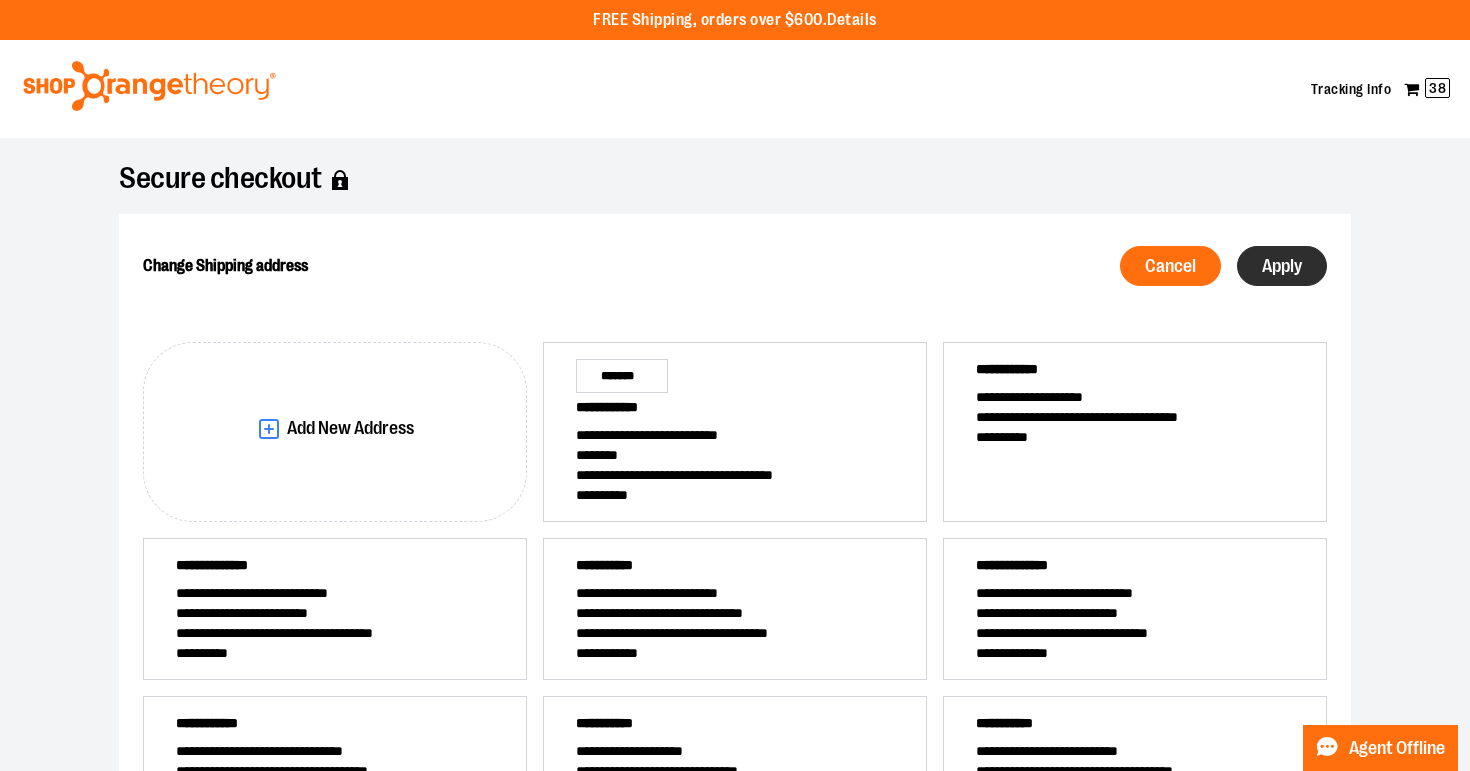 scroll, scrollTop: 0, scrollLeft: 0, axis: both 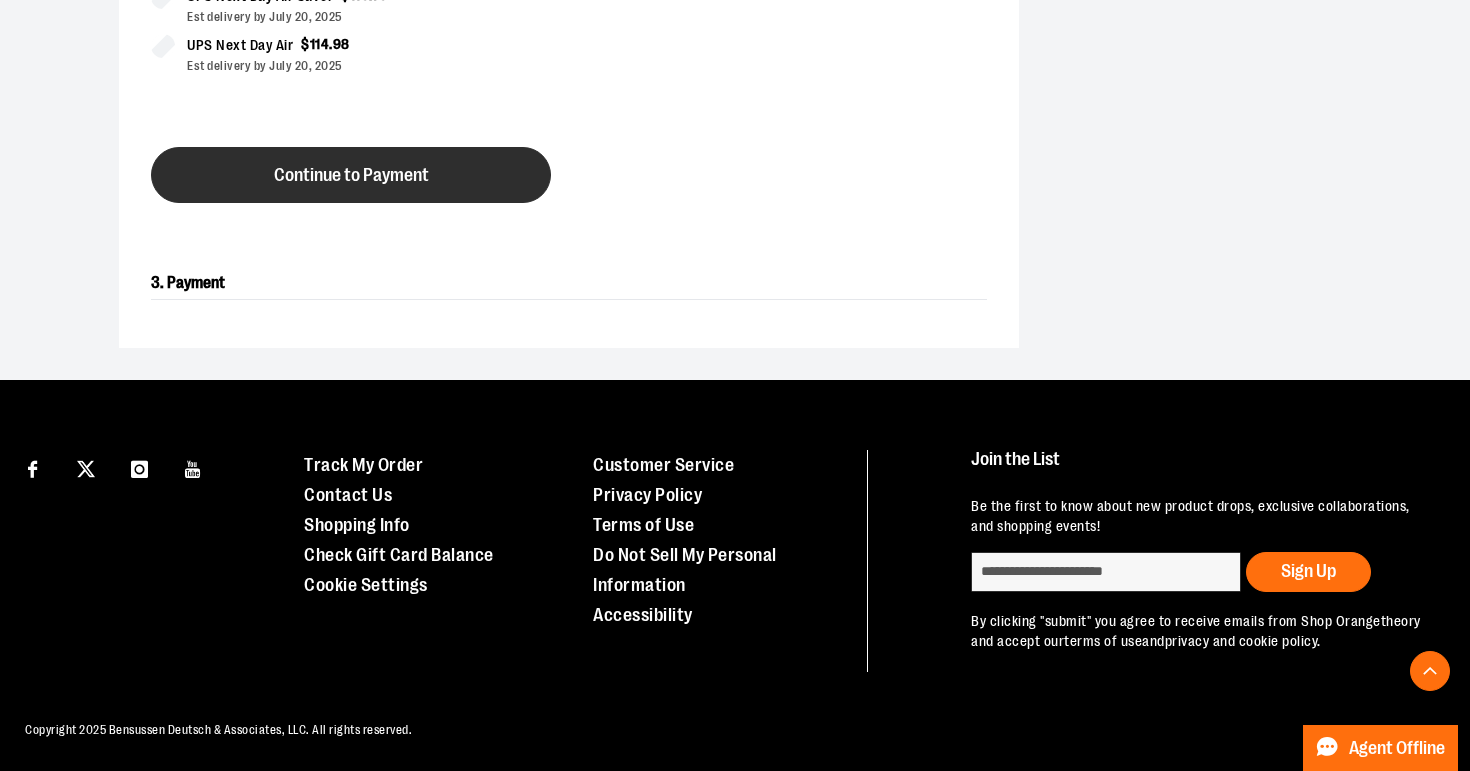 click on "Continue to Payment" at bounding box center [351, 175] 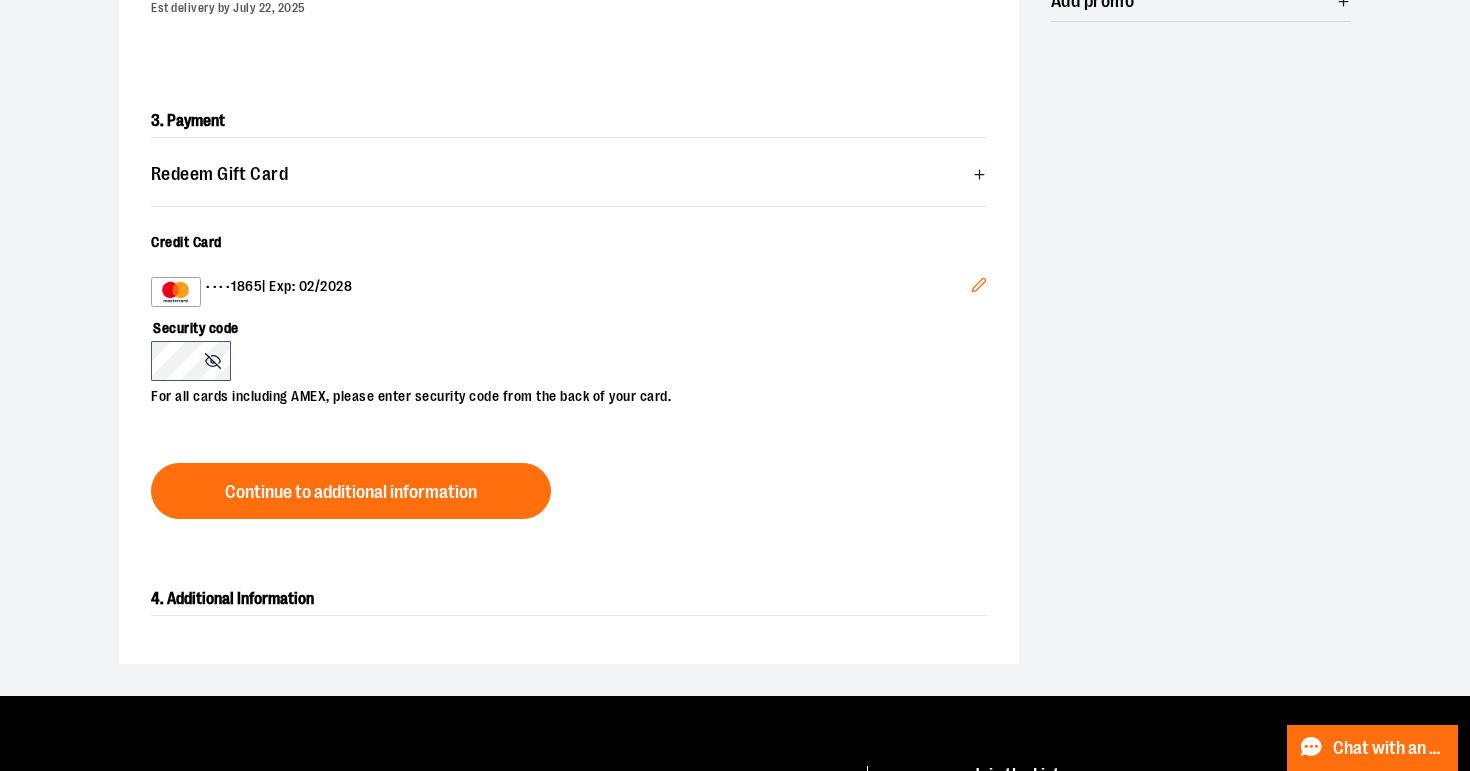 scroll, scrollTop: 452, scrollLeft: 0, axis: vertical 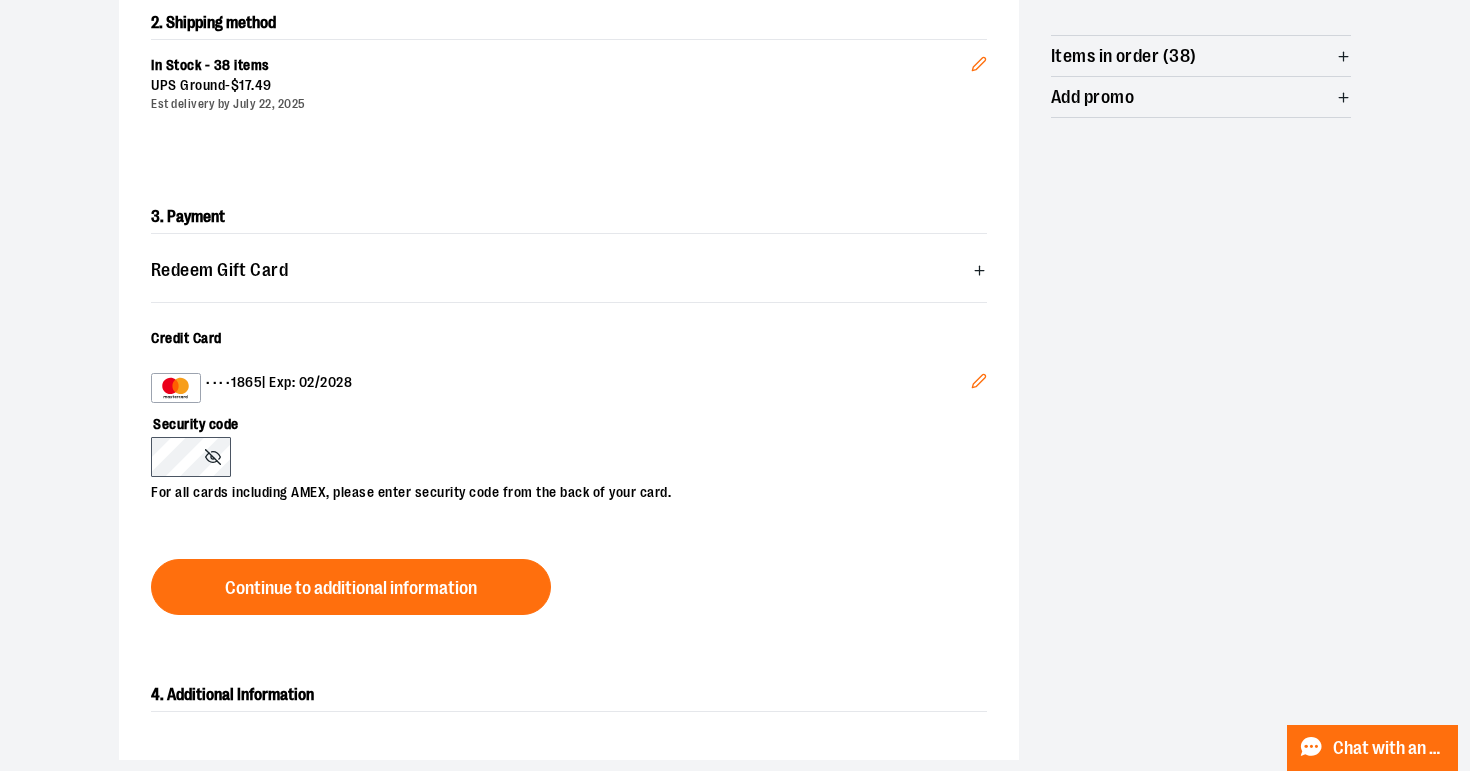 click on "Edit" at bounding box center [979, 384] 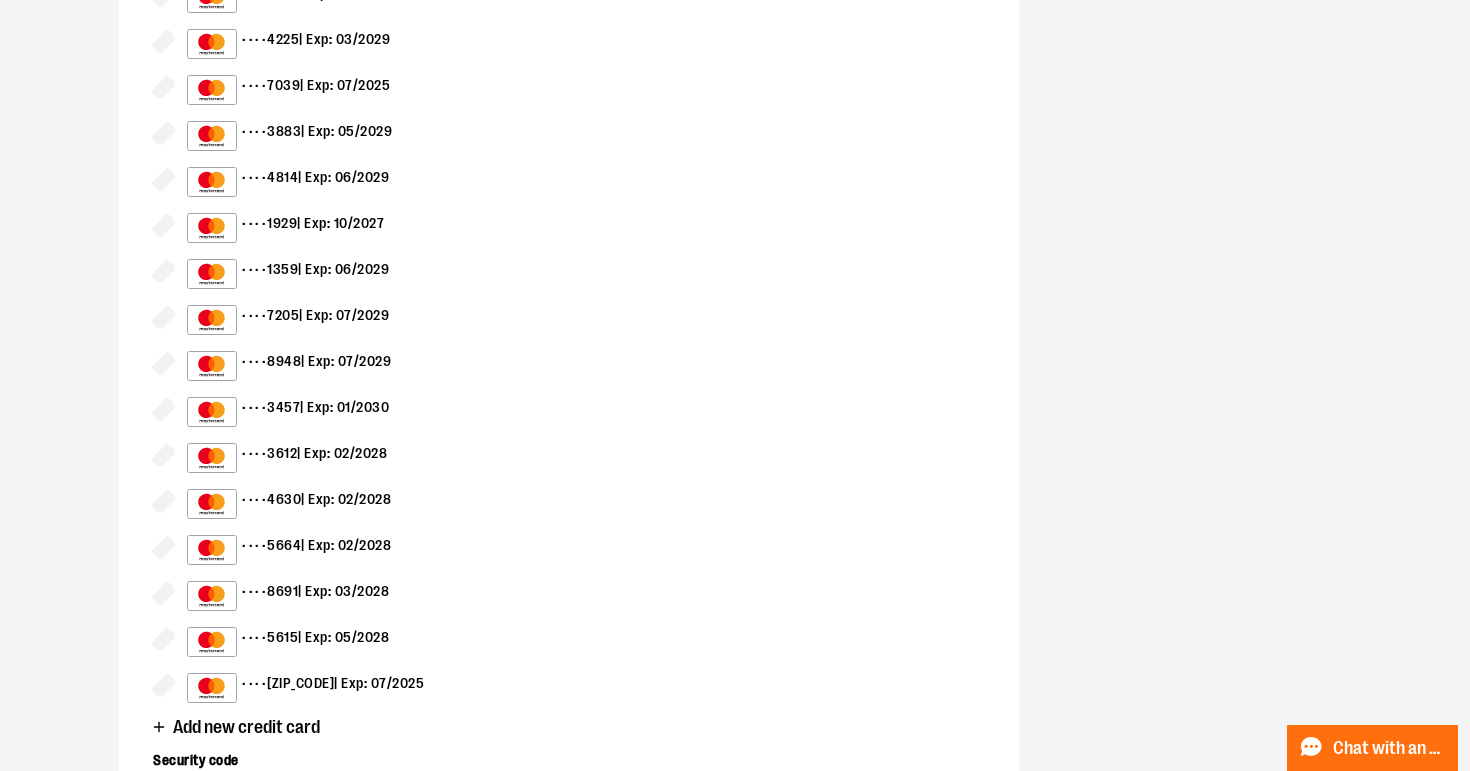 scroll, scrollTop: 923, scrollLeft: 0, axis: vertical 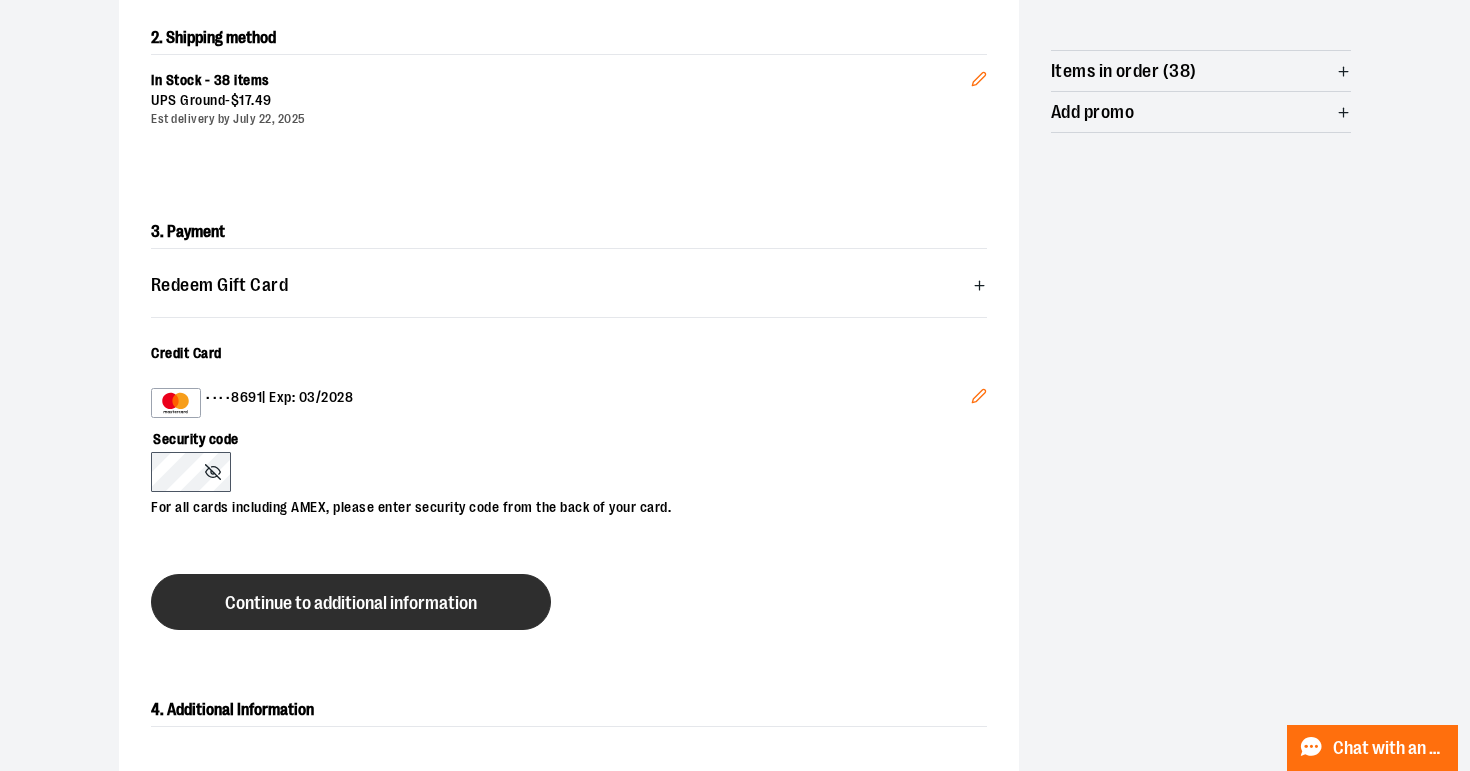 click on "Continue to additional information" at bounding box center [351, 603] 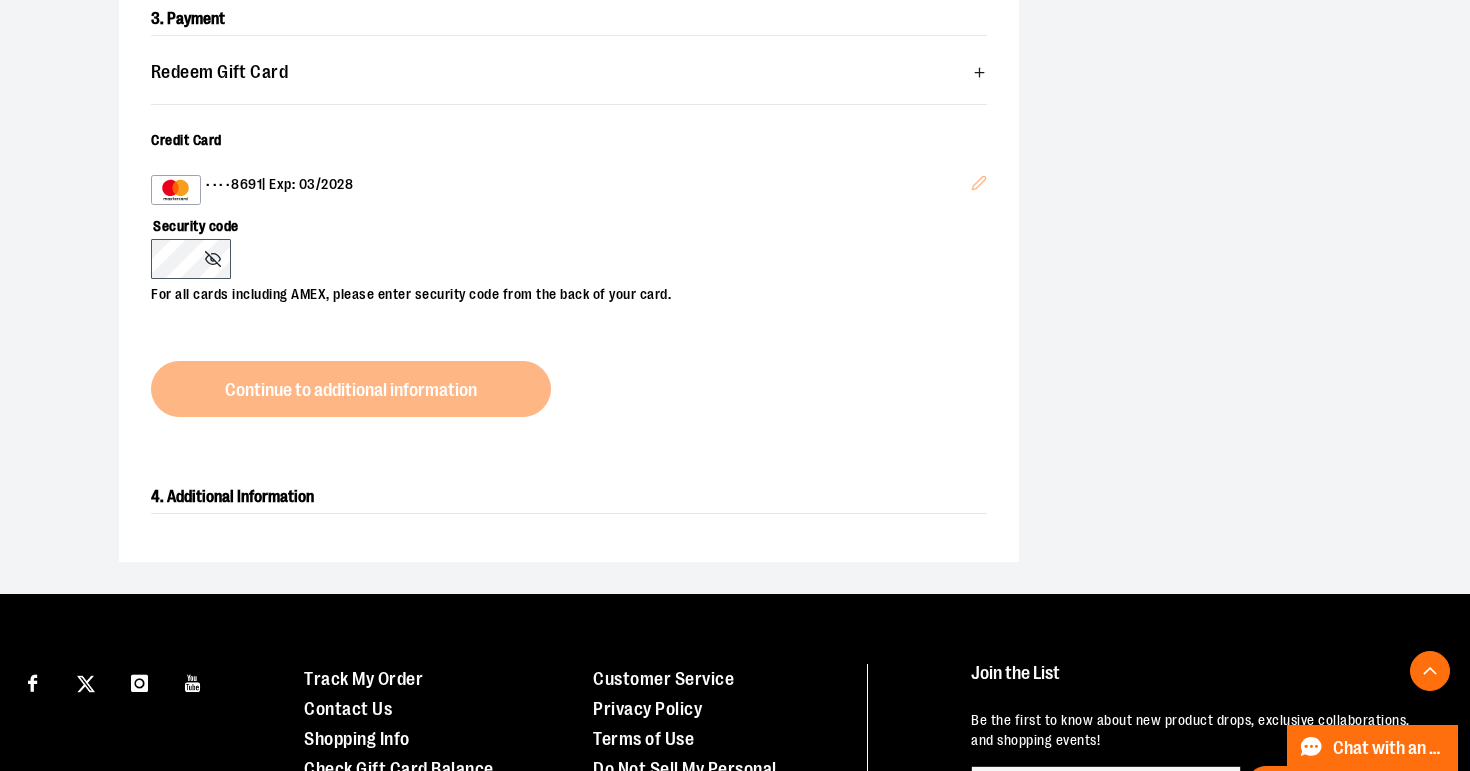 scroll, scrollTop: 654, scrollLeft: 0, axis: vertical 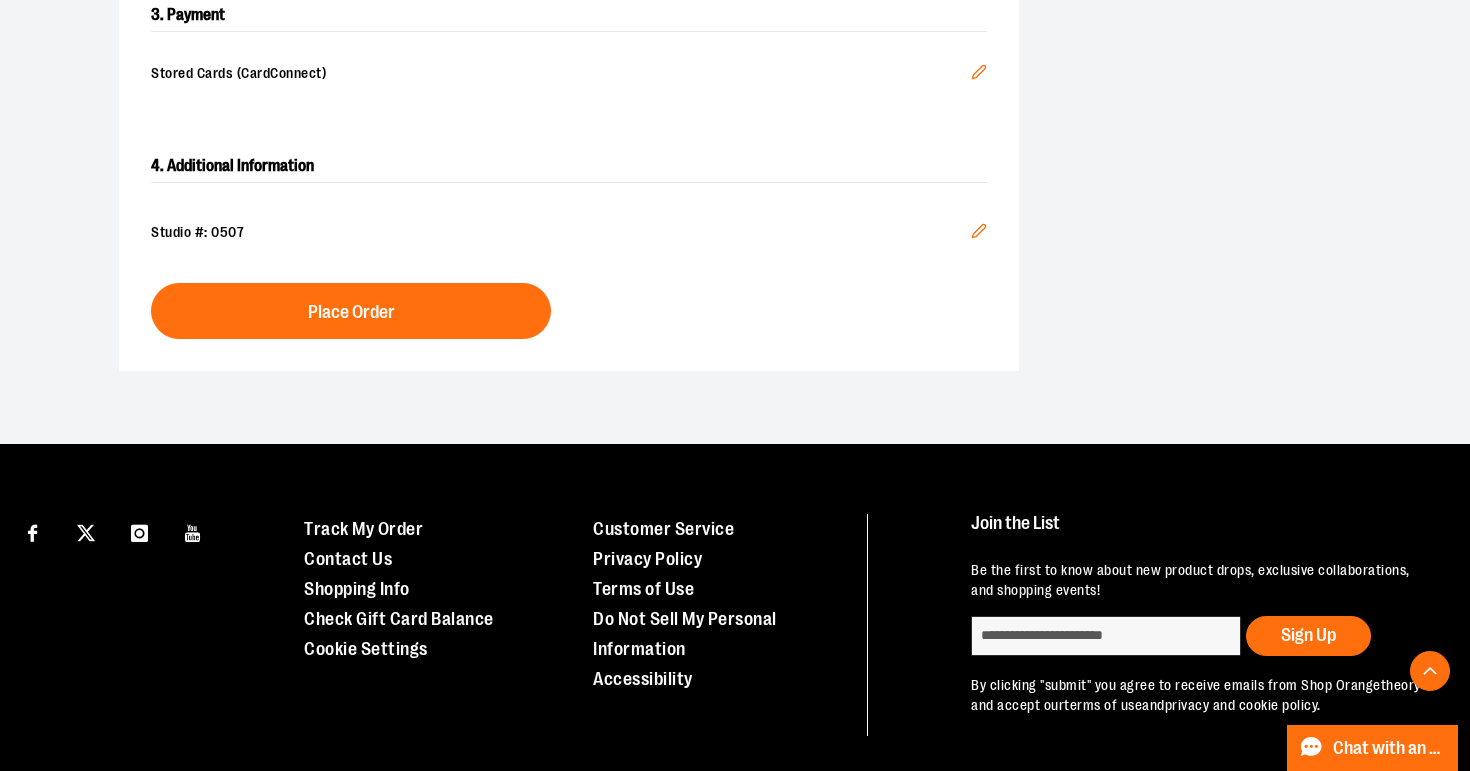 click 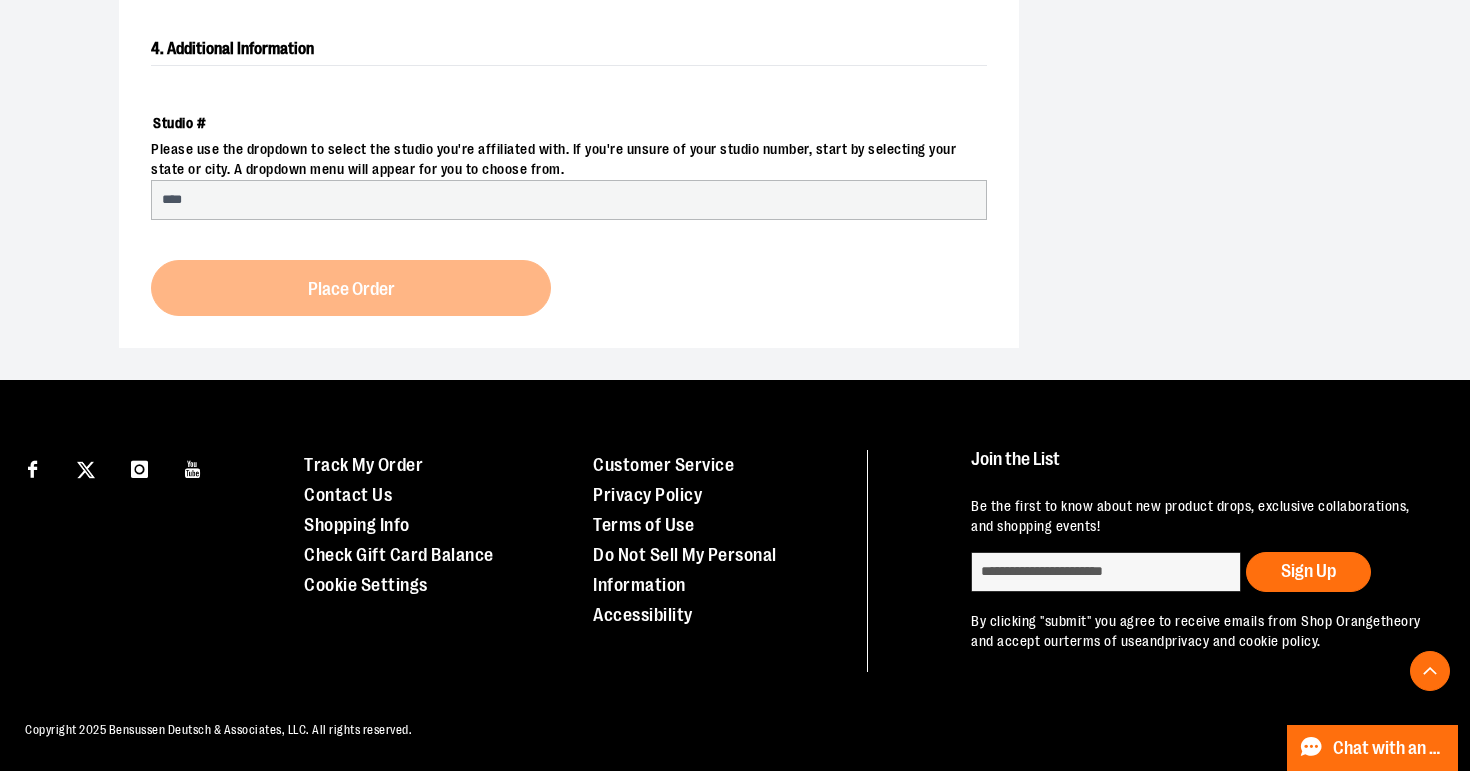 scroll, scrollTop: 770, scrollLeft: 0, axis: vertical 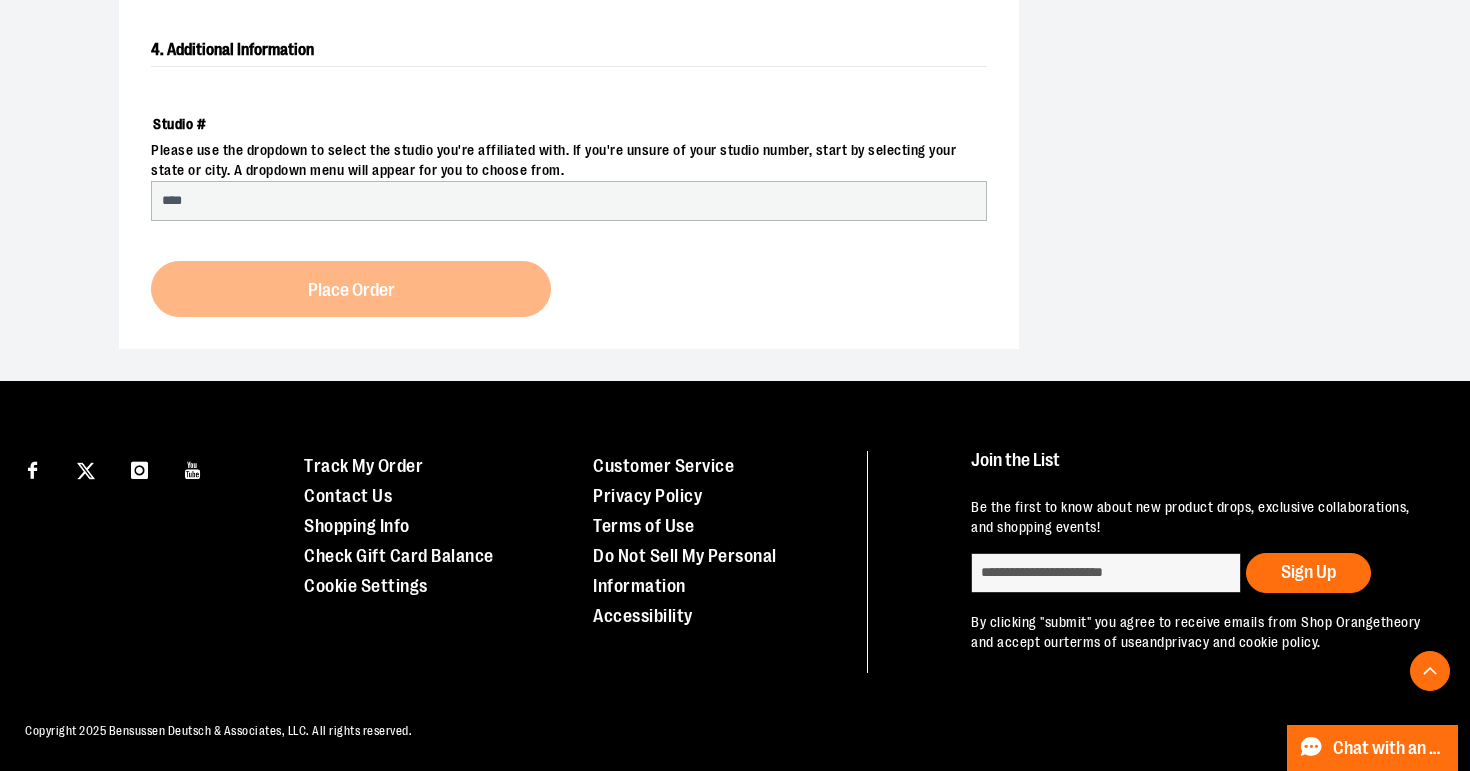 select on "***" 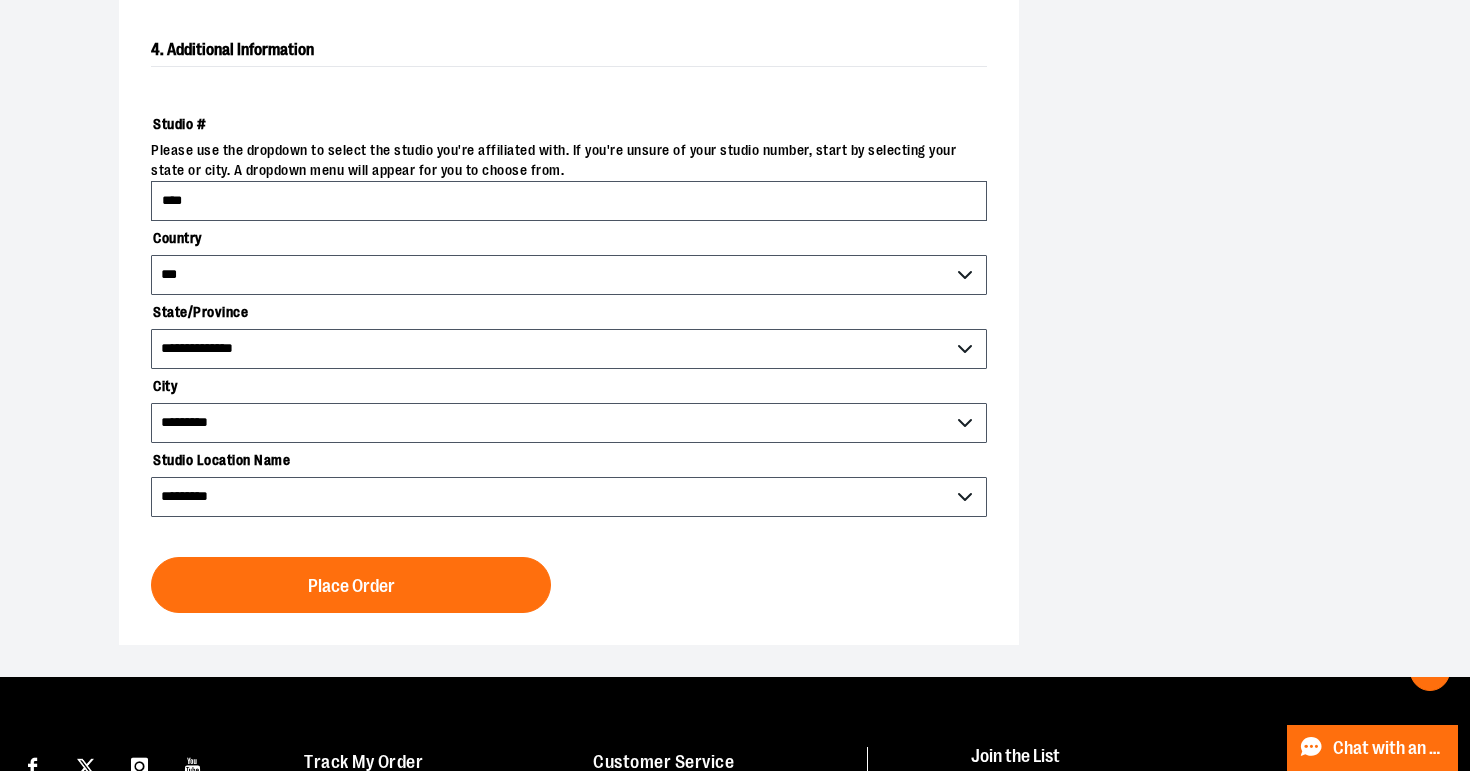 scroll, scrollTop: 754, scrollLeft: 0, axis: vertical 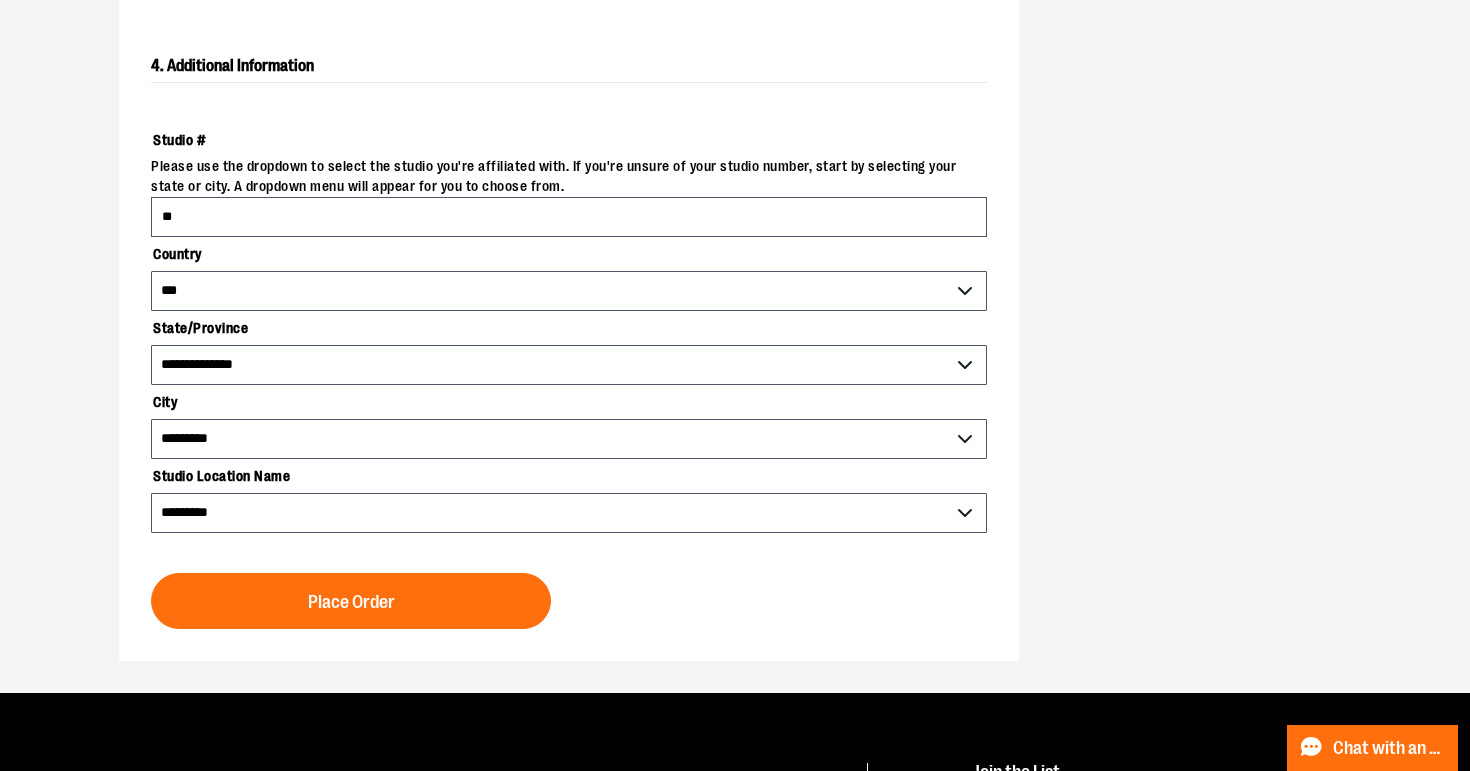 type on "*" 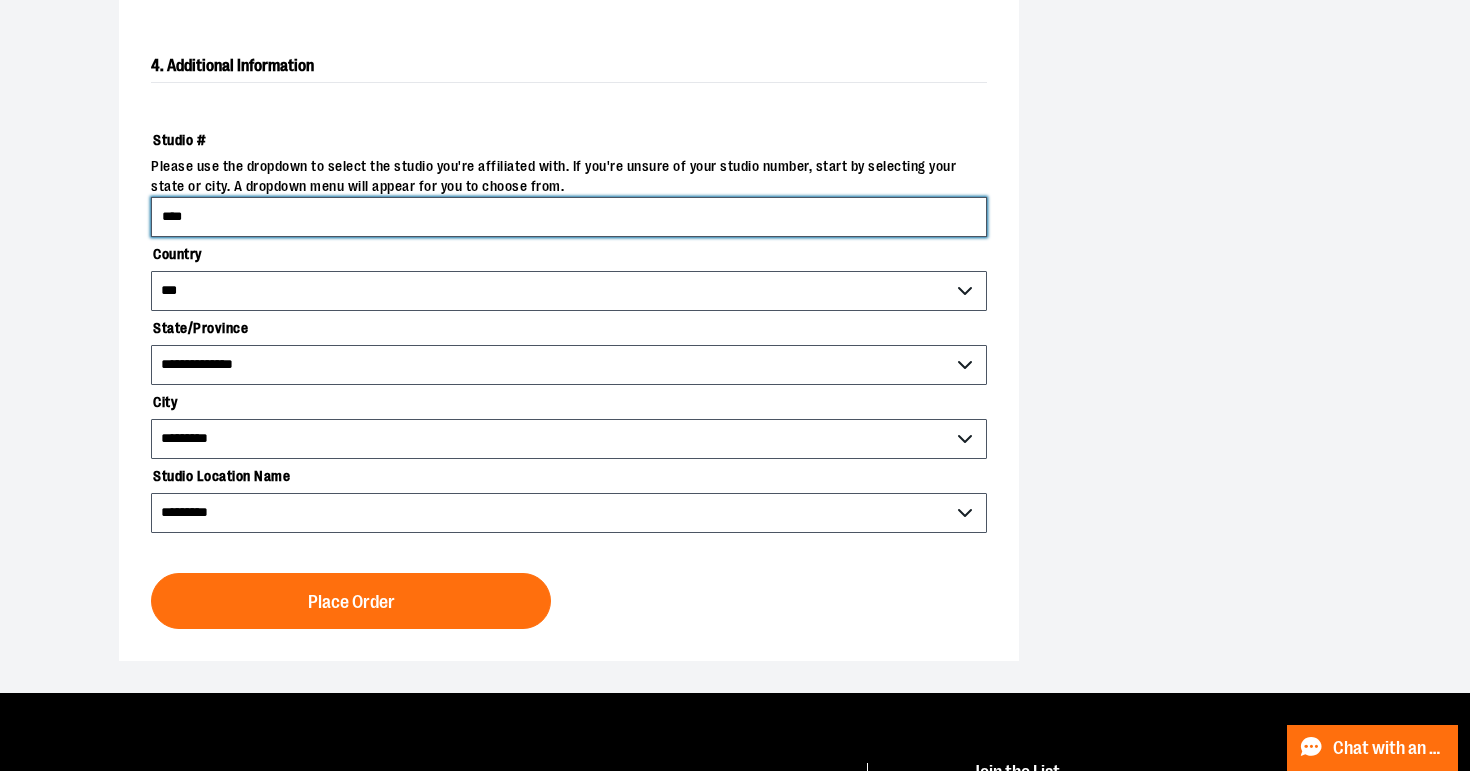type on "****" 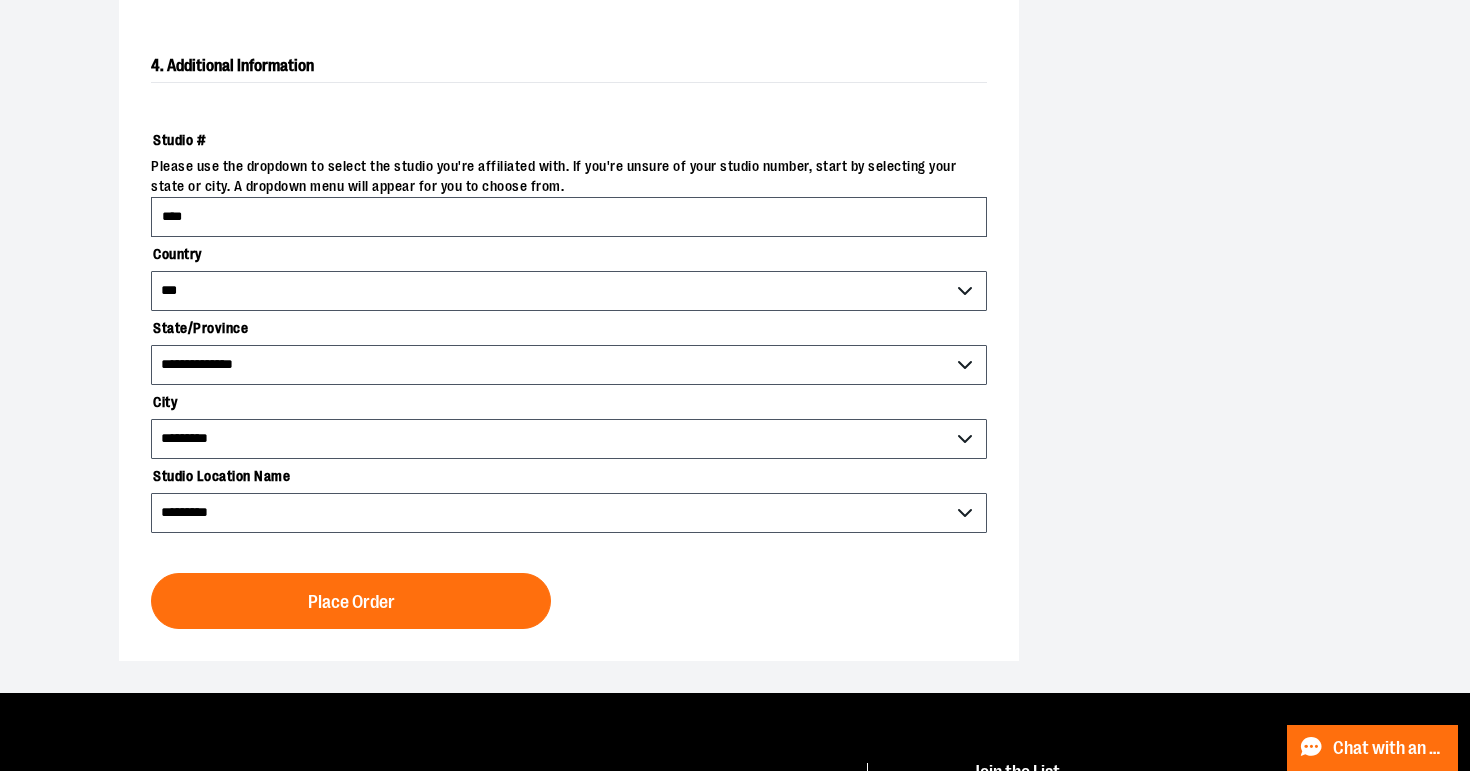 click on "**********" at bounding box center (735, 60) 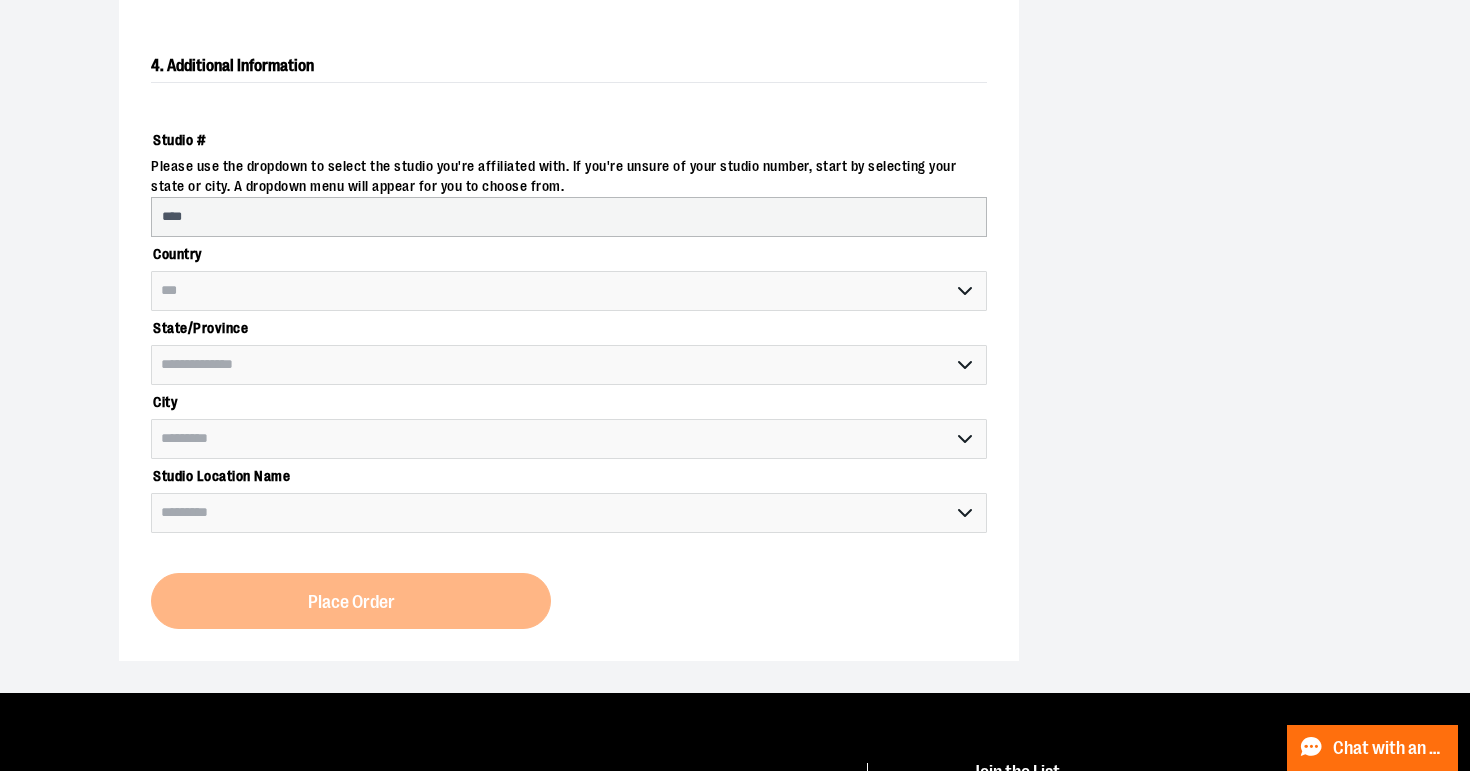 select on "**********" 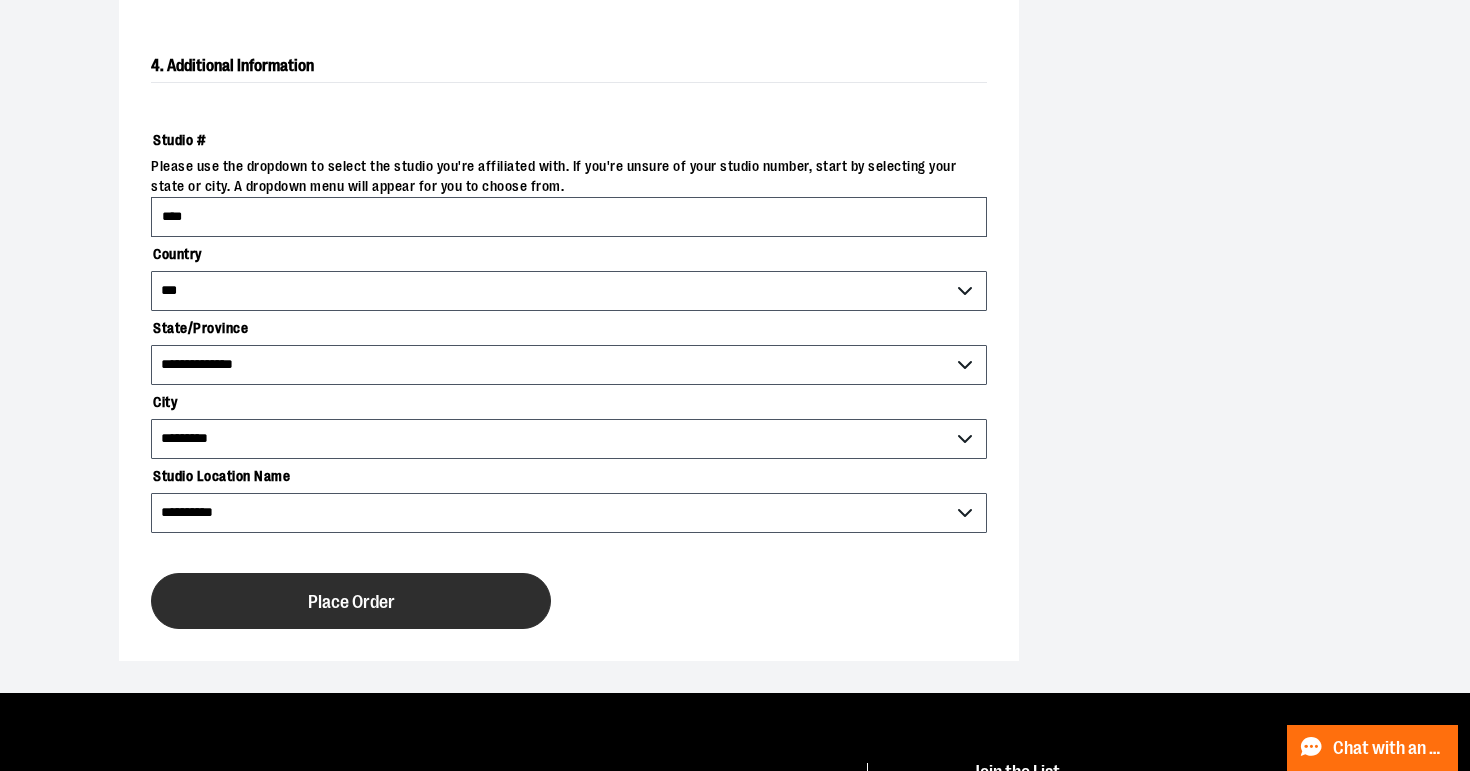 click on "Place Order" at bounding box center (351, 602) 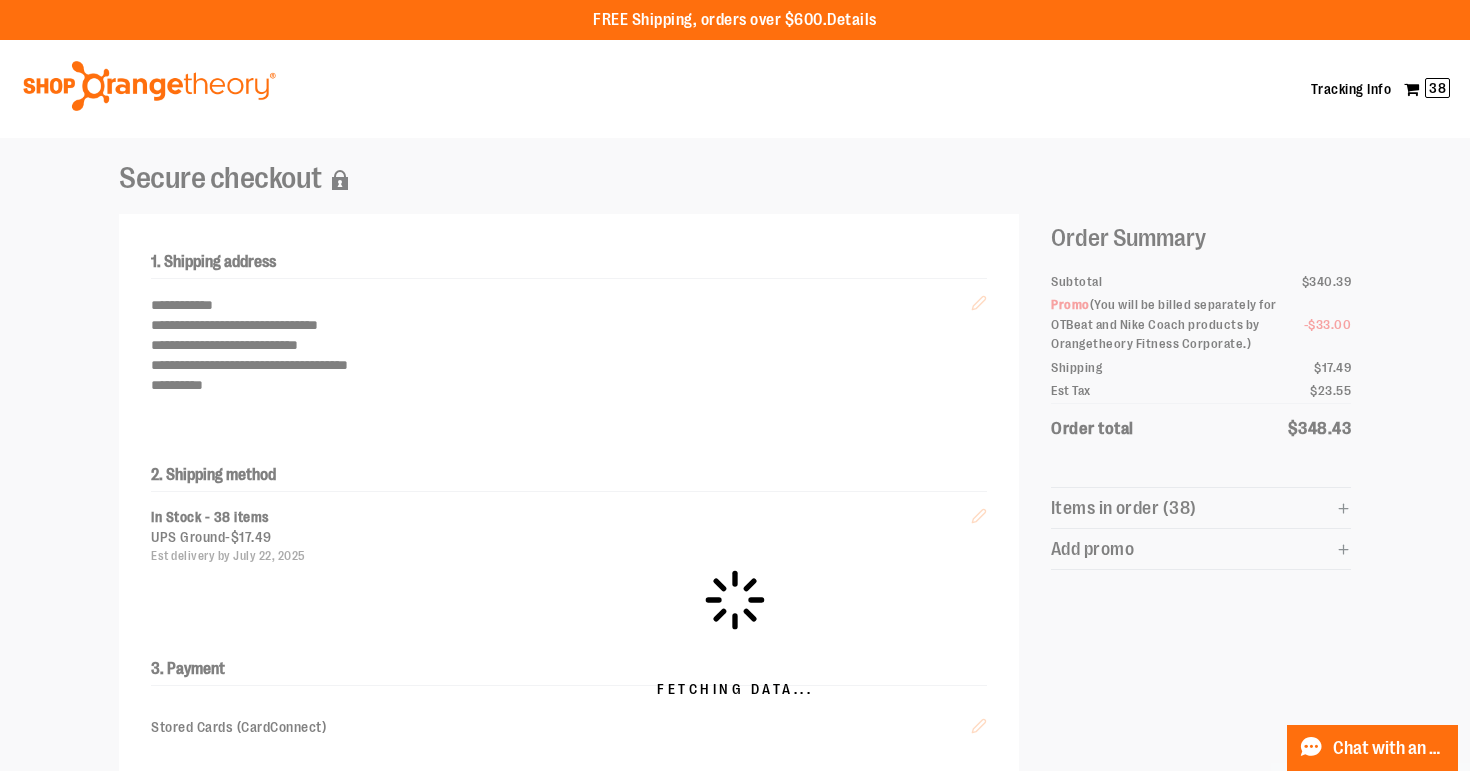scroll, scrollTop: 0, scrollLeft: 0, axis: both 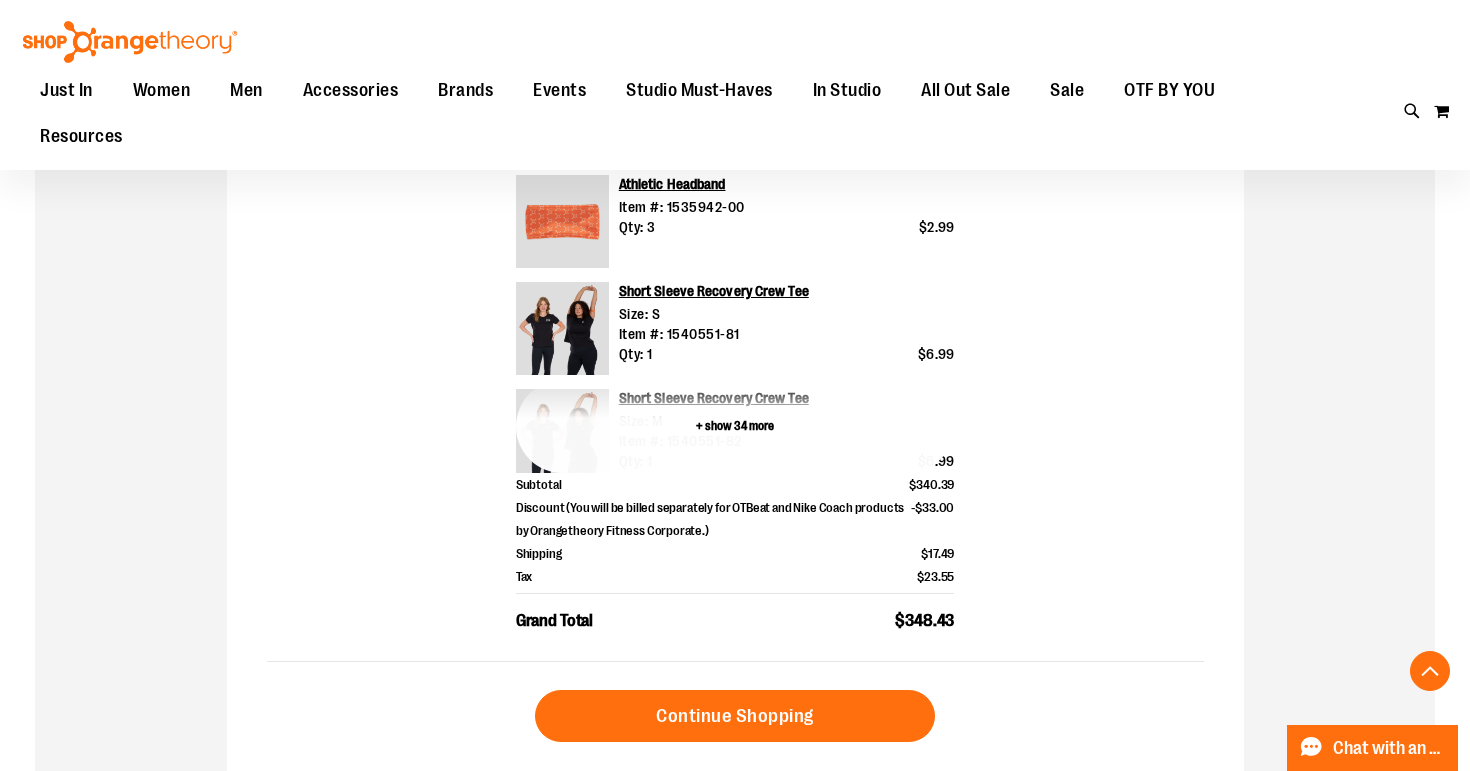click on "+ show 34 more" at bounding box center [735, 426] 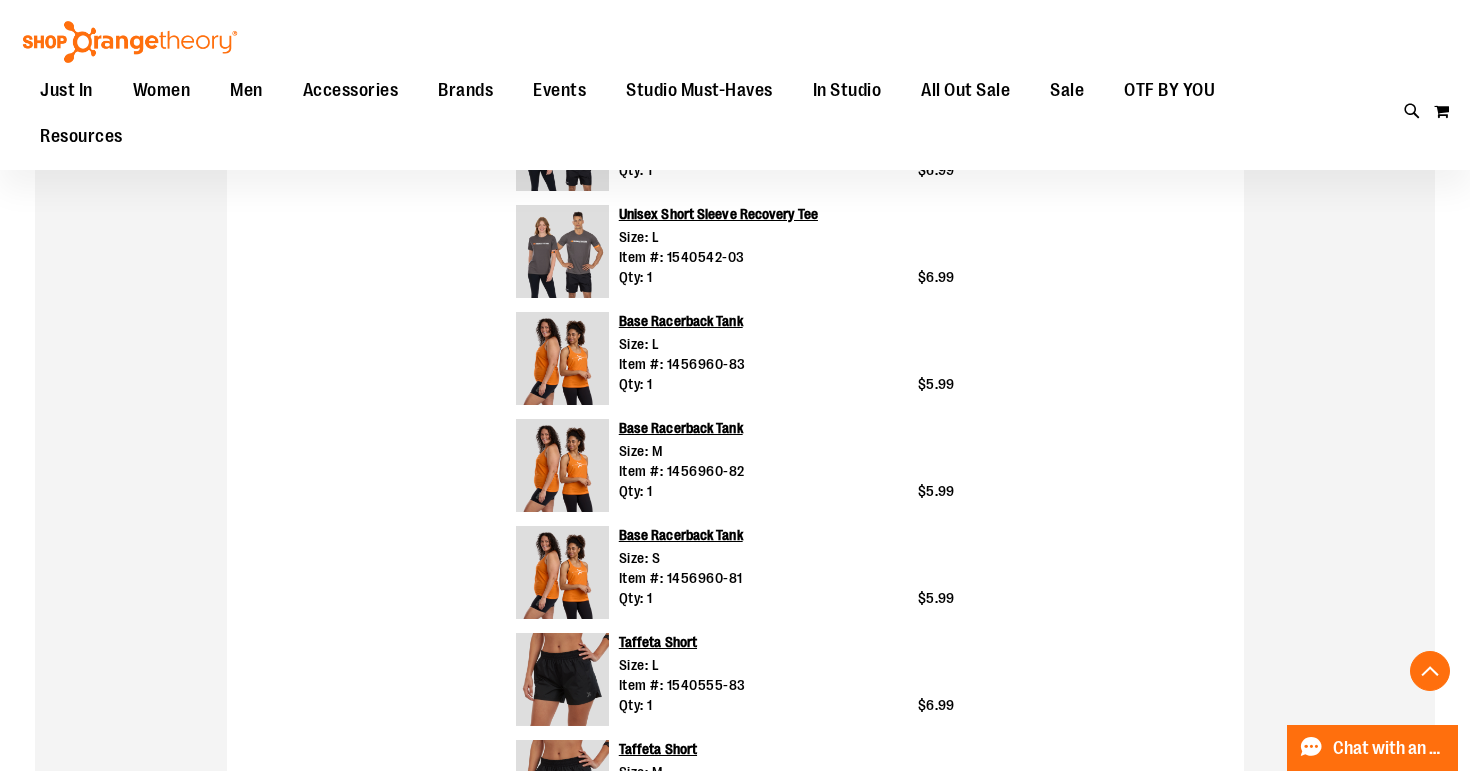 scroll, scrollTop: 2157, scrollLeft: 1, axis: both 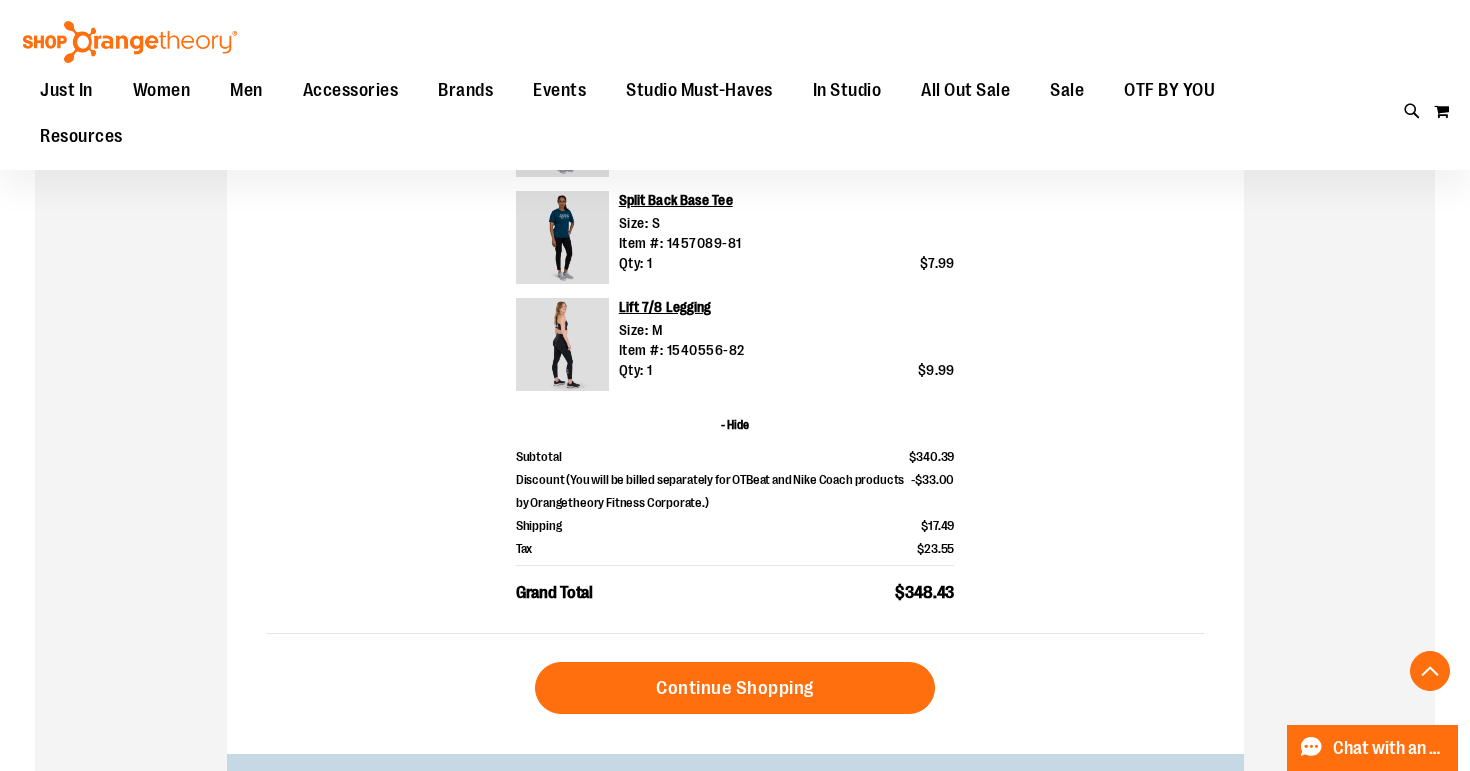click on "- Hide" at bounding box center (735, 425) 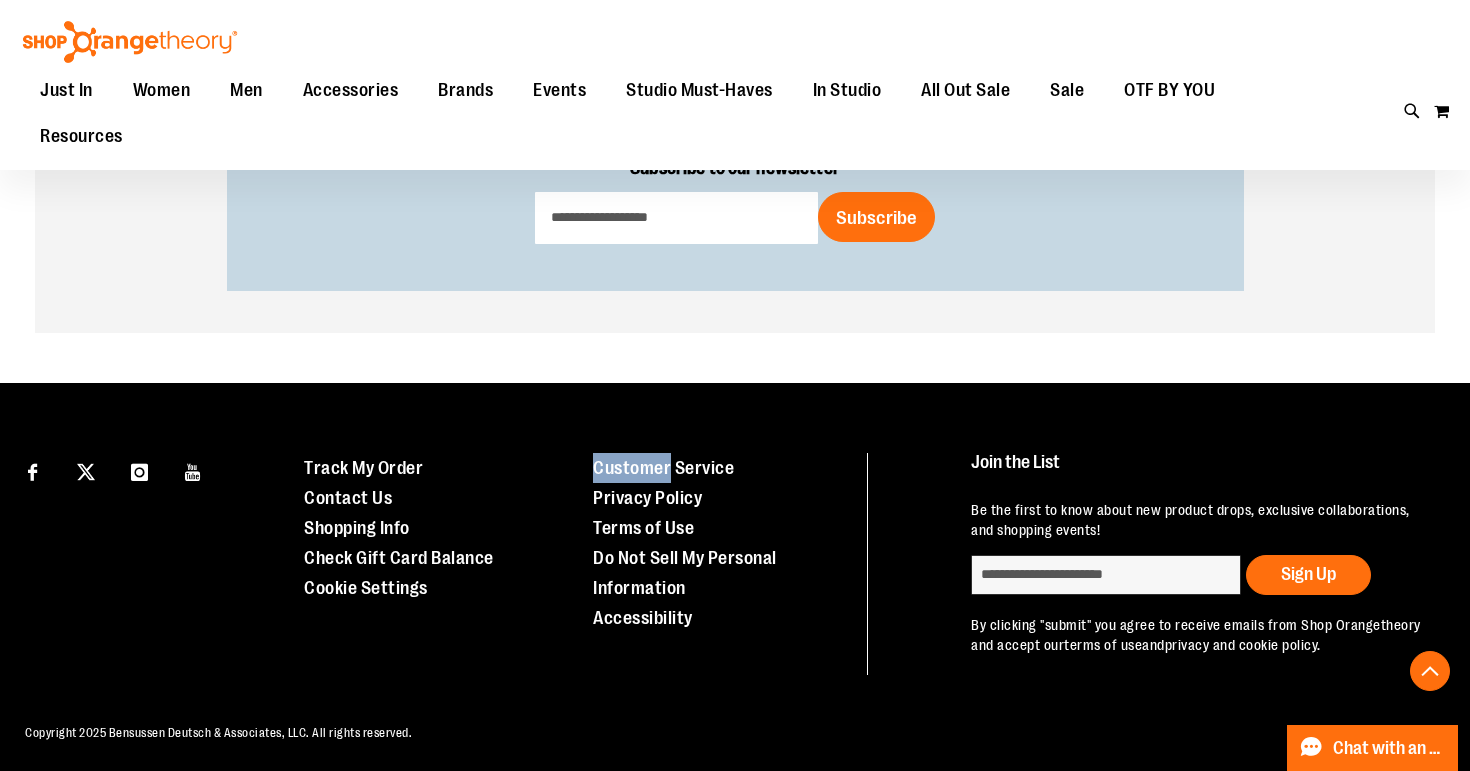 click on "Connect with Us
Customer Service" at bounding box center [735, 549] 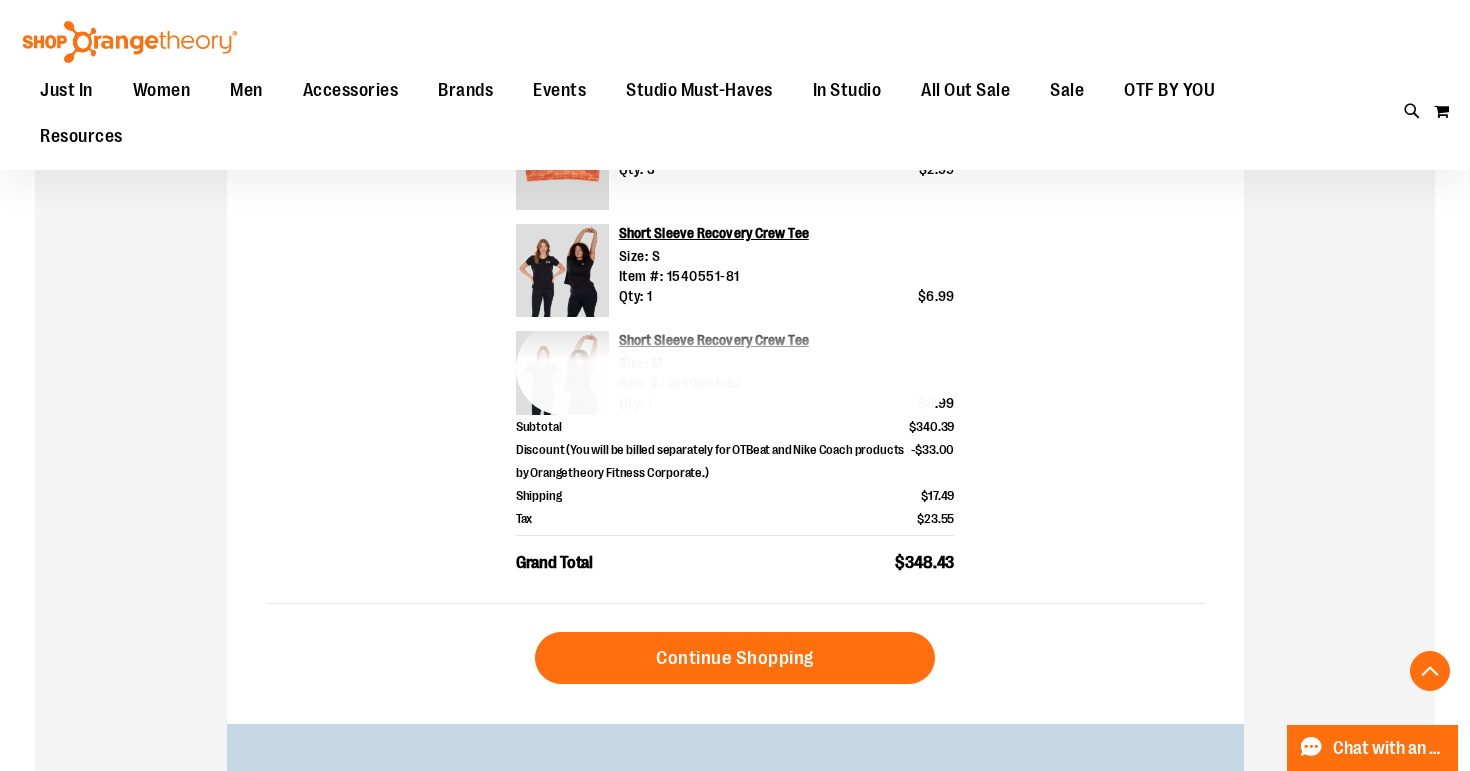 scroll, scrollTop: 702, scrollLeft: 0, axis: vertical 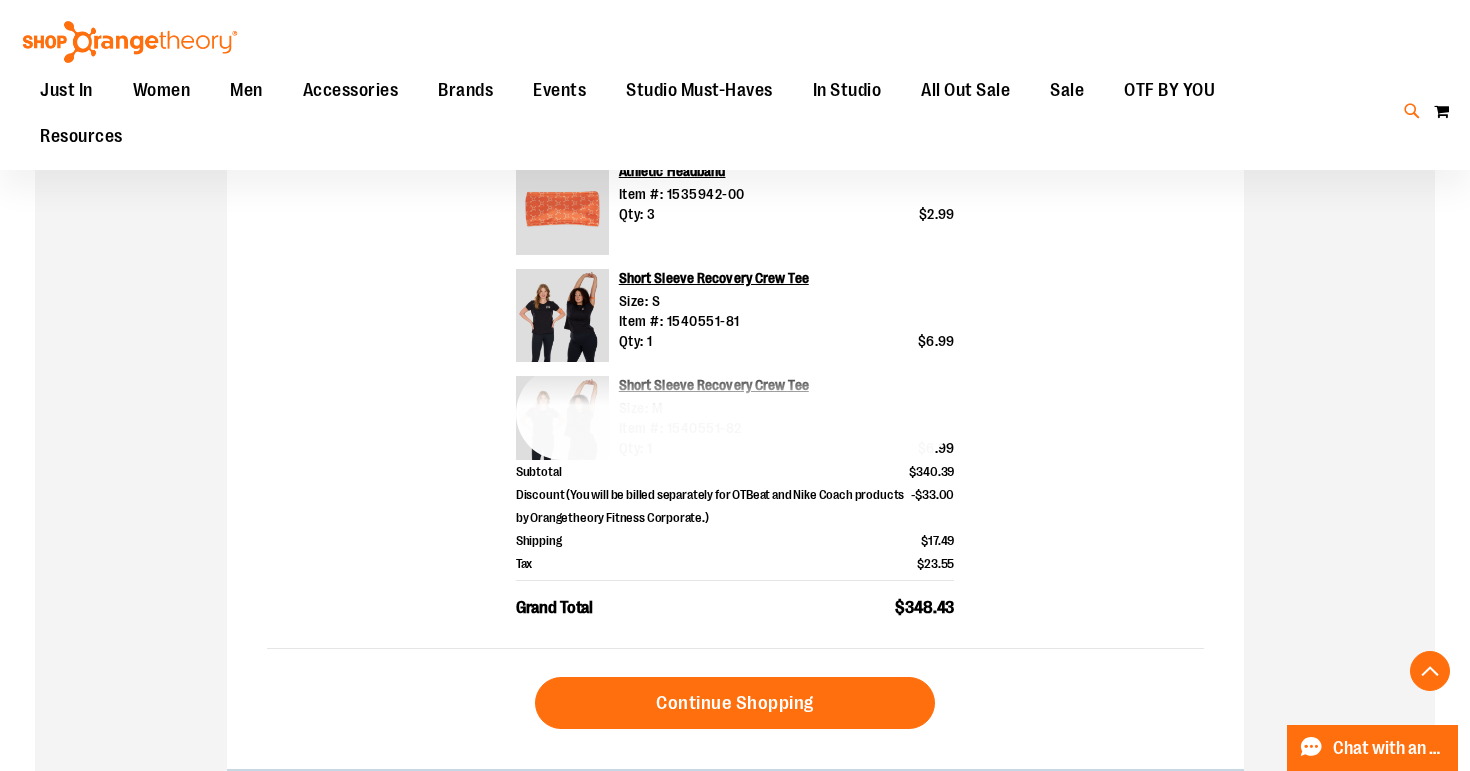 click at bounding box center [1412, 111] 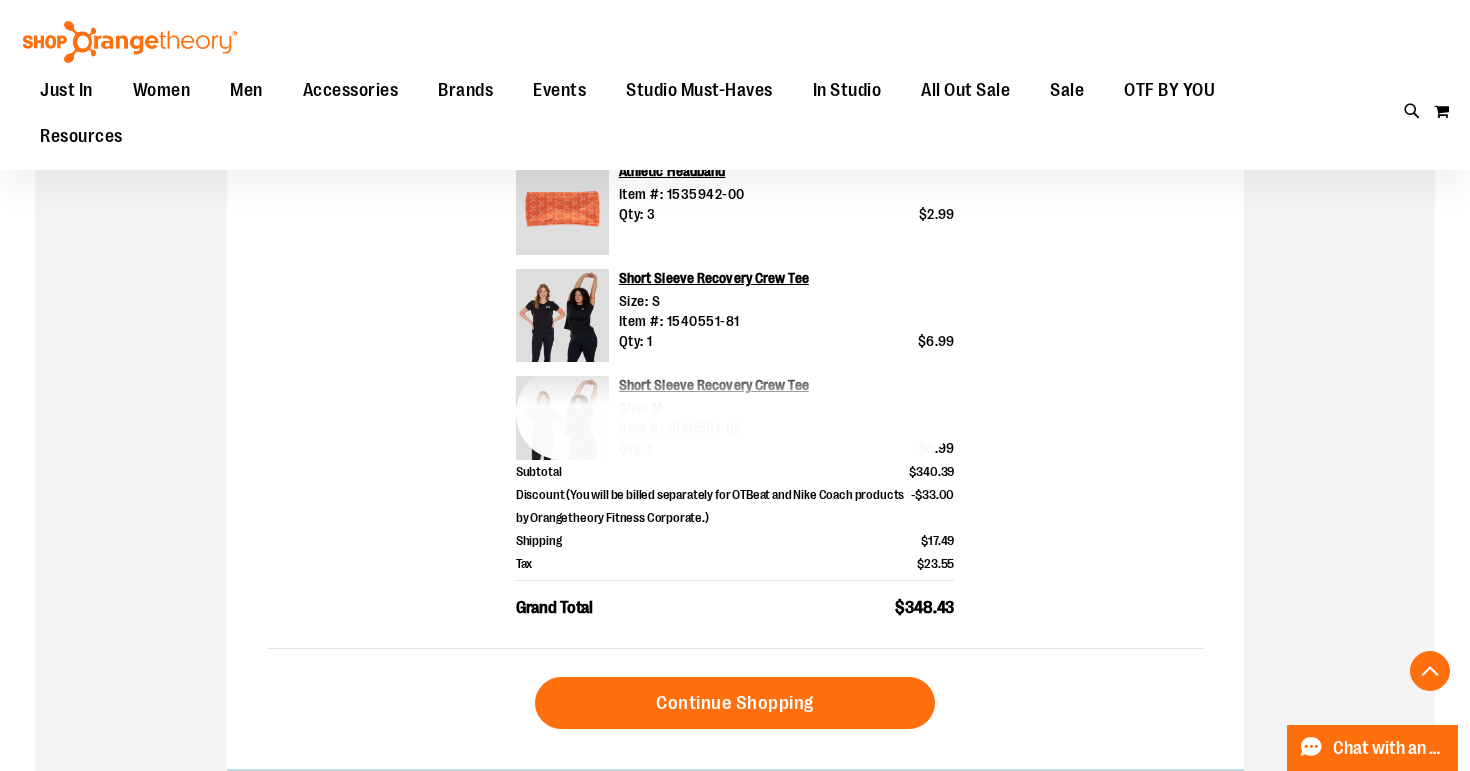type on "**********" 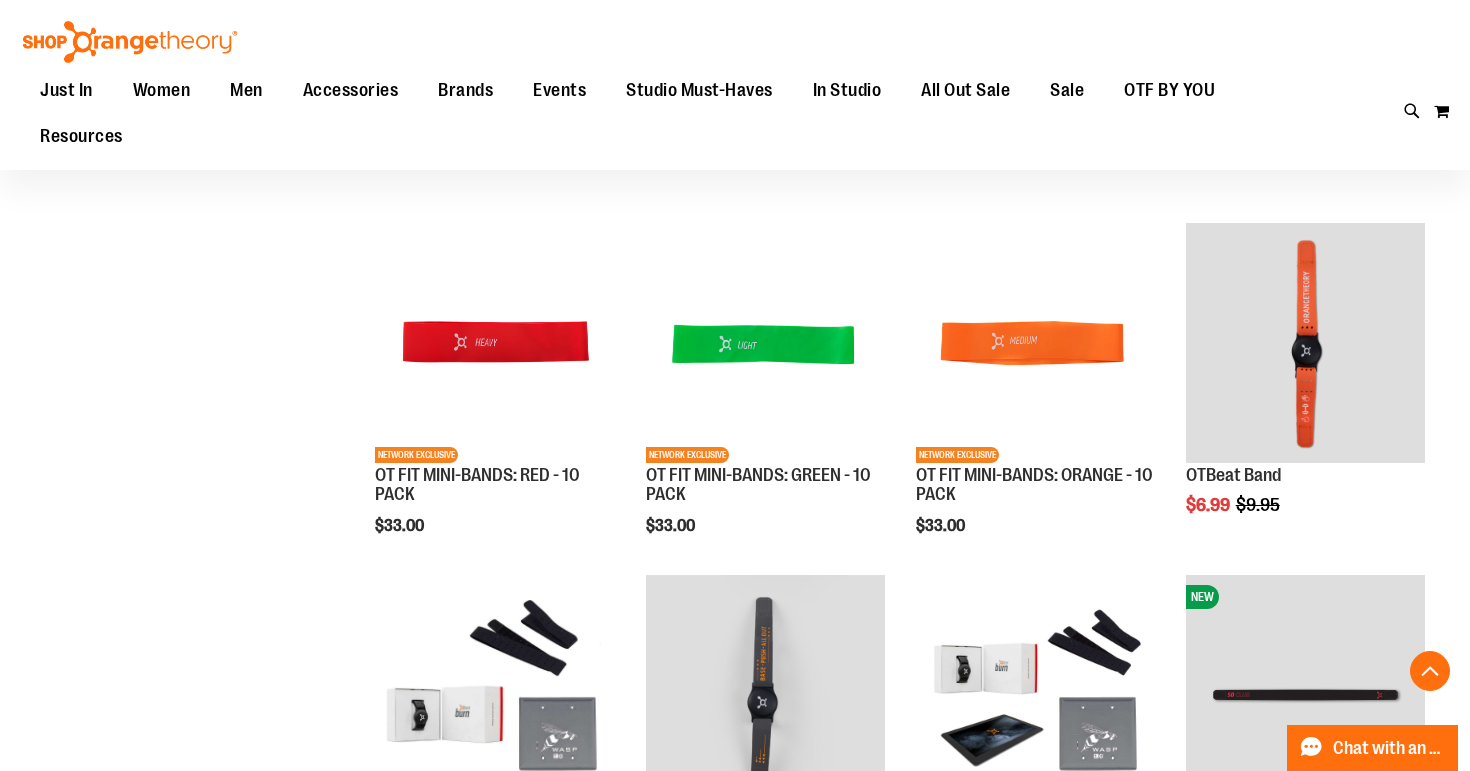 scroll, scrollTop: 565, scrollLeft: 0, axis: vertical 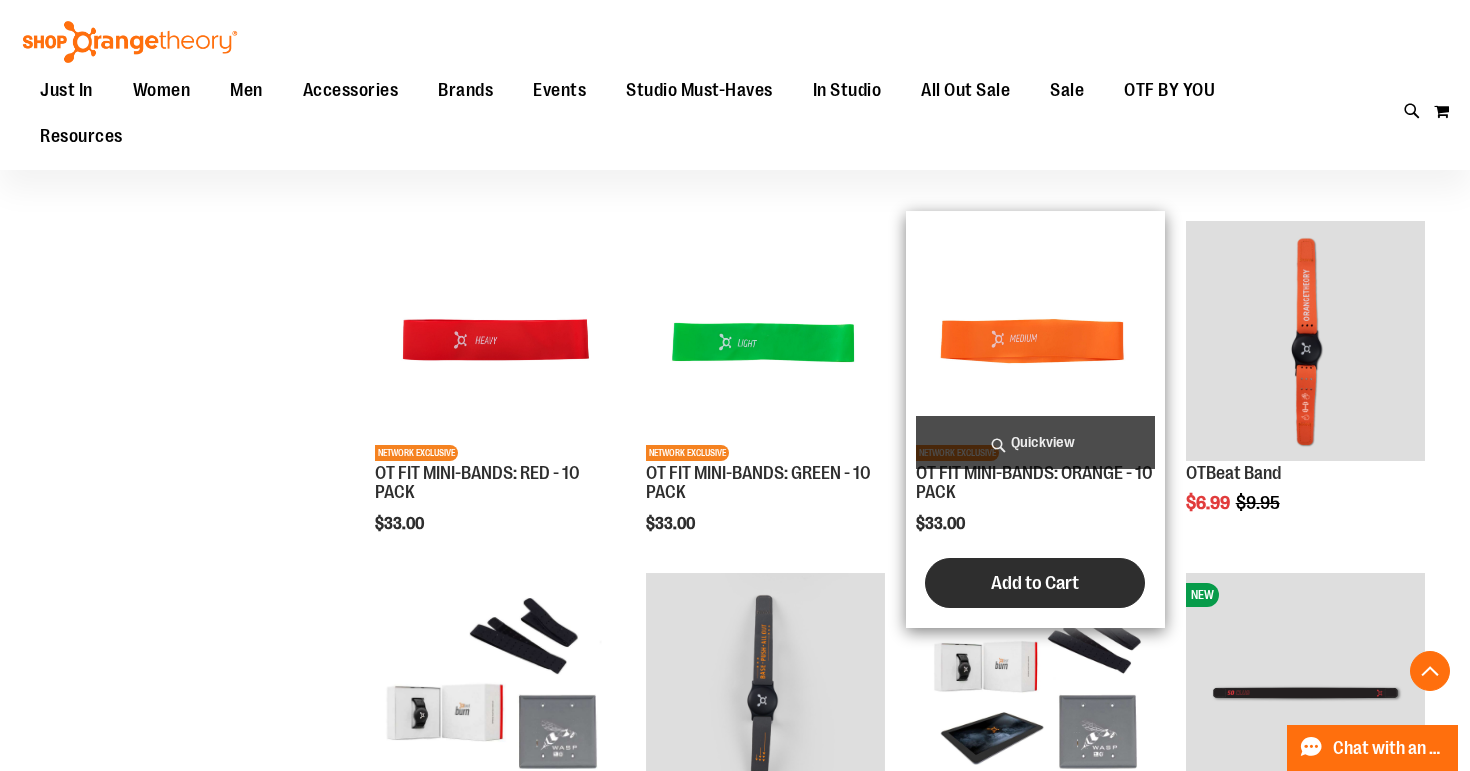 click on "Add to Cart" at bounding box center [1035, 583] 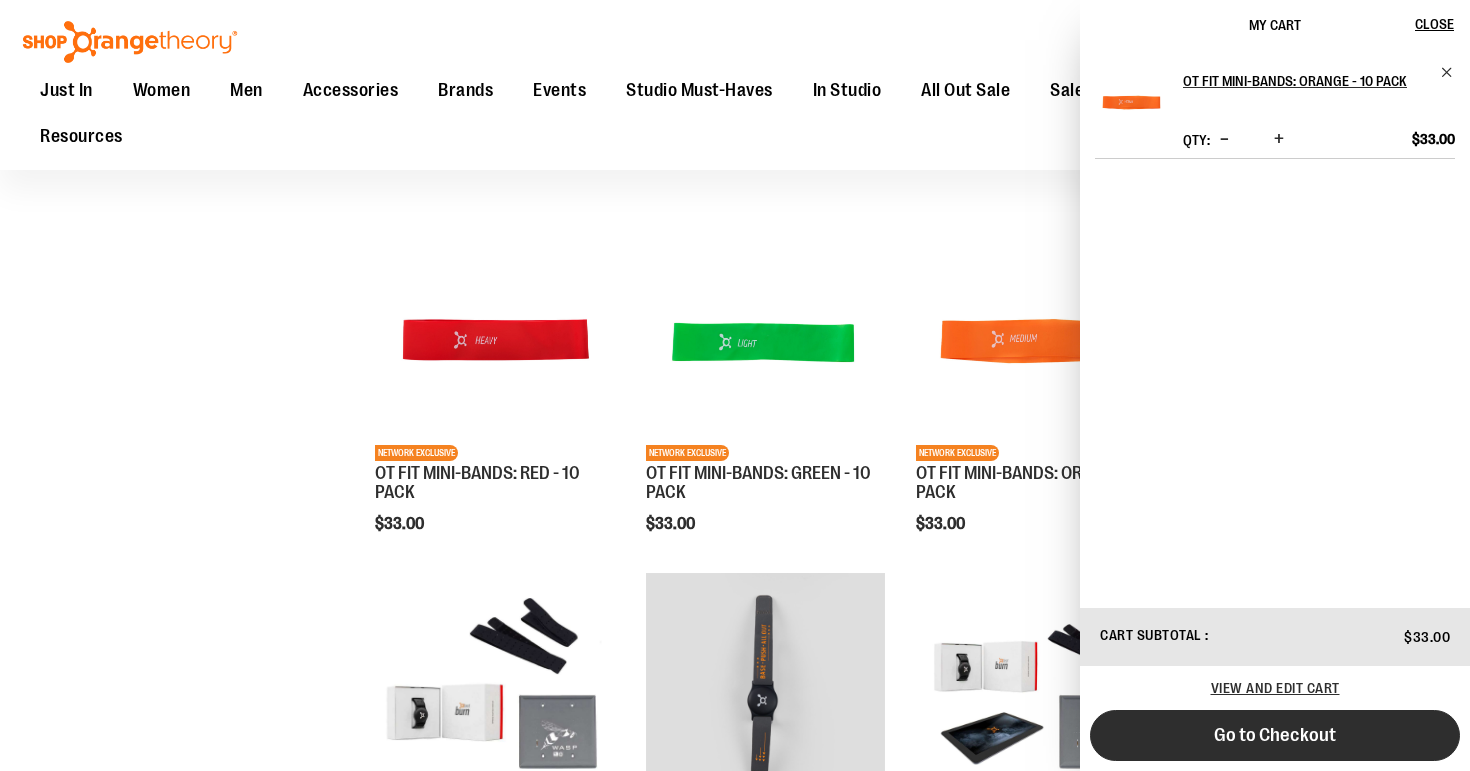 click on "Go to Checkout" at bounding box center (1275, 735) 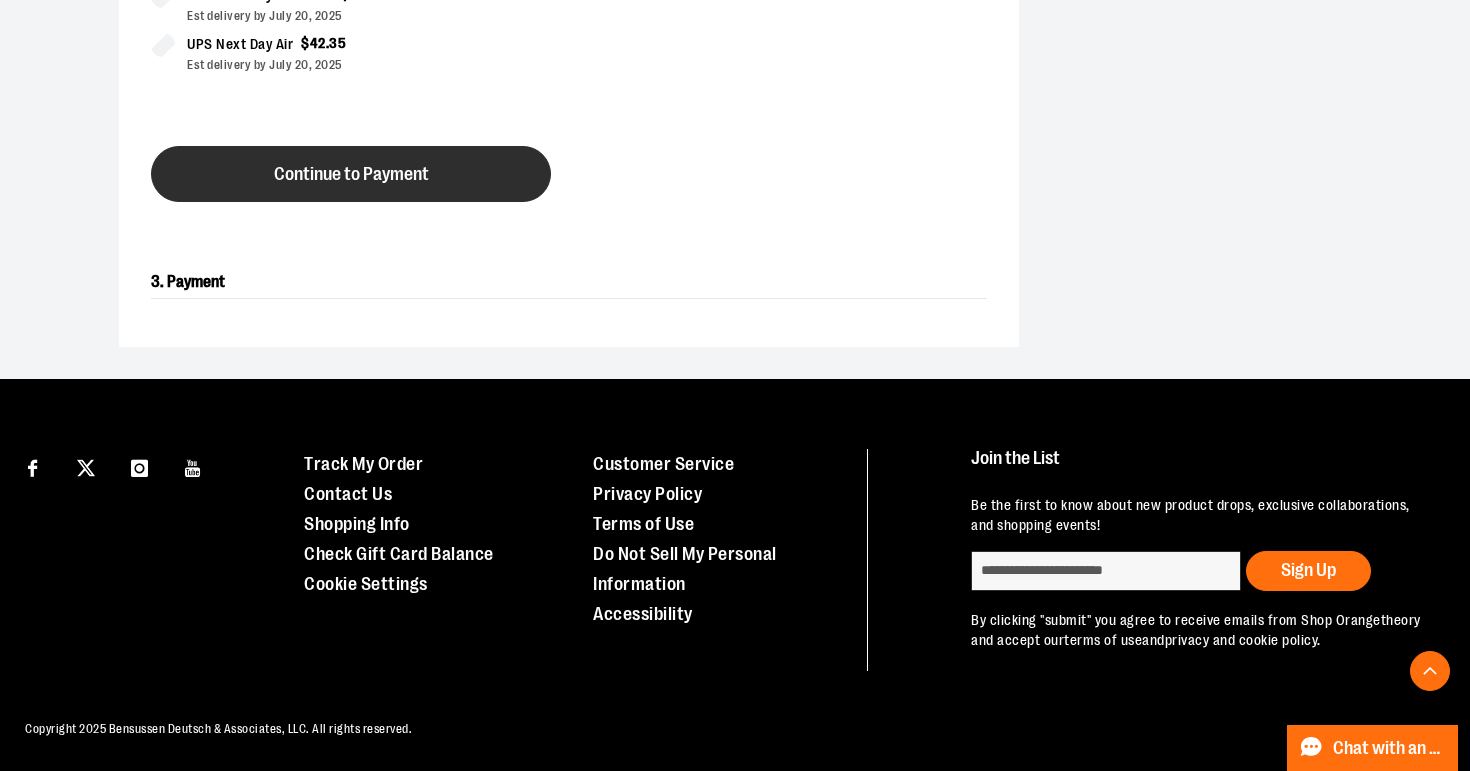 scroll, scrollTop: 871, scrollLeft: 0, axis: vertical 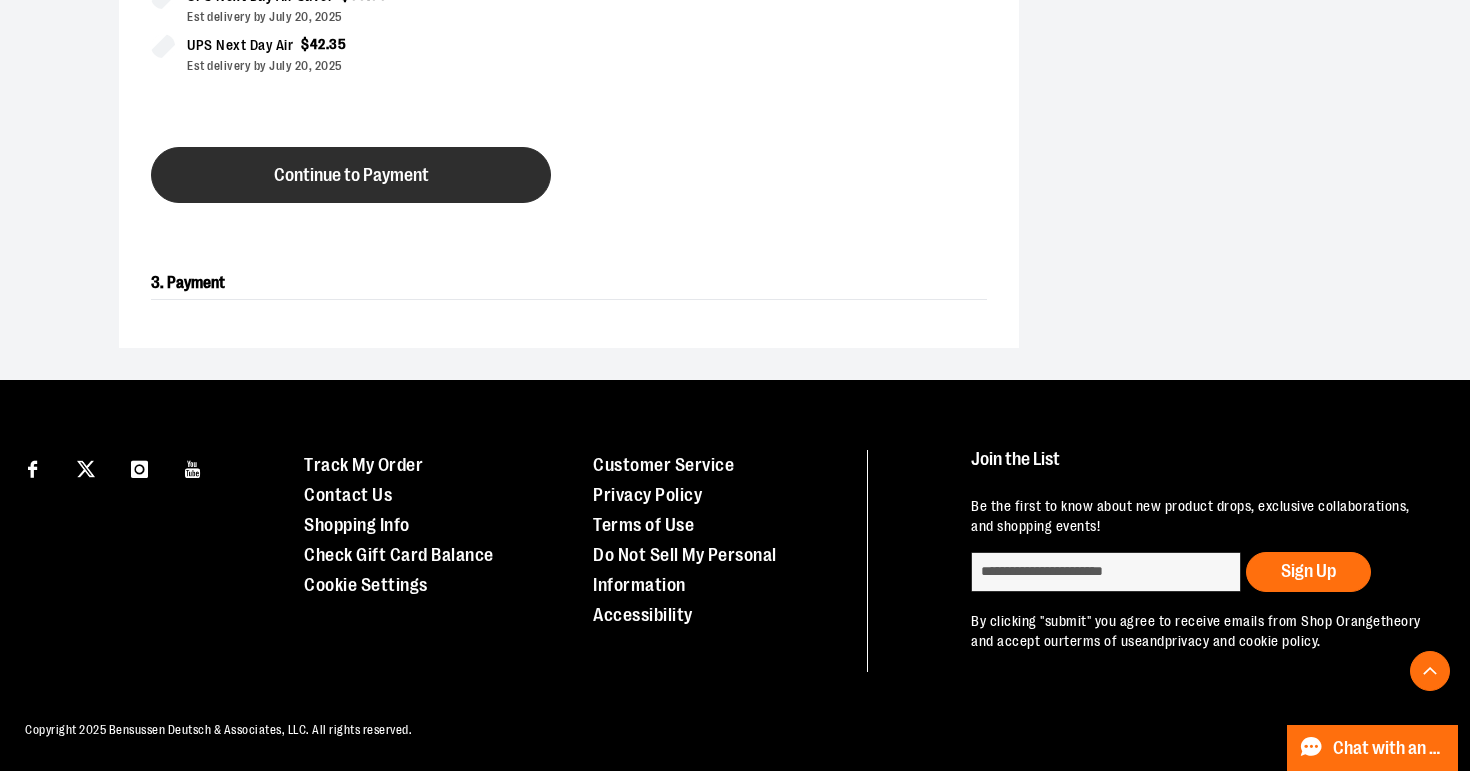 click on "Continue to Payment" at bounding box center [351, 175] 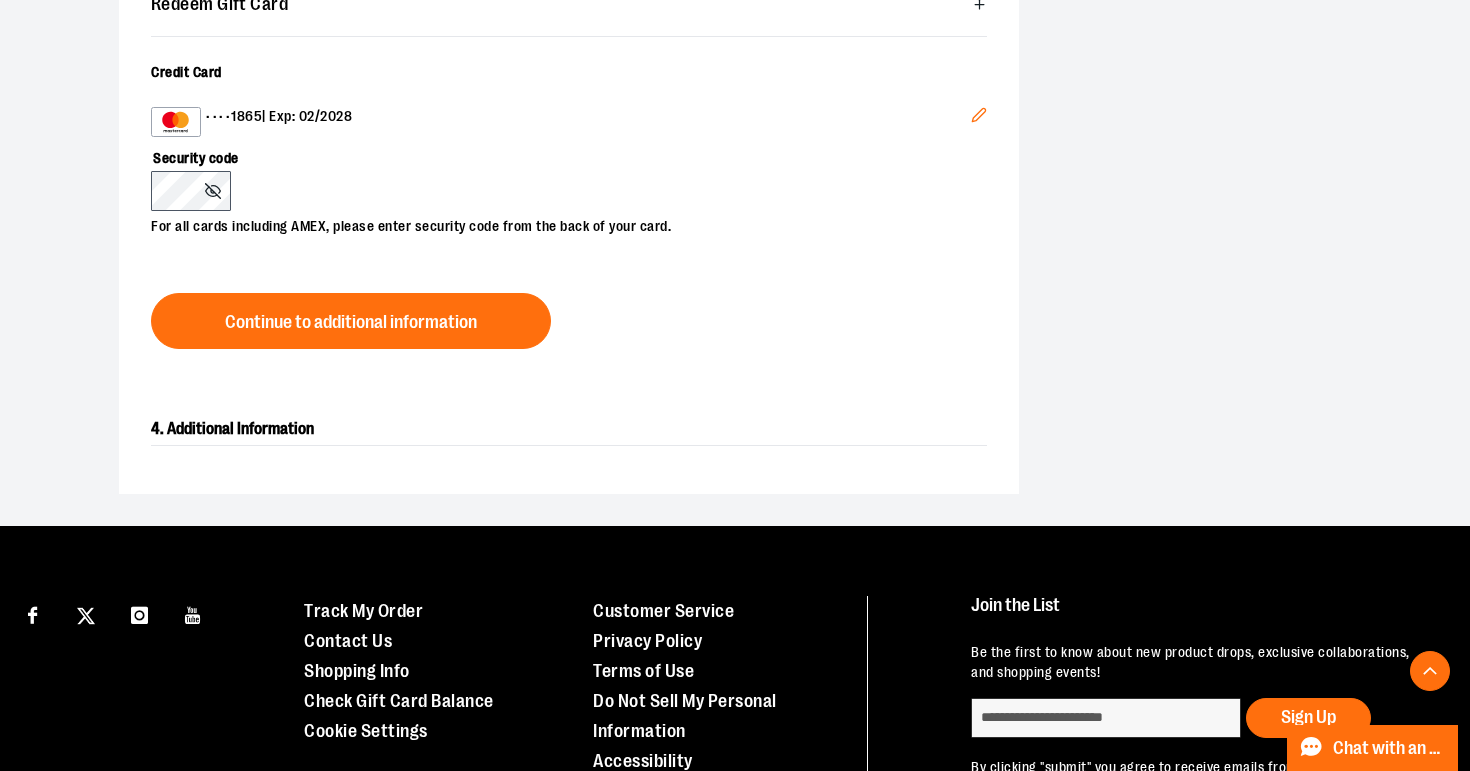 scroll, scrollTop: 701, scrollLeft: 0, axis: vertical 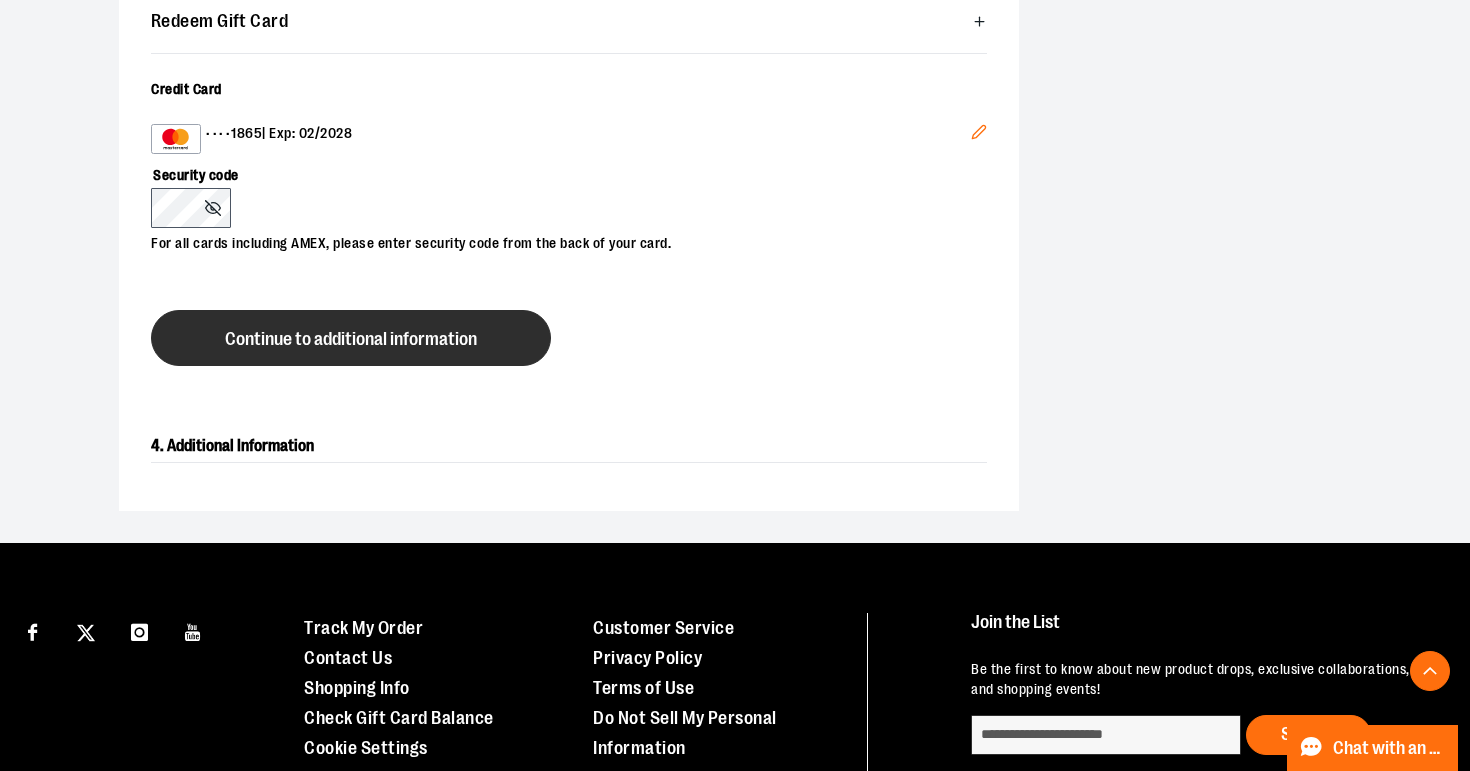 click on "Continue to additional information" at bounding box center [351, 339] 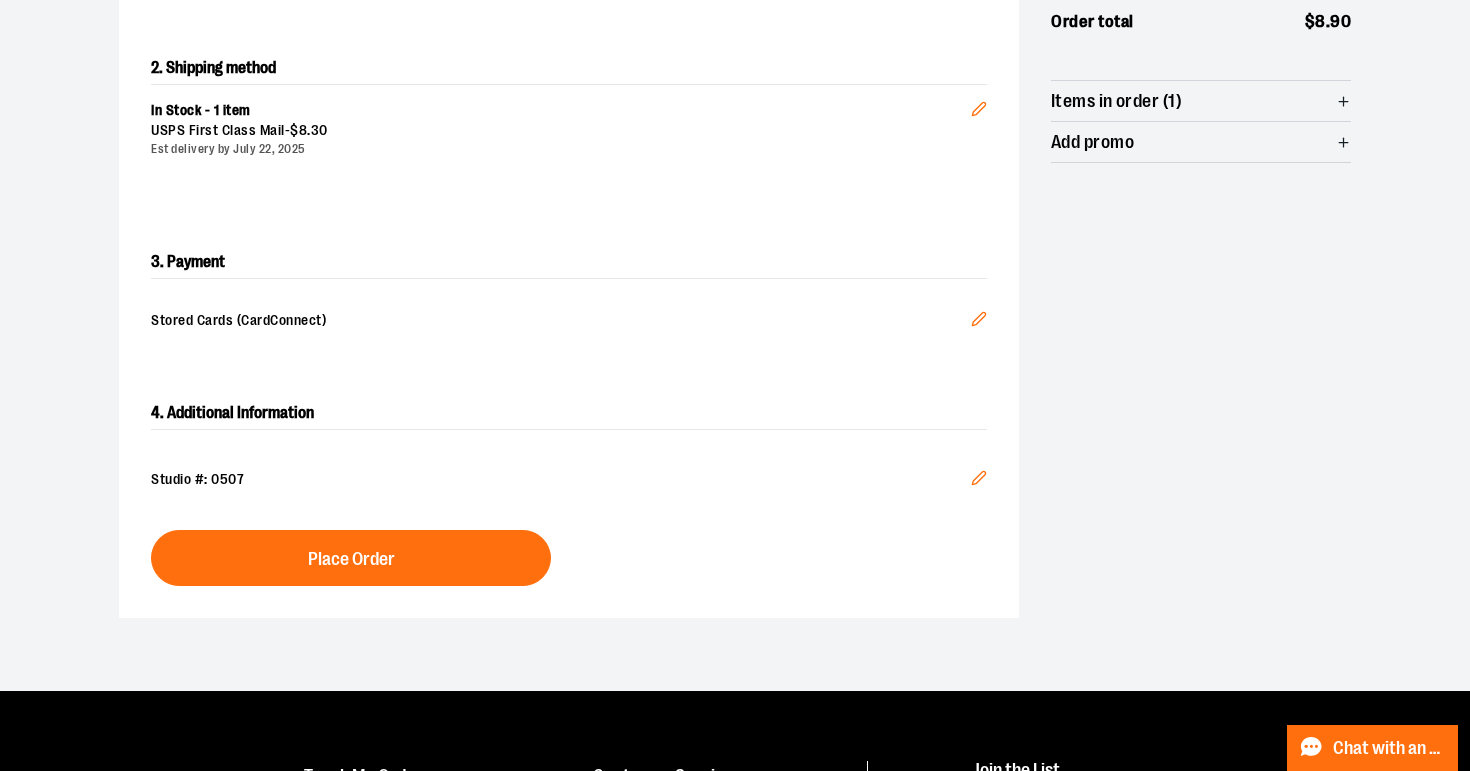 scroll, scrollTop: 400, scrollLeft: 0, axis: vertical 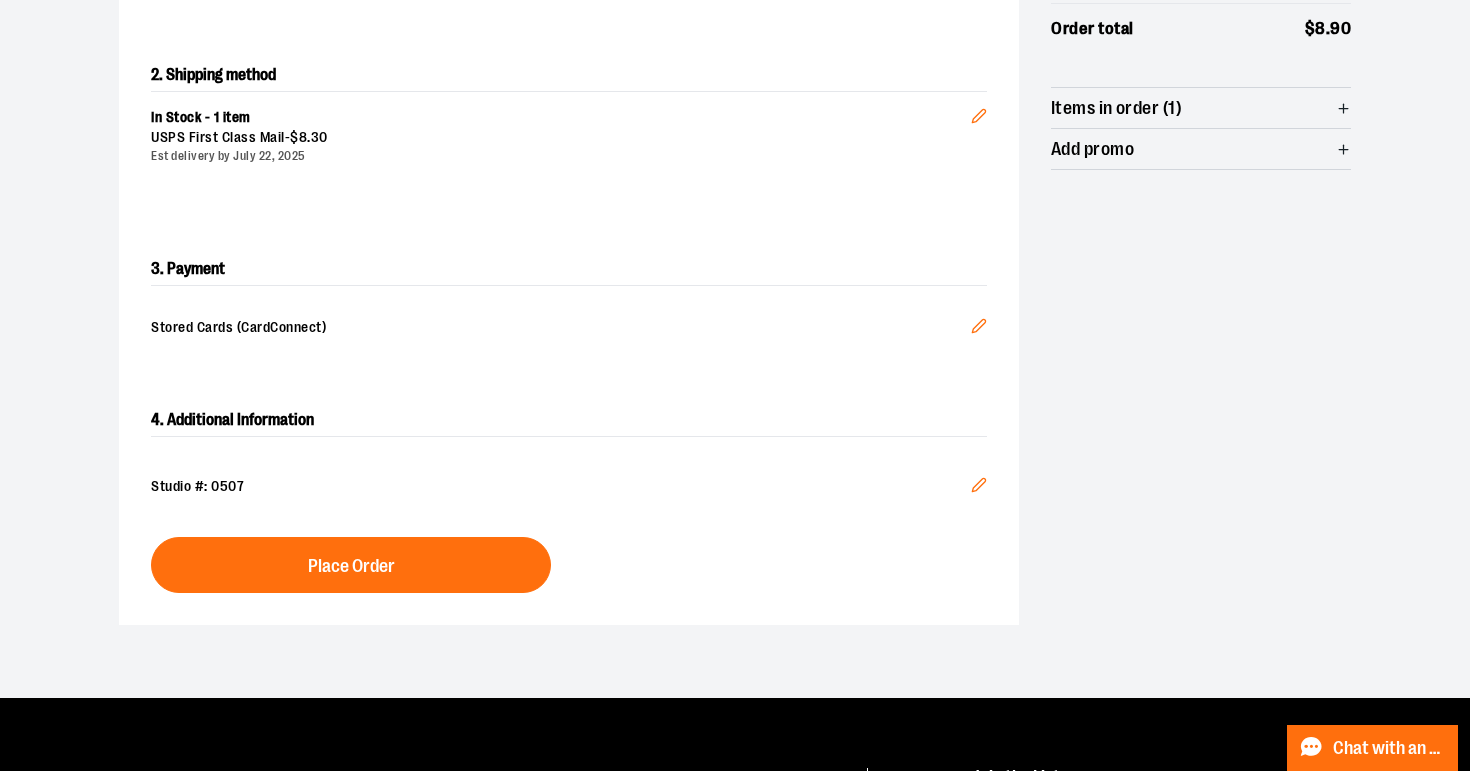 click on "Edit" at bounding box center (979, 488) 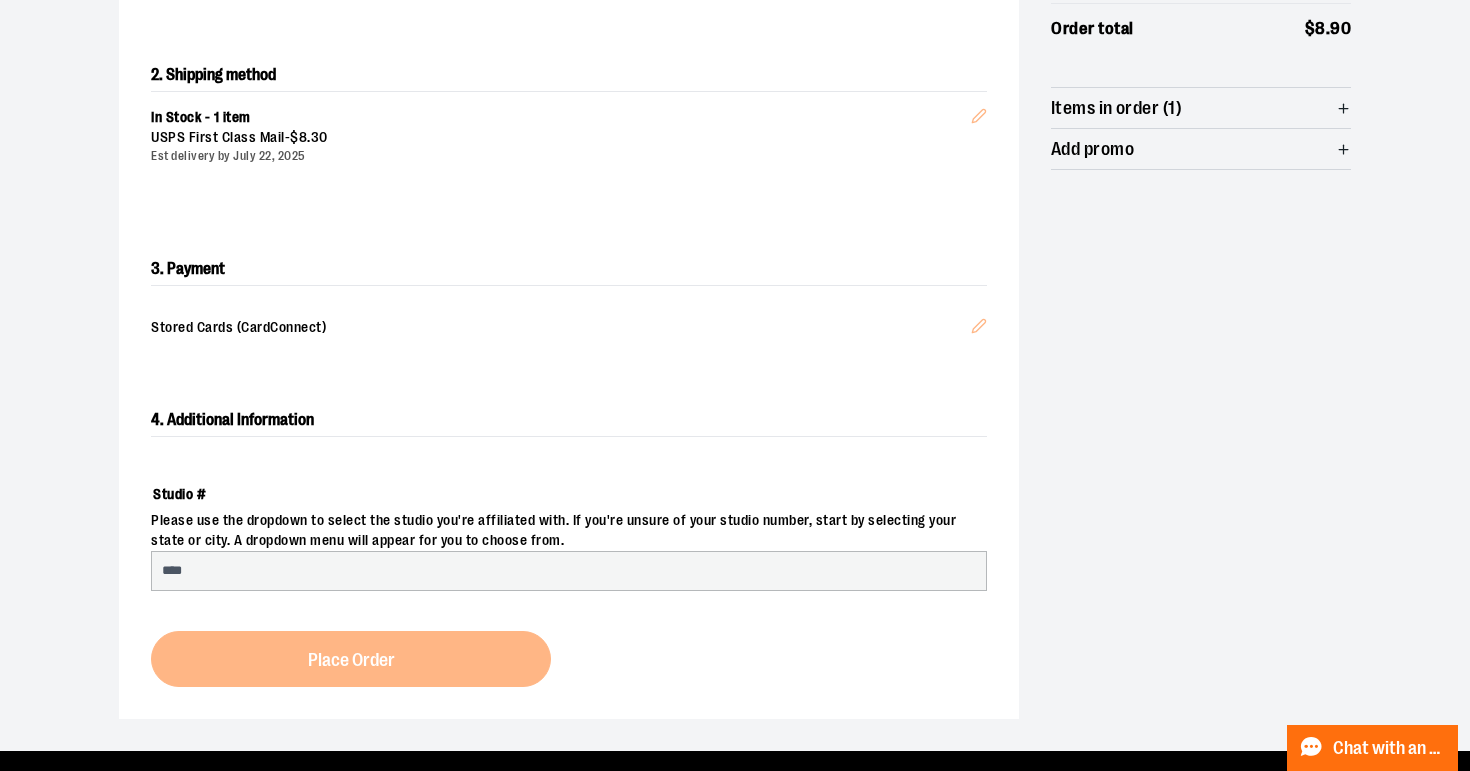 select on "***" 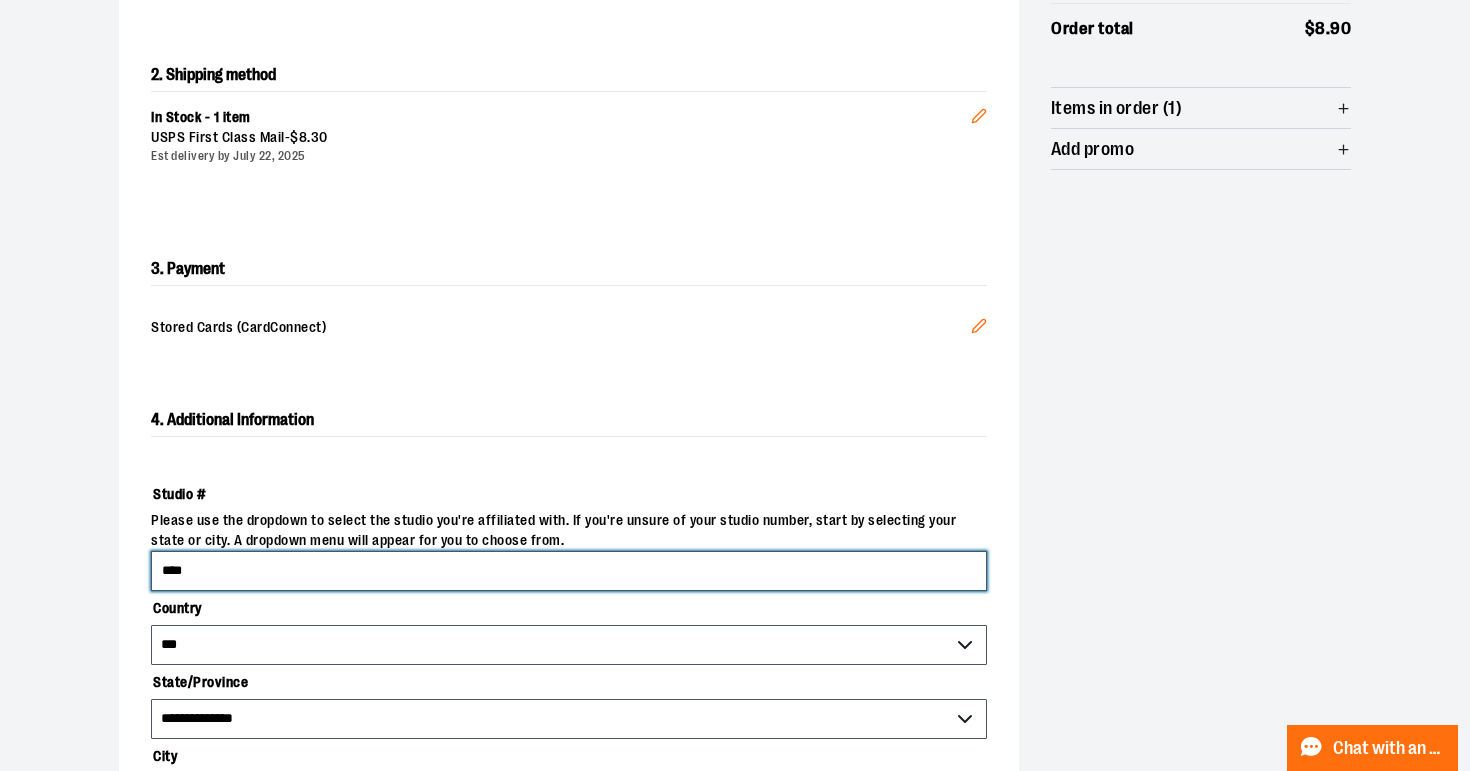 type on "****" 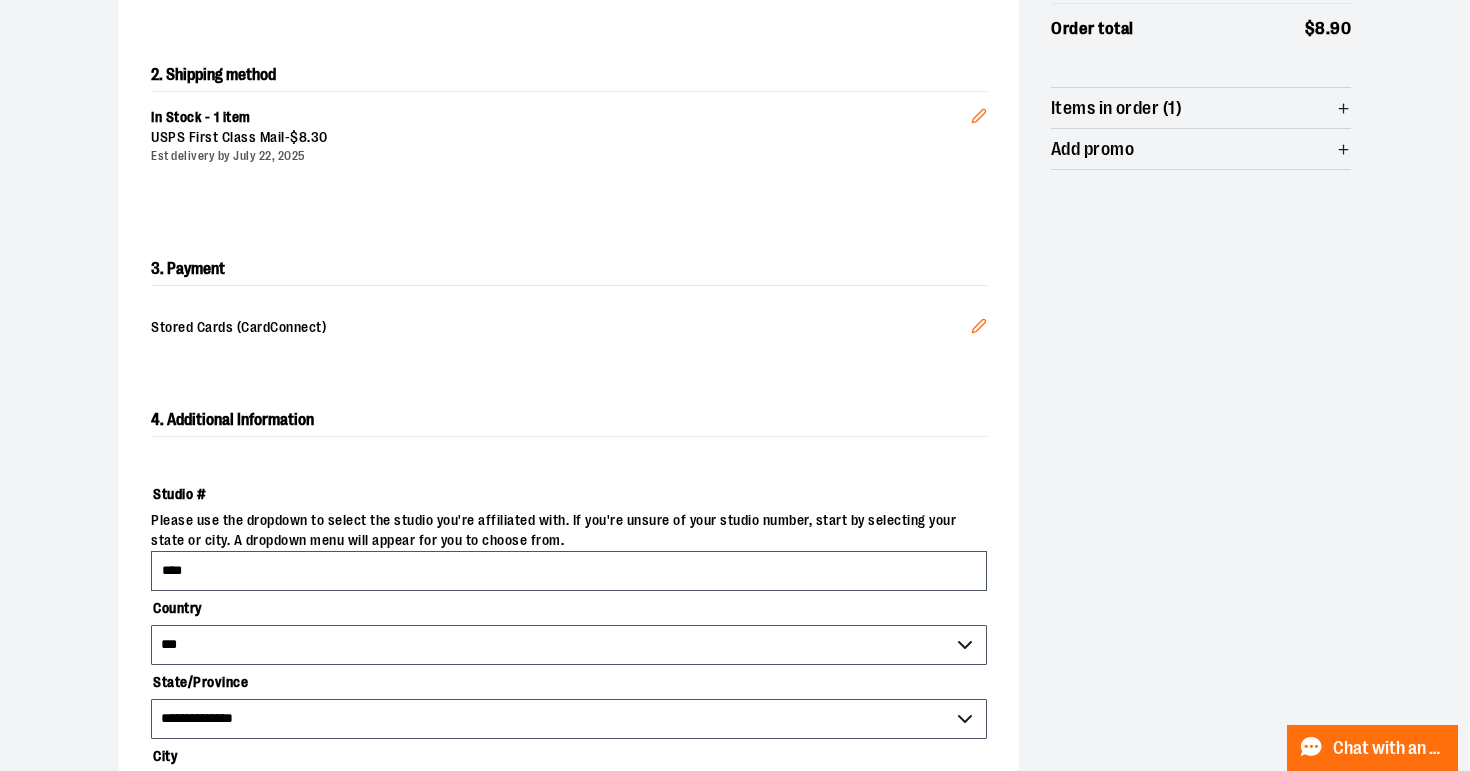 click on "**********" at bounding box center [735, 414] 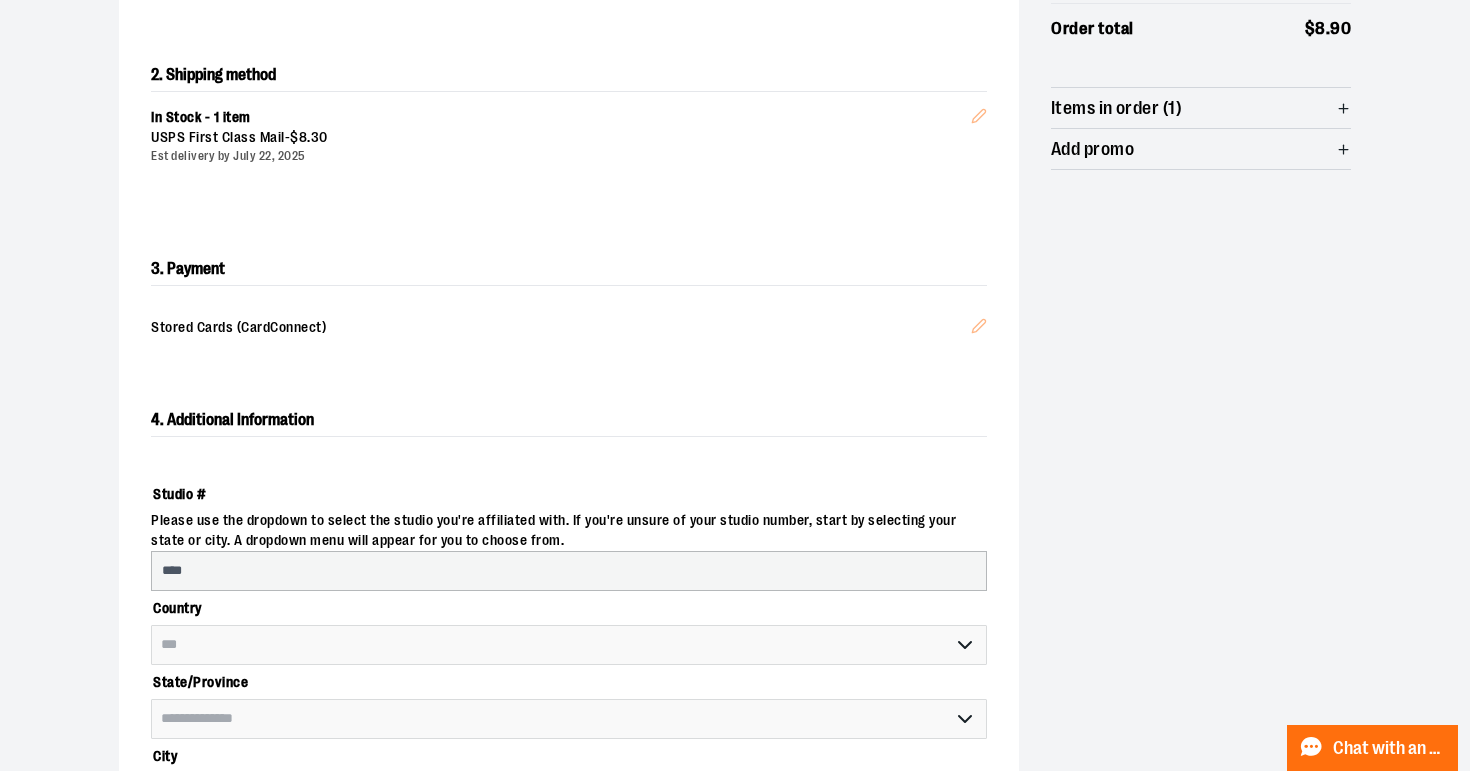 select on "**********" 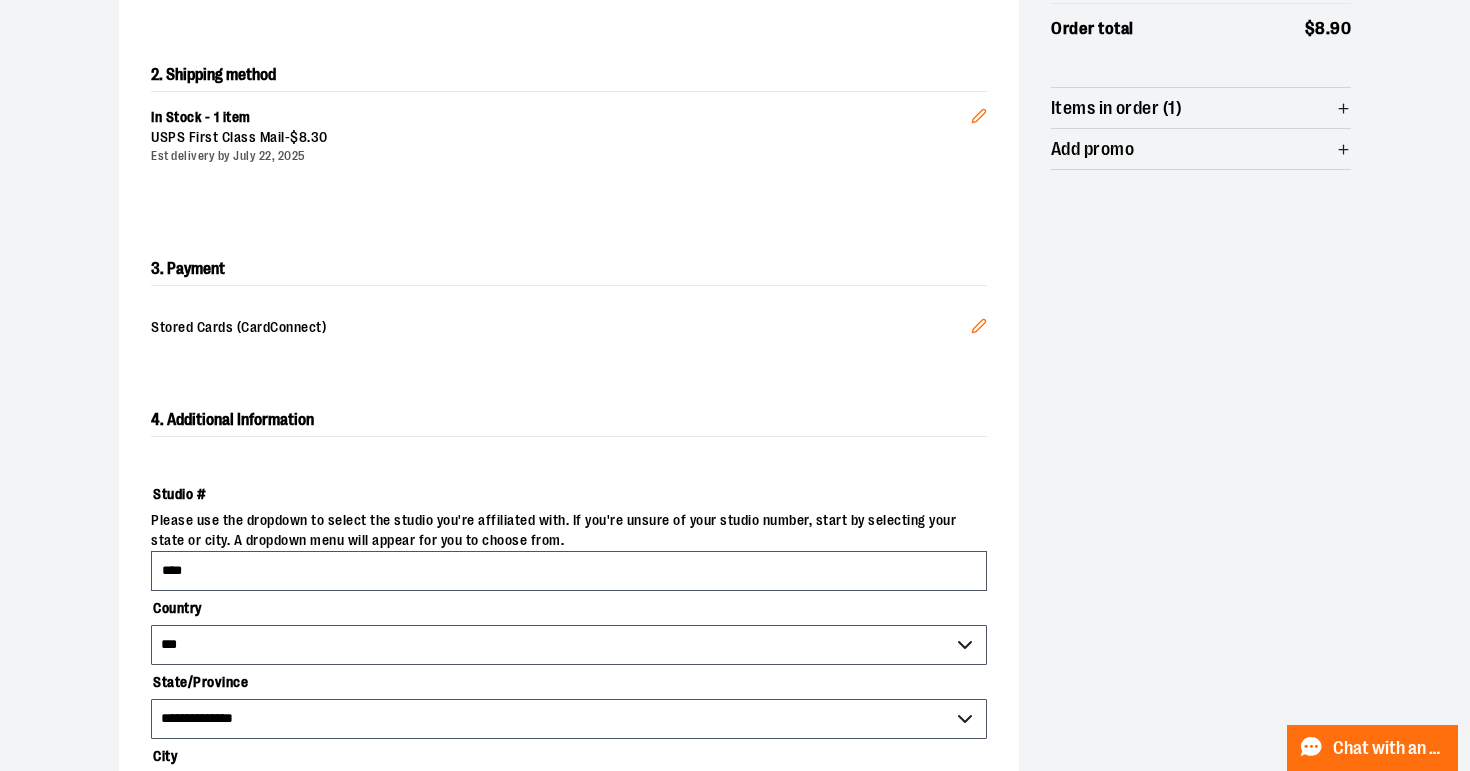 scroll, scrollTop: 784, scrollLeft: 0, axis: vertical 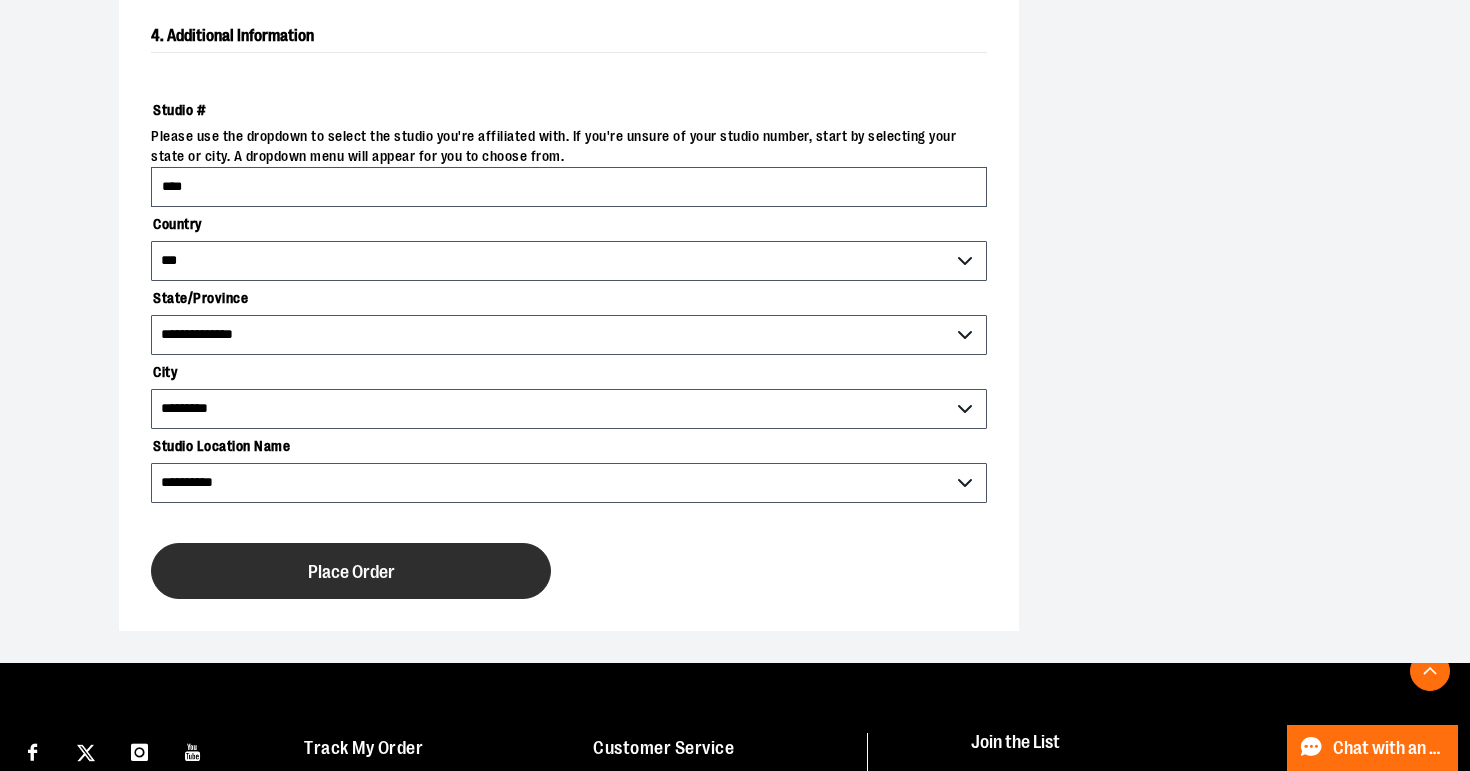 click on "Place Order" at bounding box center (351, 571) 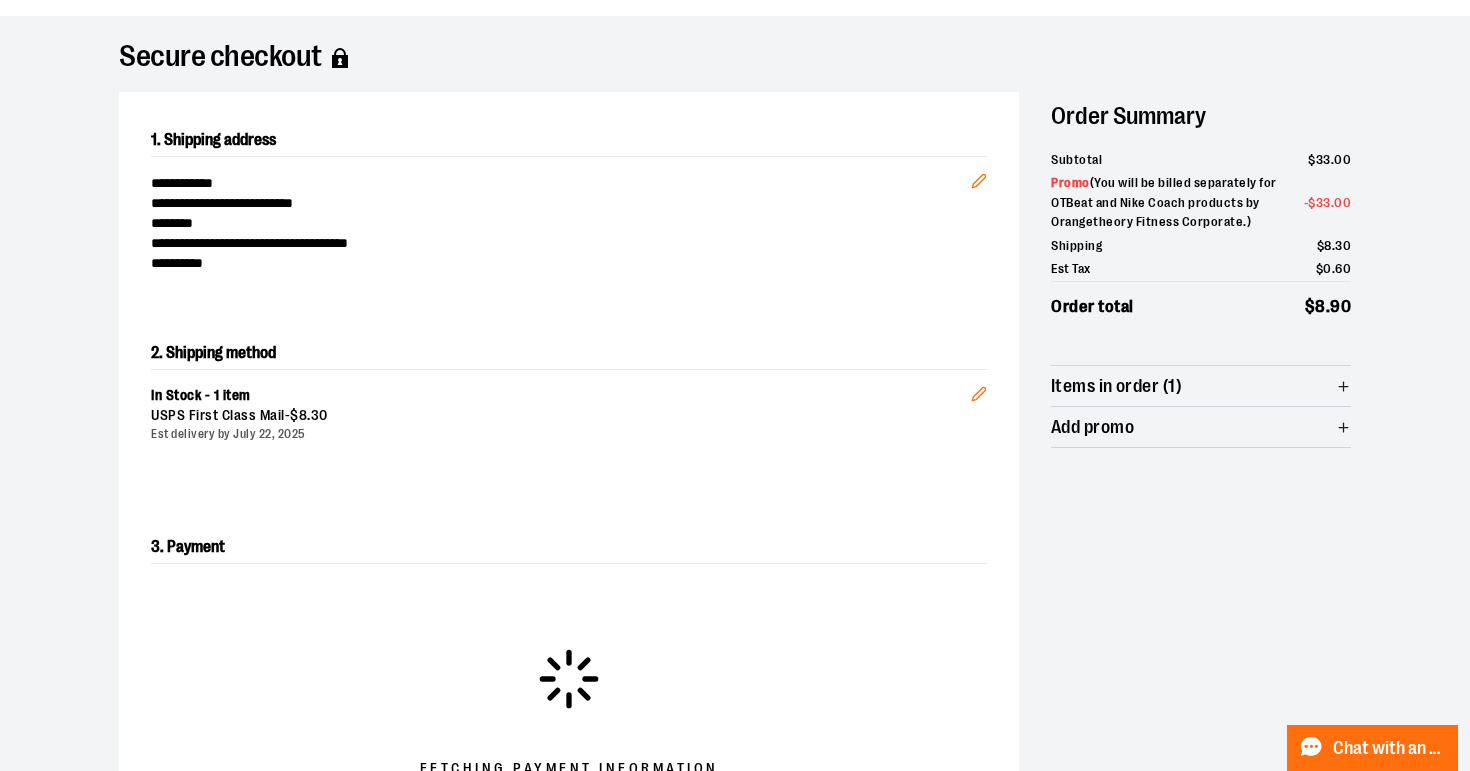 scroll, scrollTop: 124, scrollLeft: 0, axis: vertical 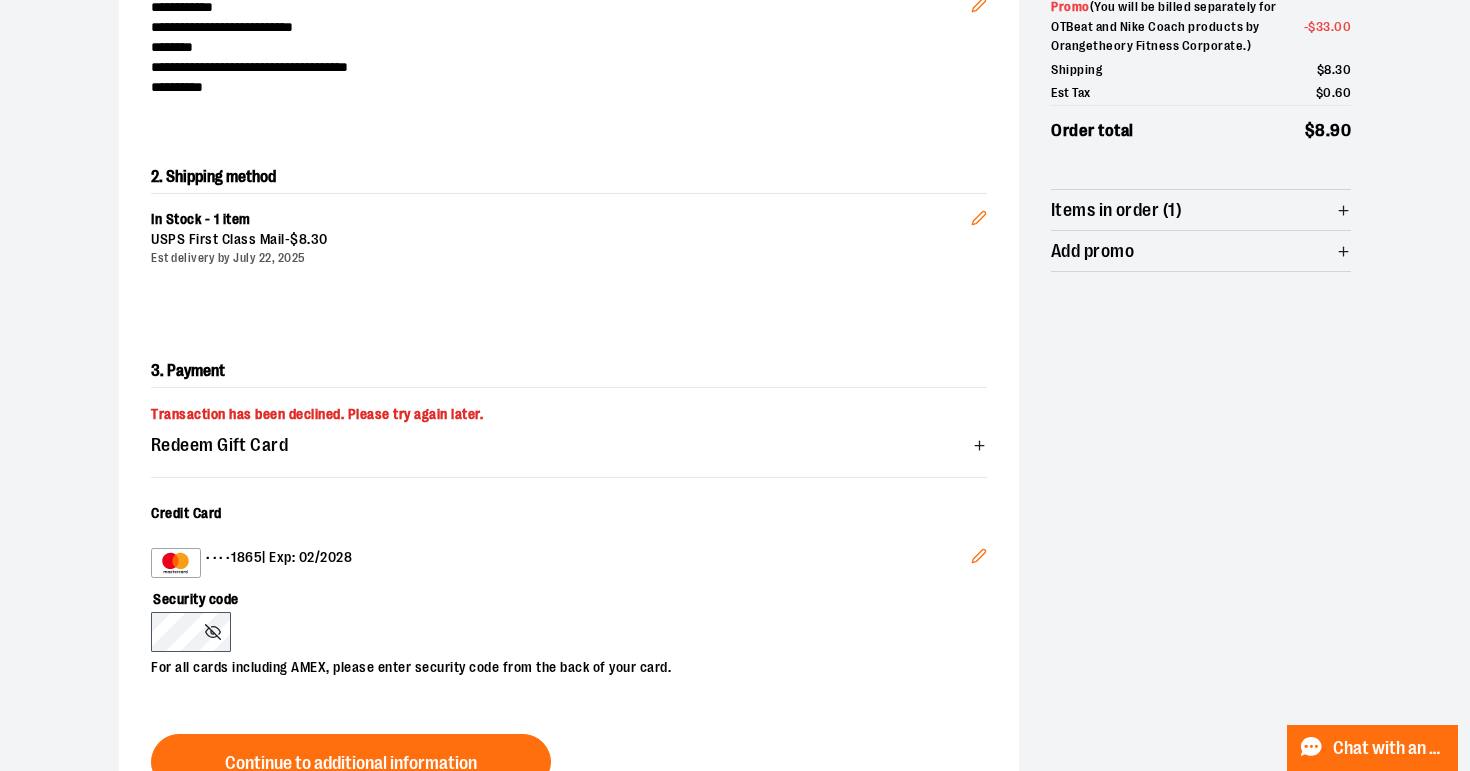 click 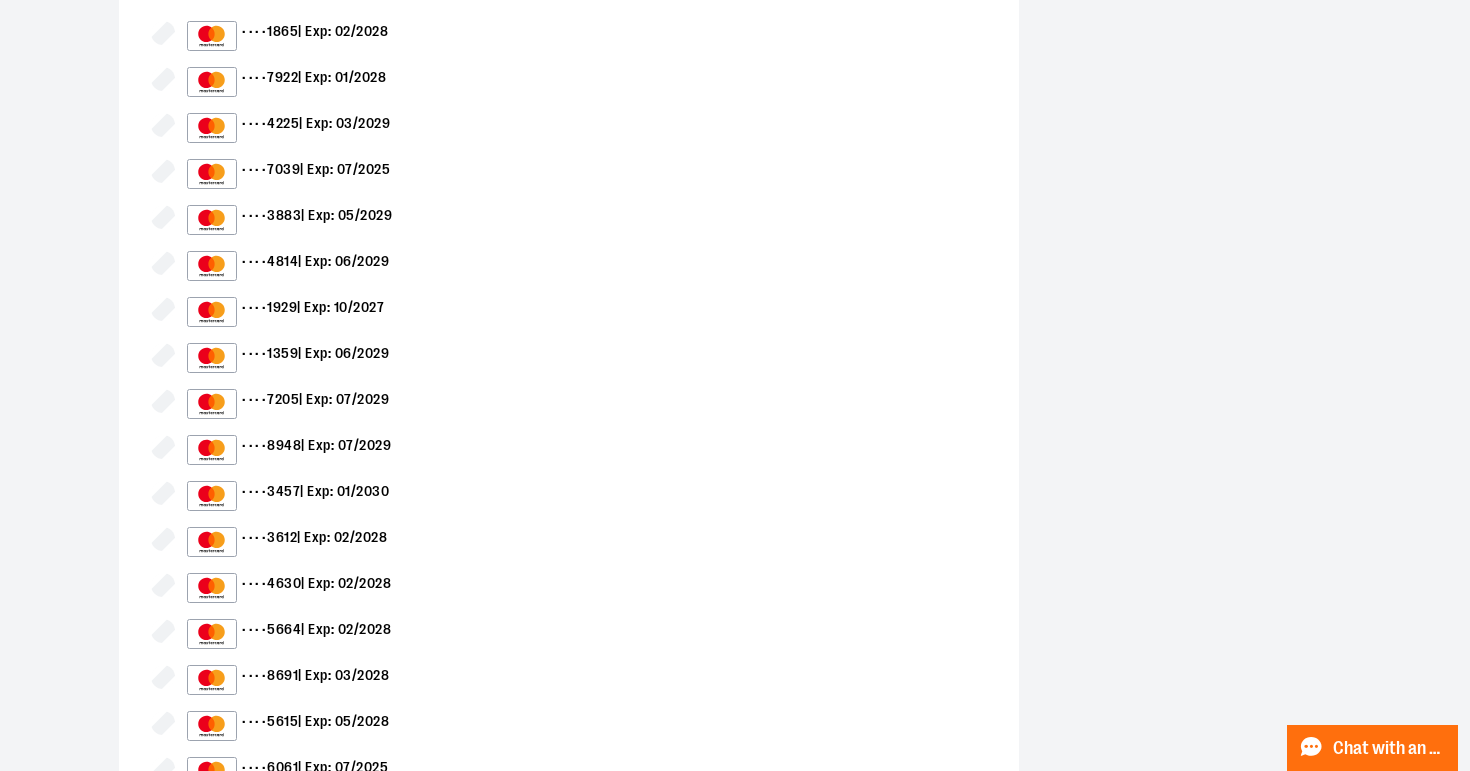 scroll, scrollTop: 867, scrollLeft: 0, axis: vertical 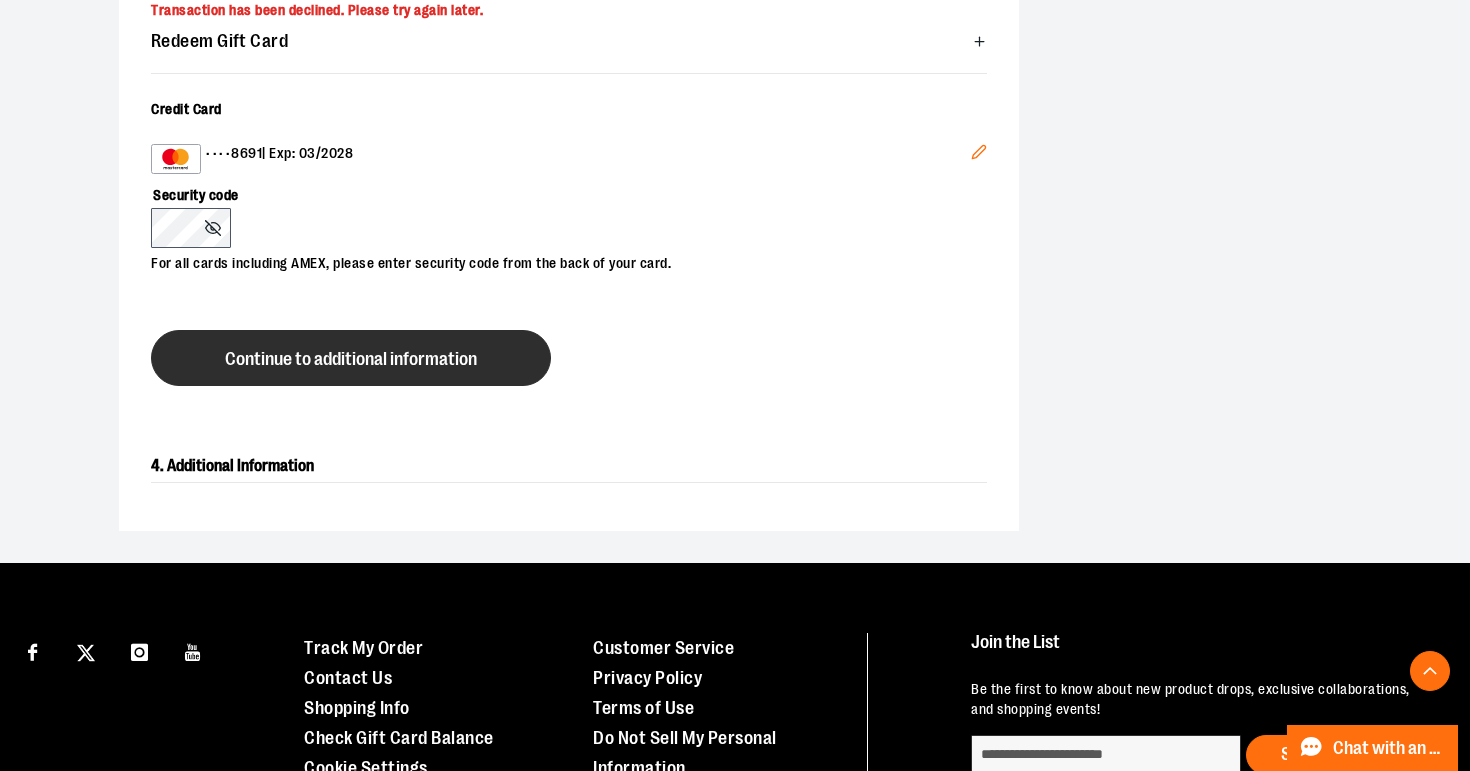 click on "Continue to additional information" at bounding box center [351, 359] 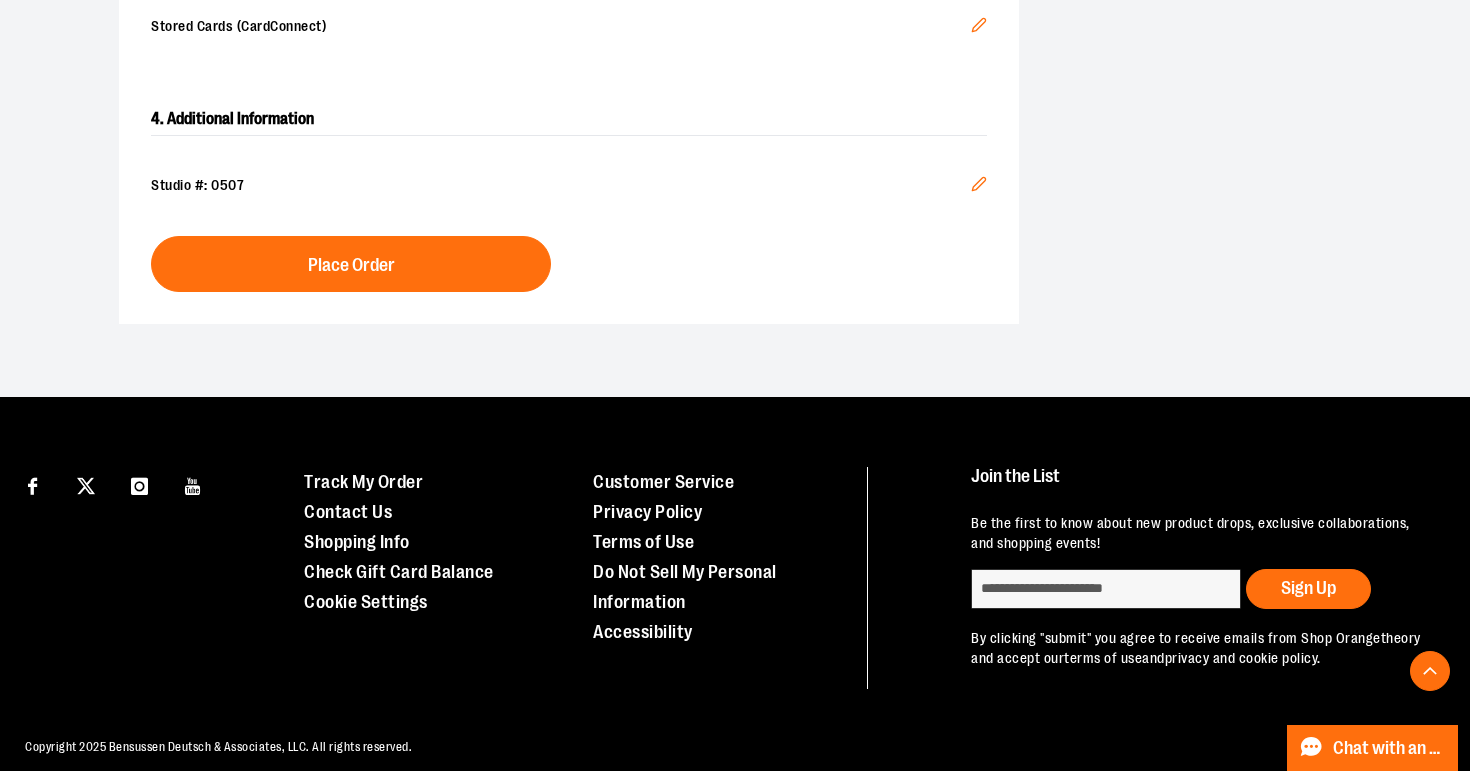 click 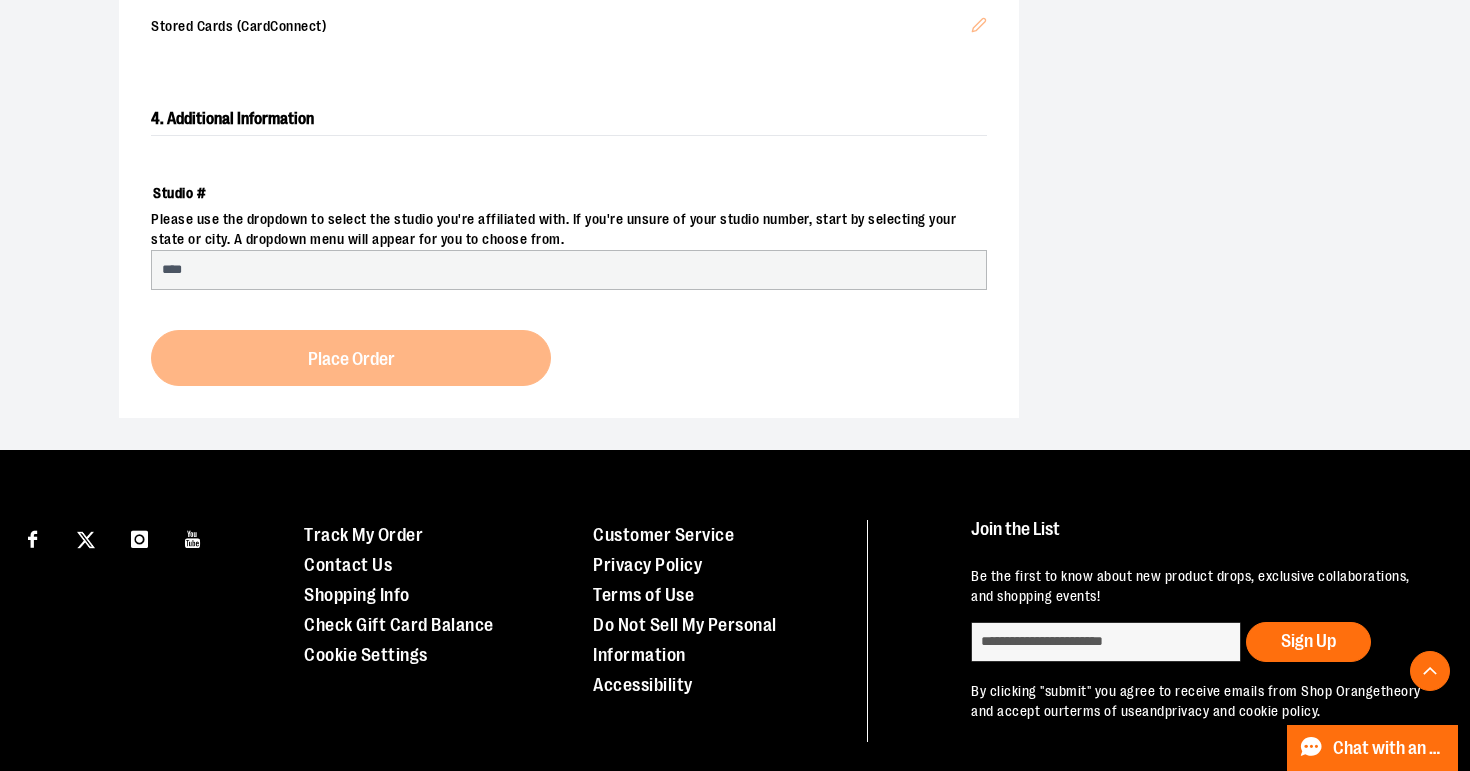 select on "***" 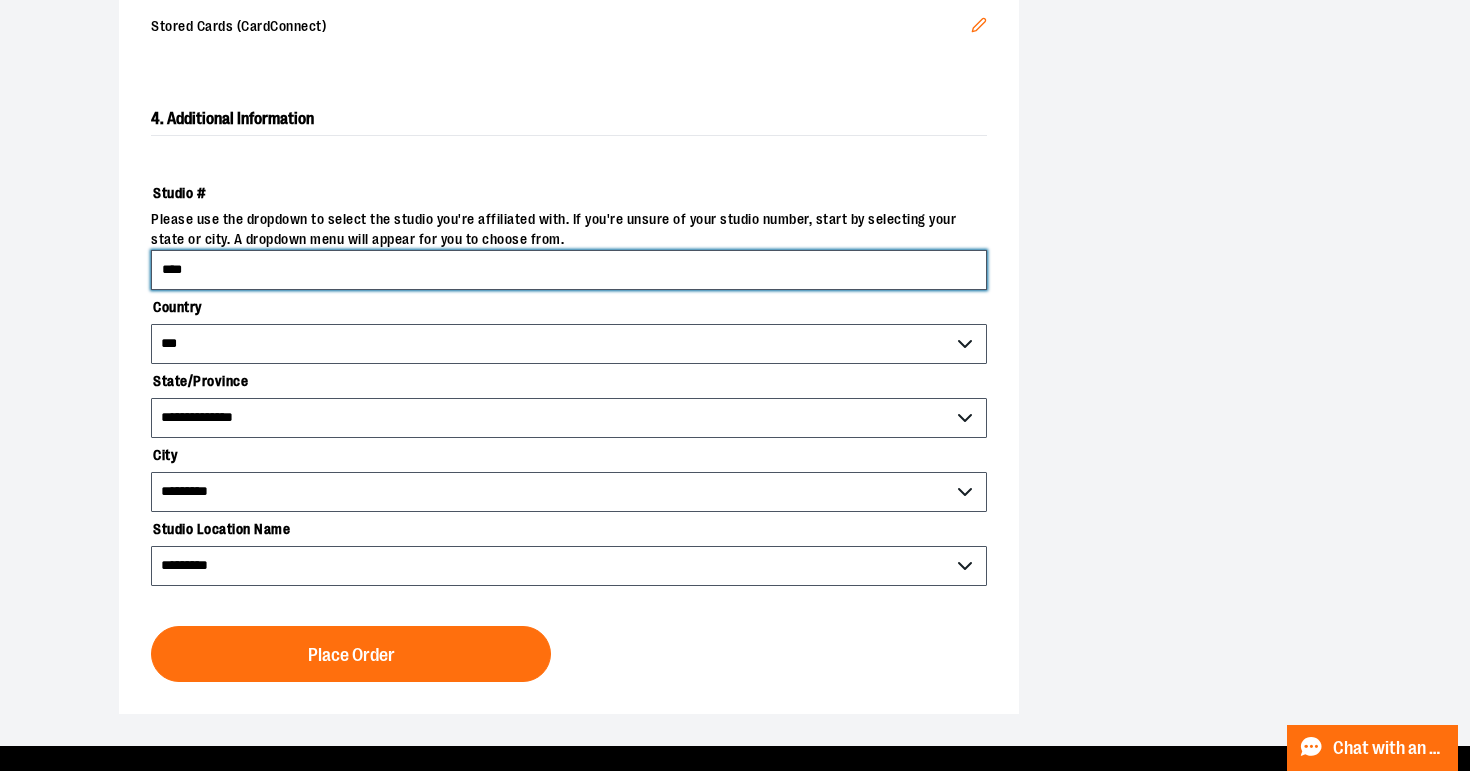 type on "****" 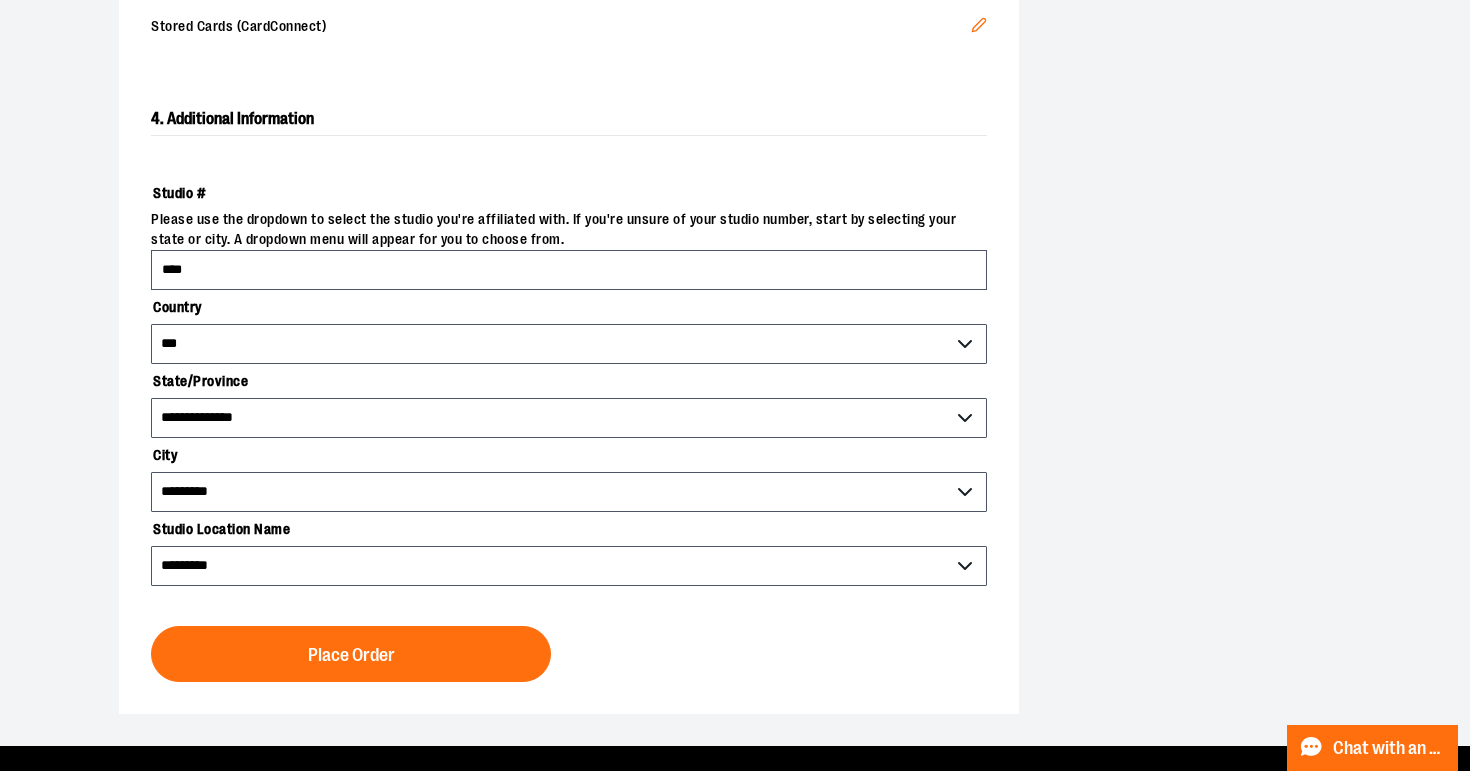 click on "**********" at bounding box center (569, 381) 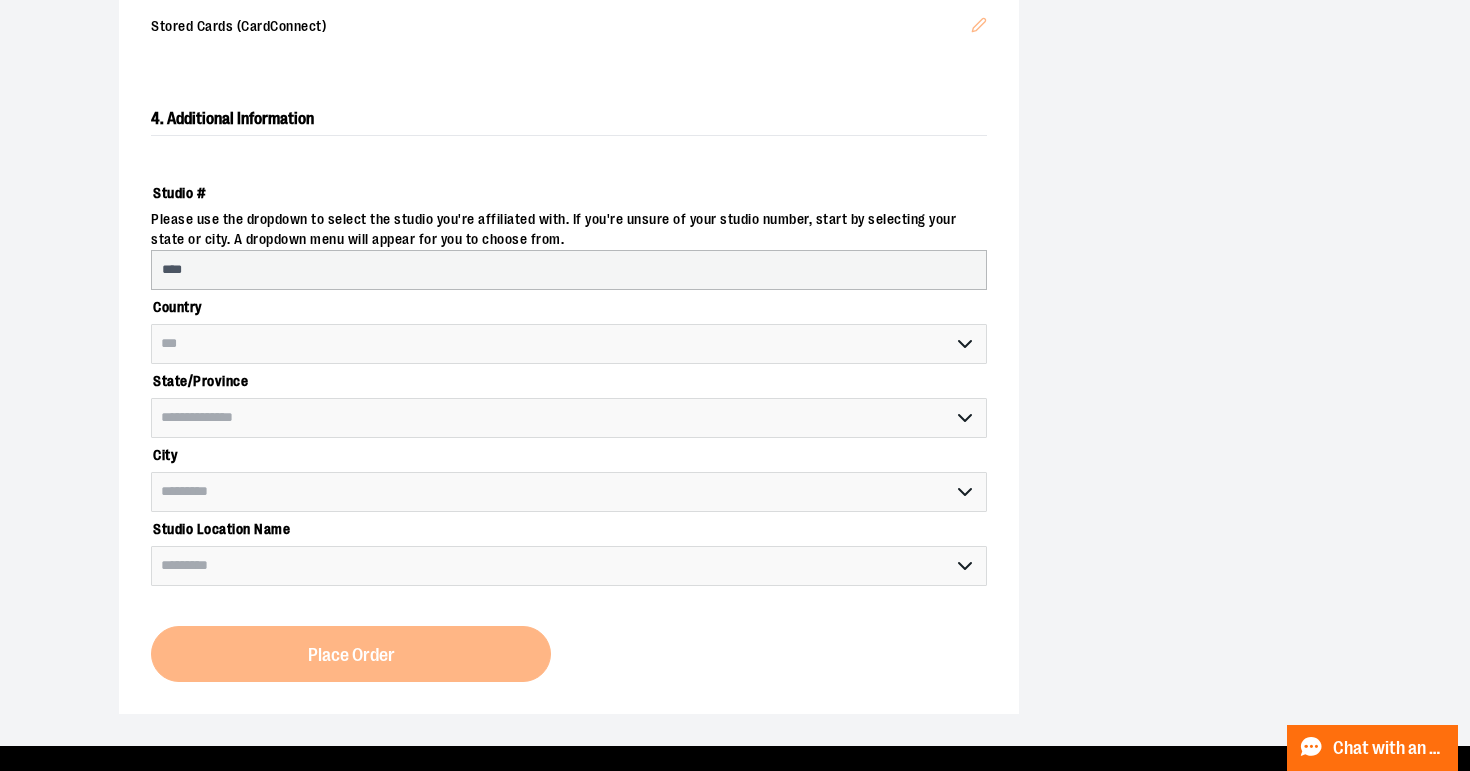 select on "**********" 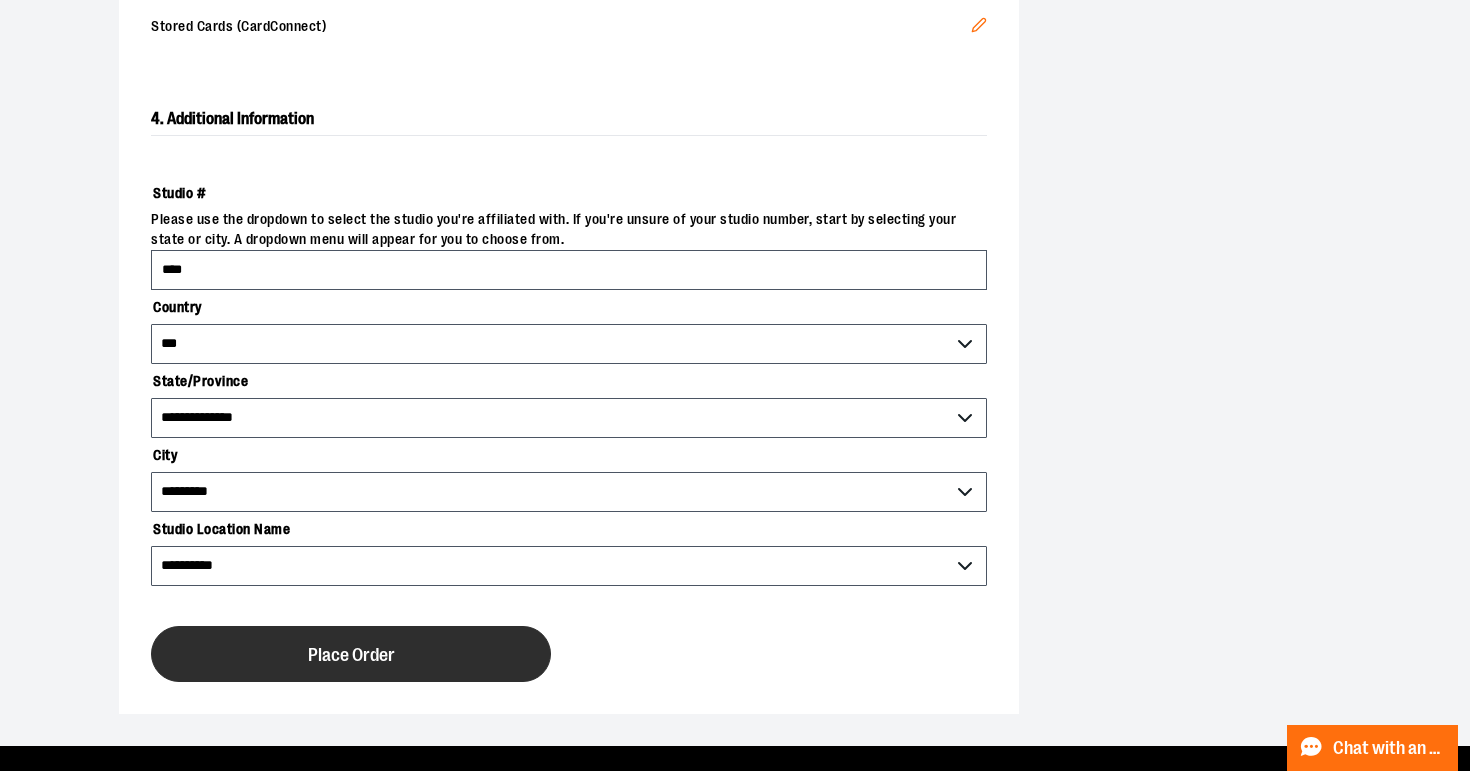 click on "Place Order" at bounding box center (351, 655) 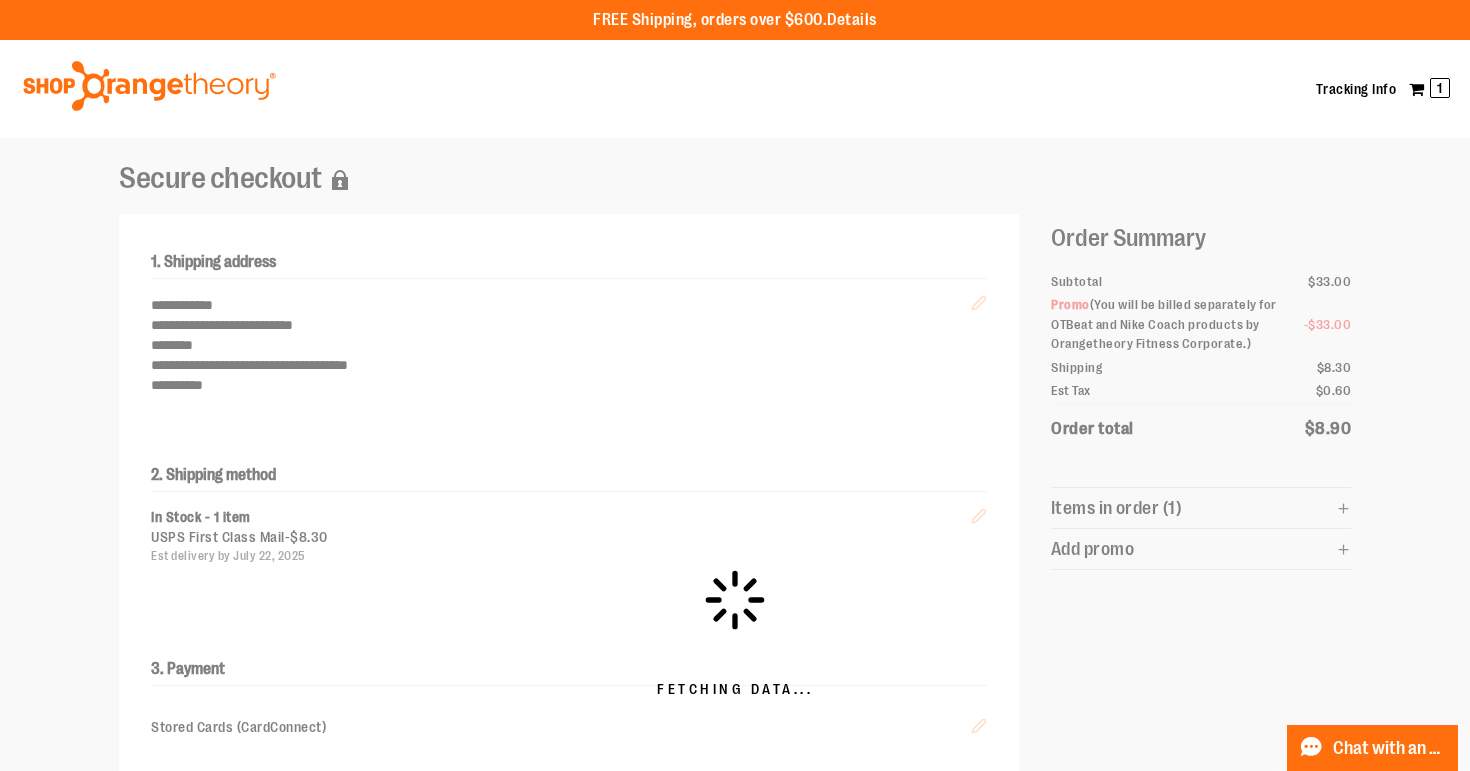 scroll, scrollTop: 0, scrollLeft: 0, axis: both 